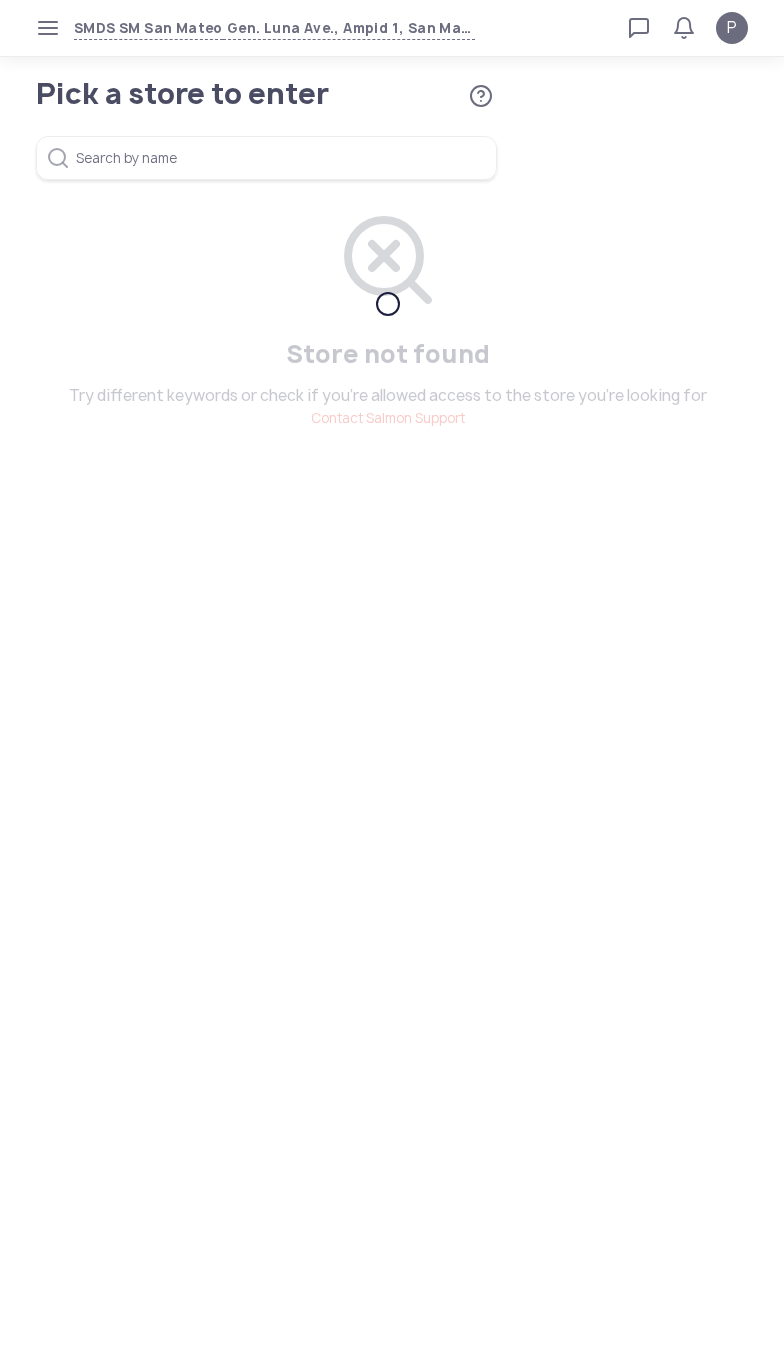 scroll, scrollTop: 0, scrollLeft: 0, axis: both 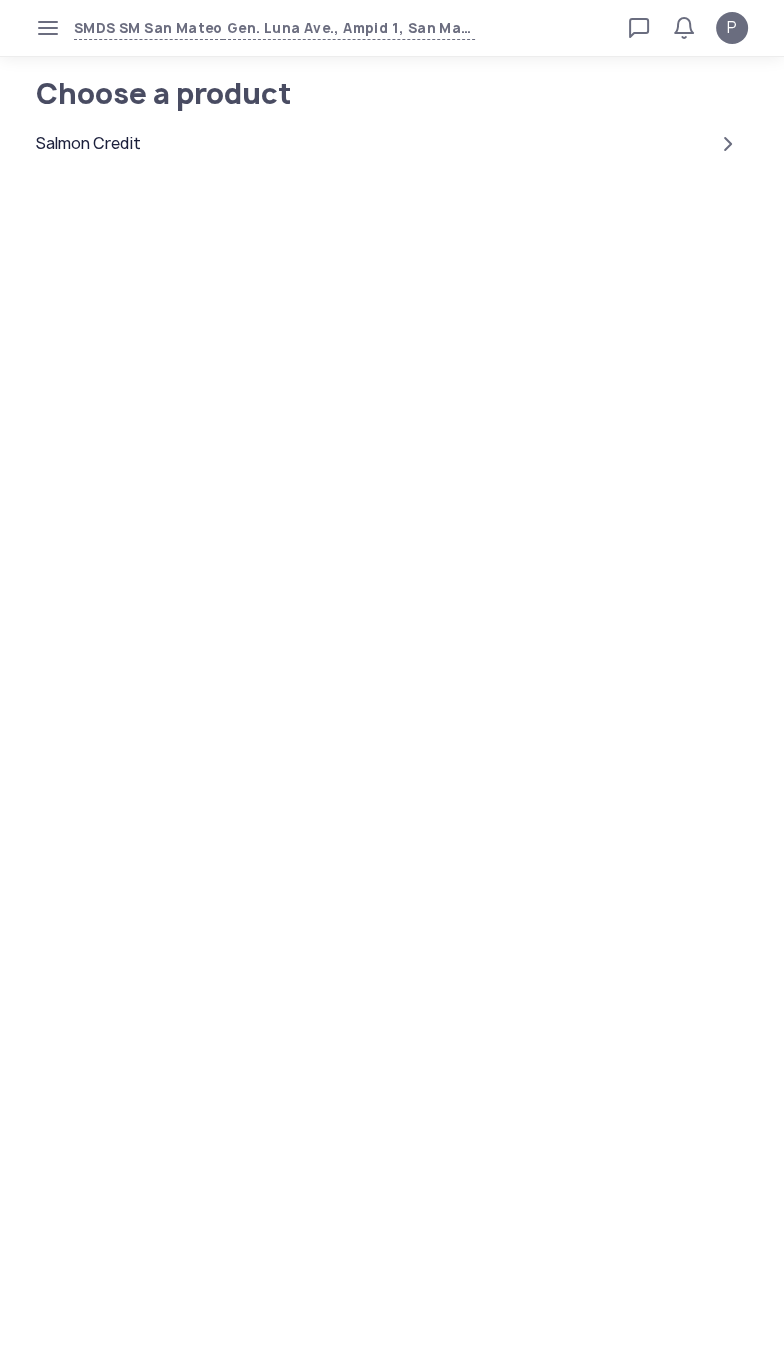 click on "Salmon Credit" 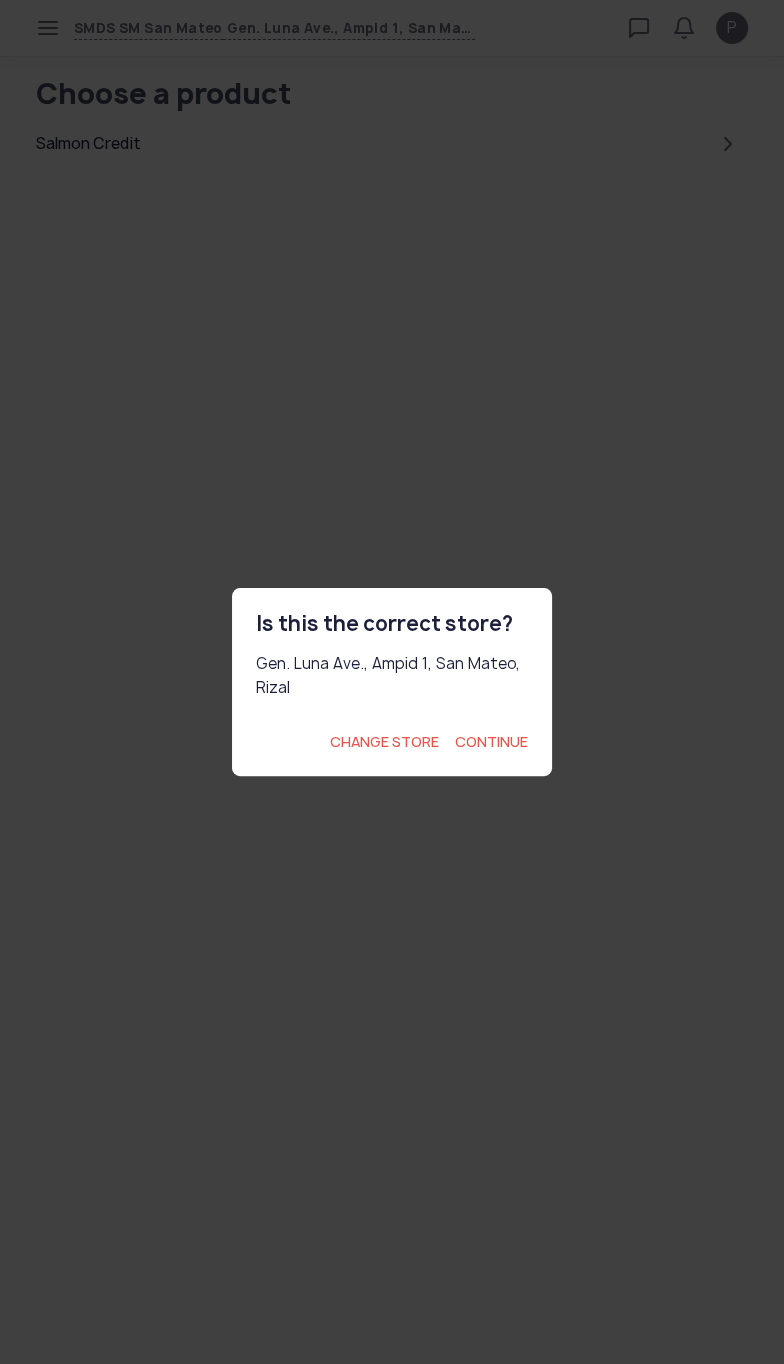 click on "Continue" 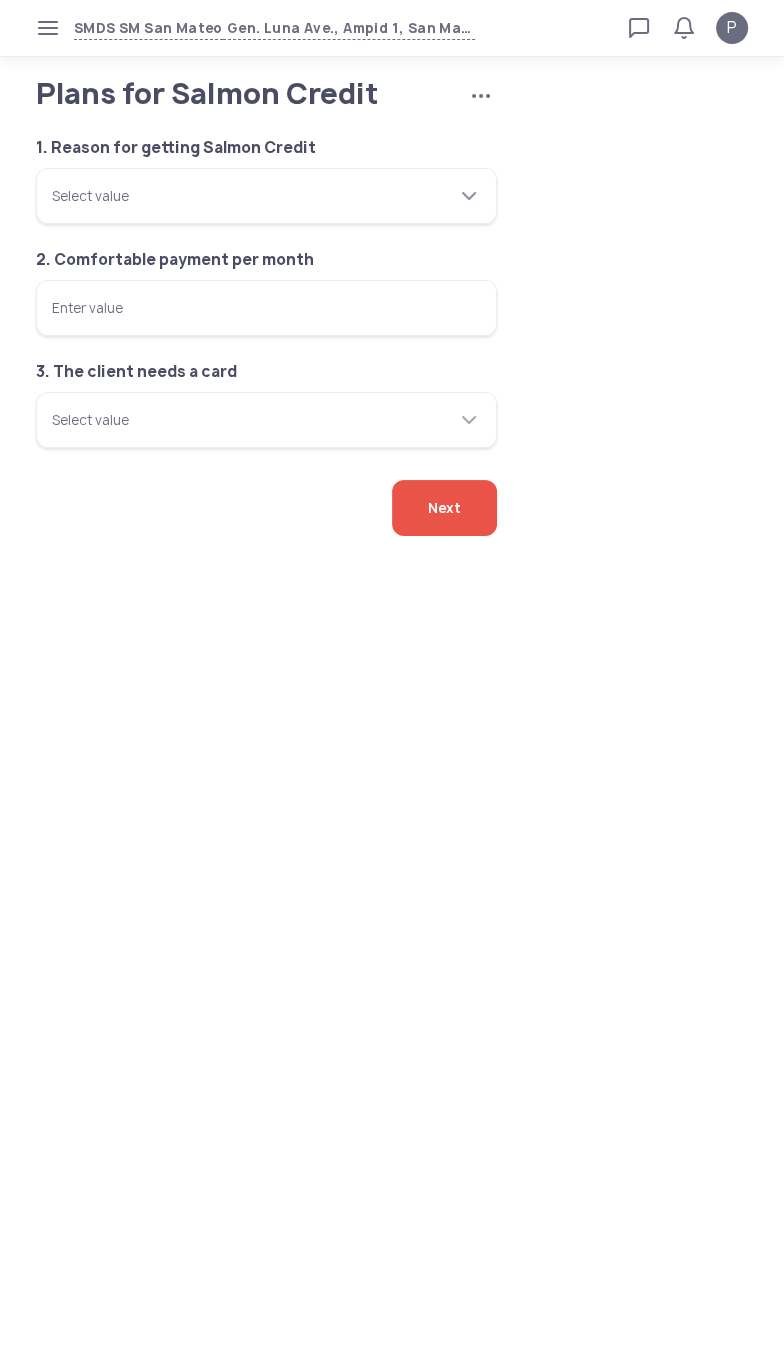 click 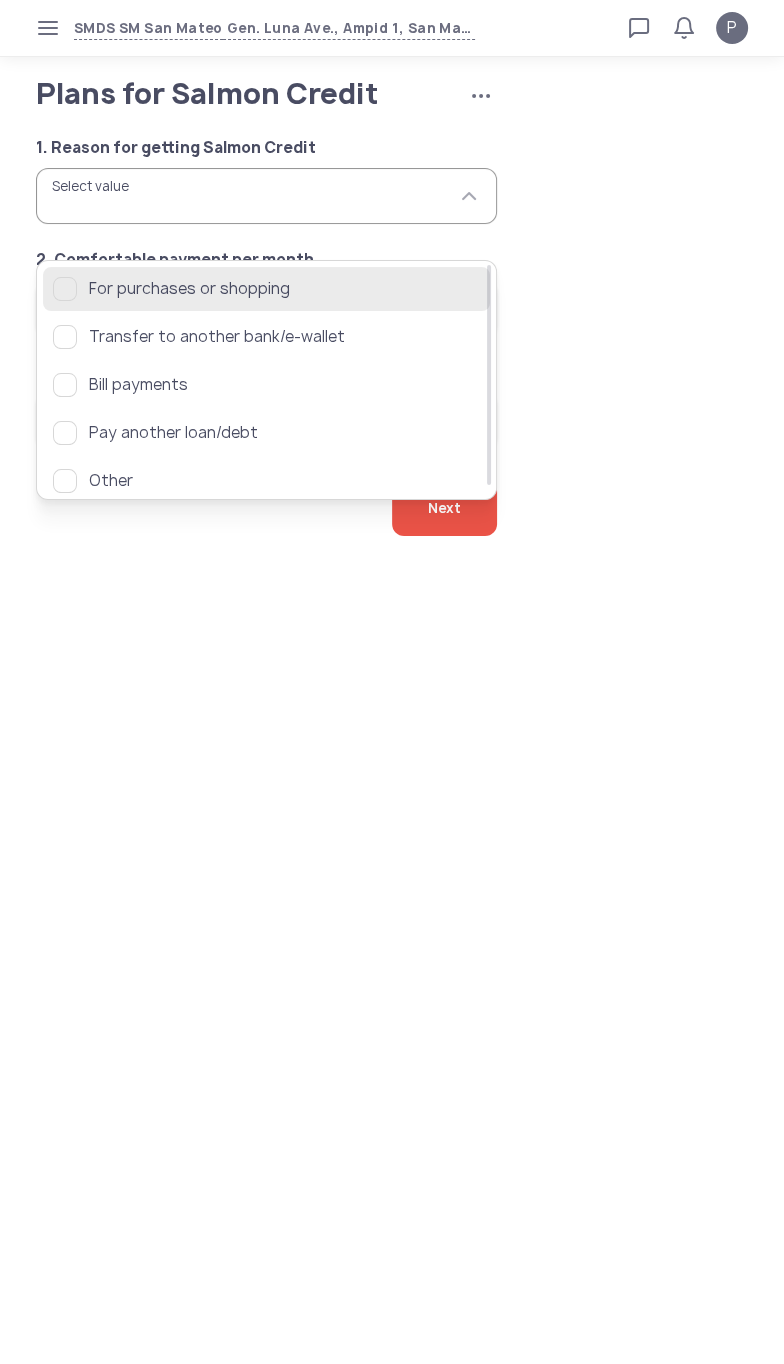 click on "For purchases or shopping" 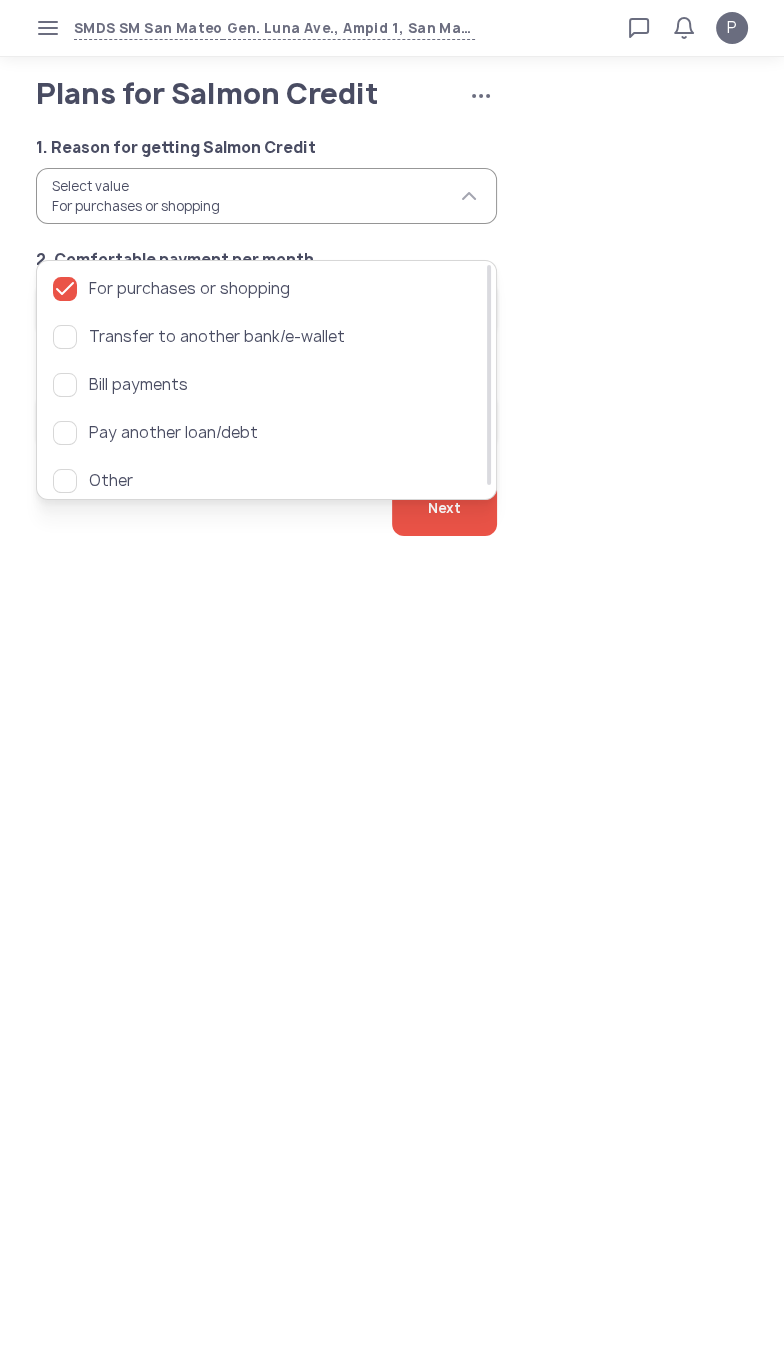 click on "1. Reason for getting Salmon Credit  Select value  For purchases or shopping 2. Comfortable payment per month  Enter value  3. The client needs a card  Select value" 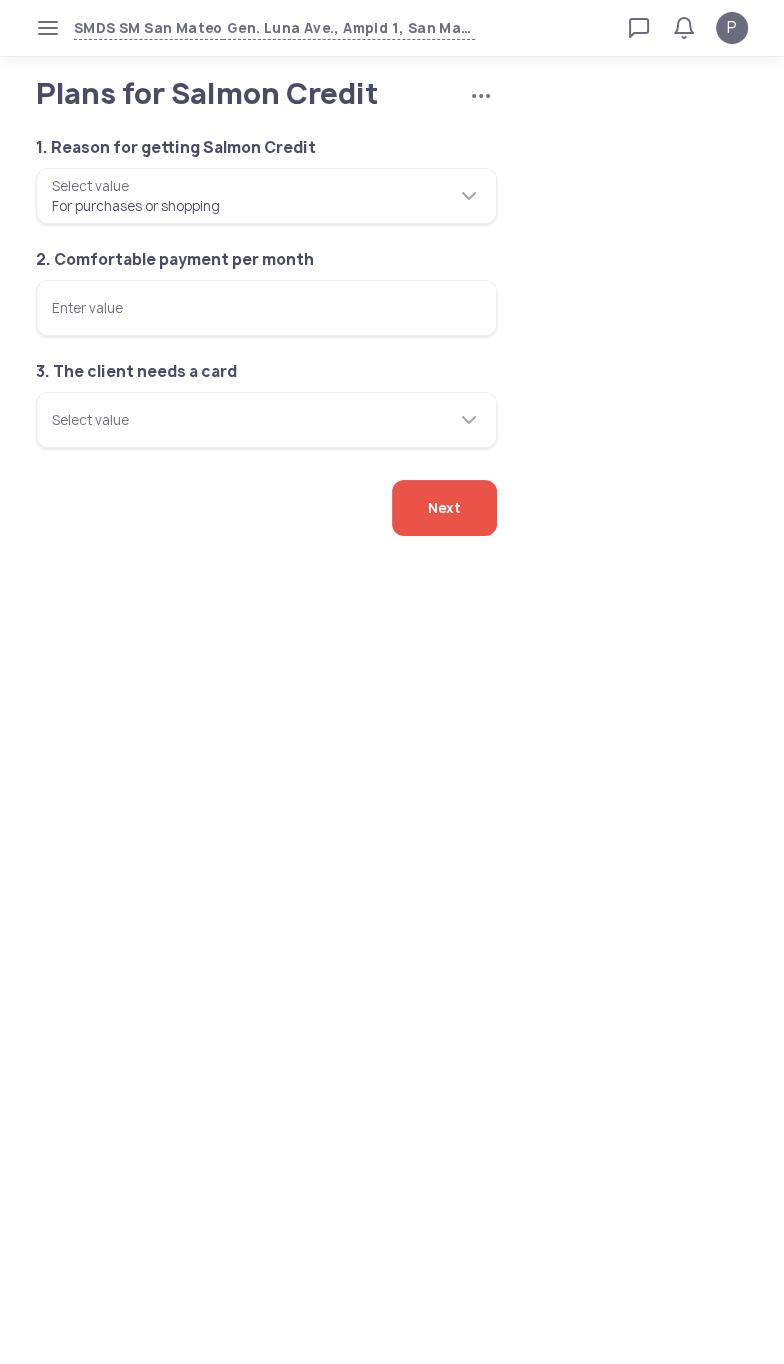click on "Enter value" at bounding box center (266, 308) 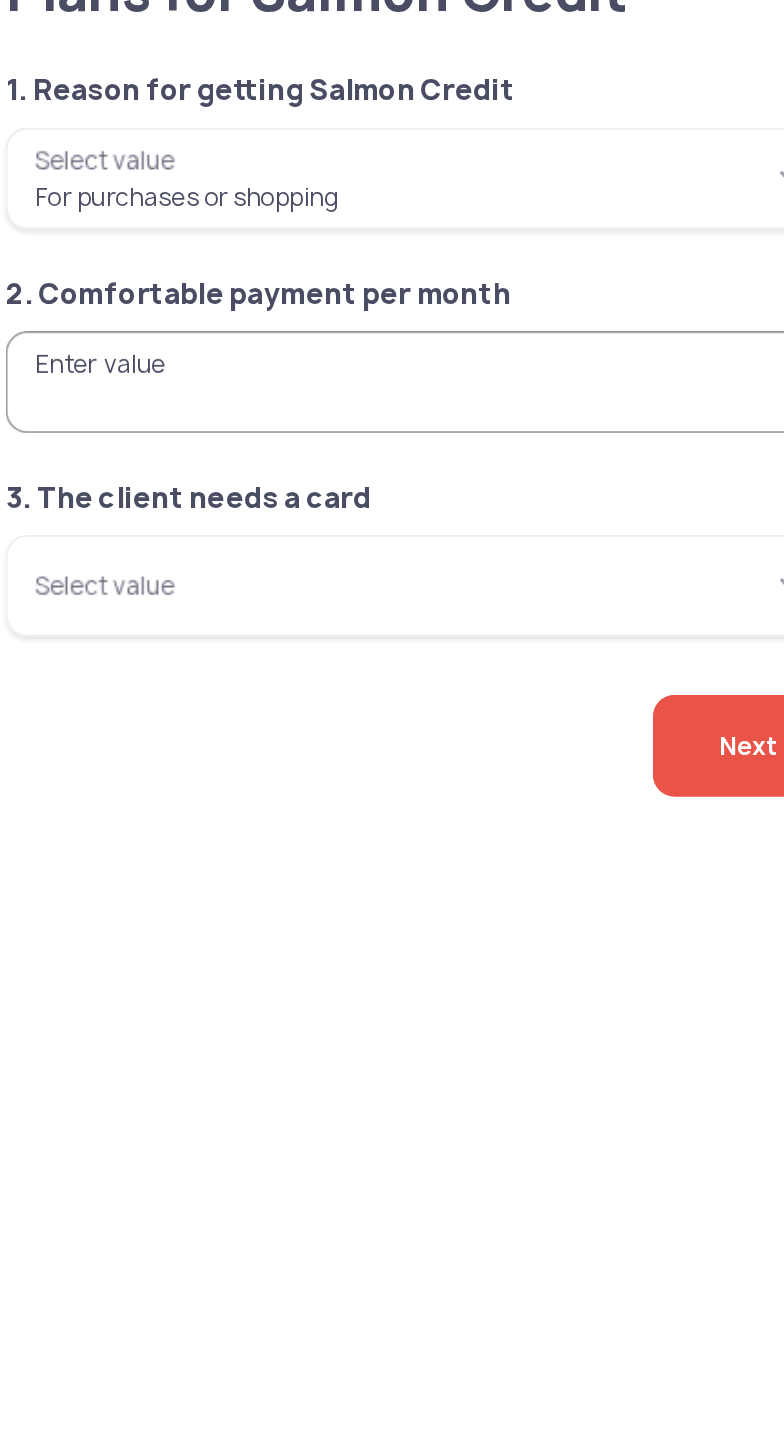 click on "Enter value" at bounding box center (266, 308) 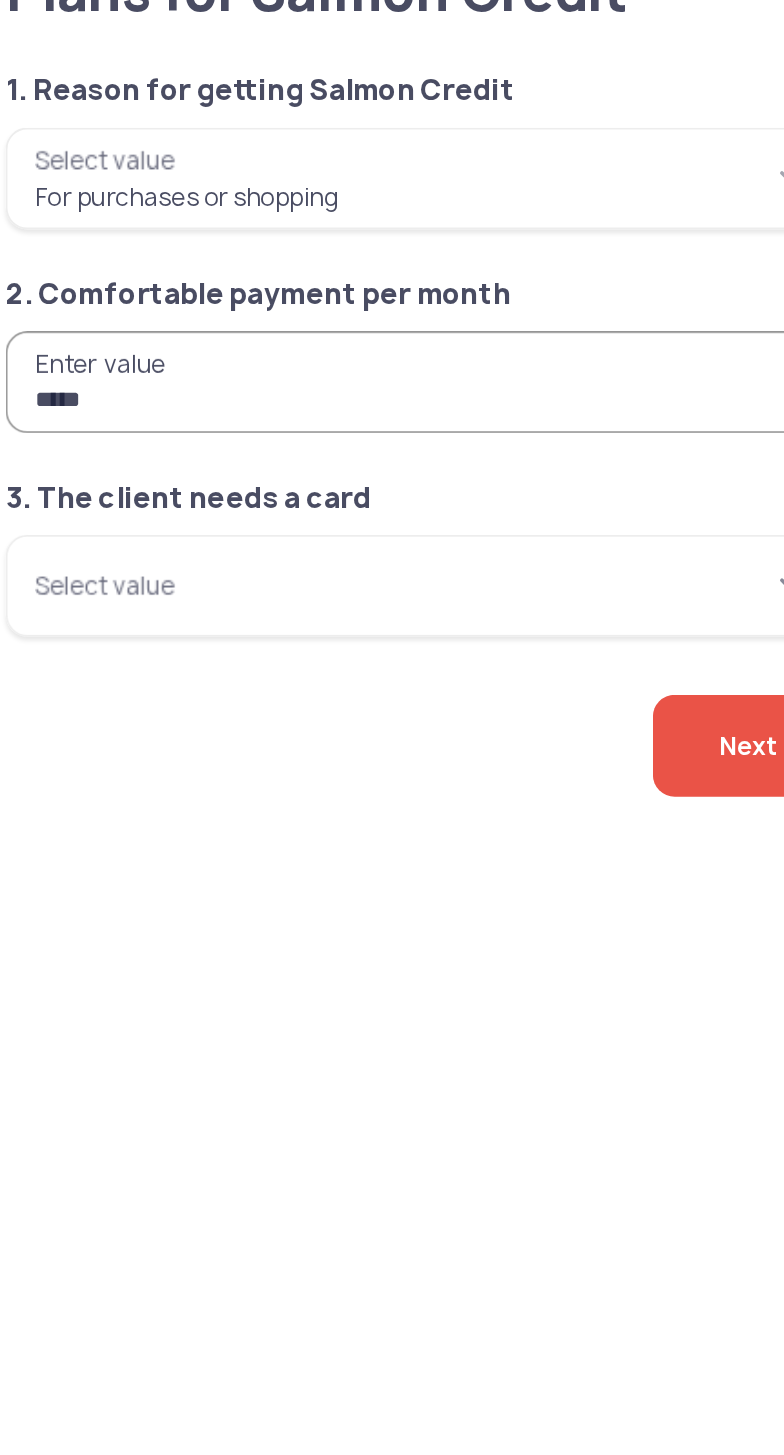 type on "*****" 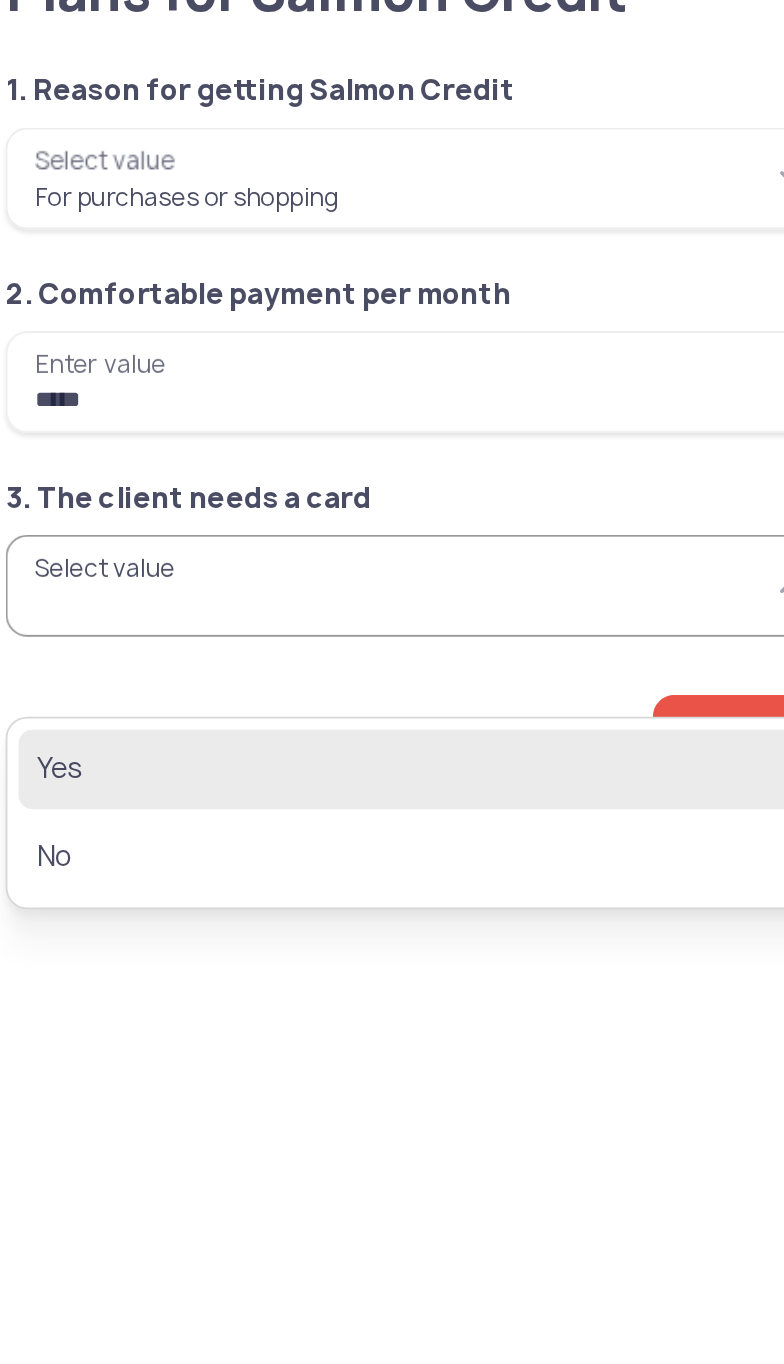 click on "Yes" 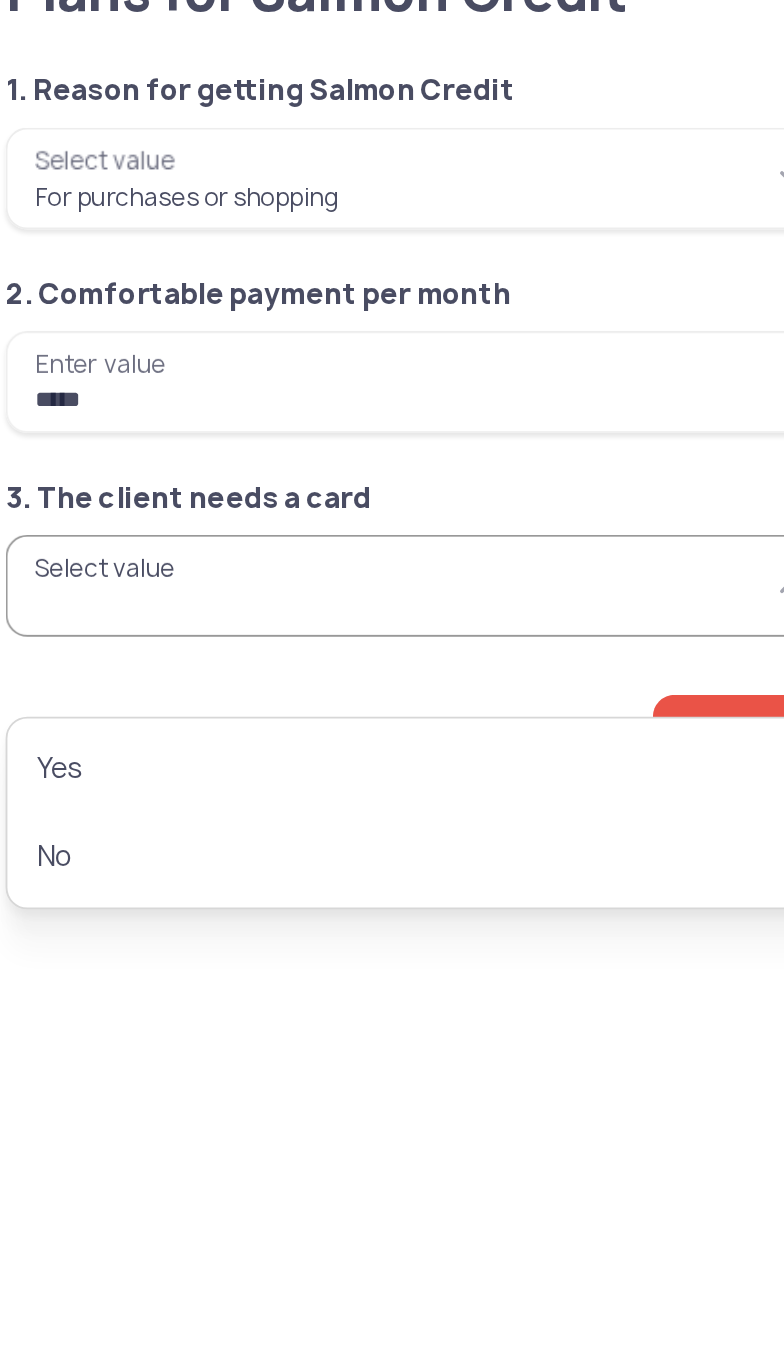 type on "***" 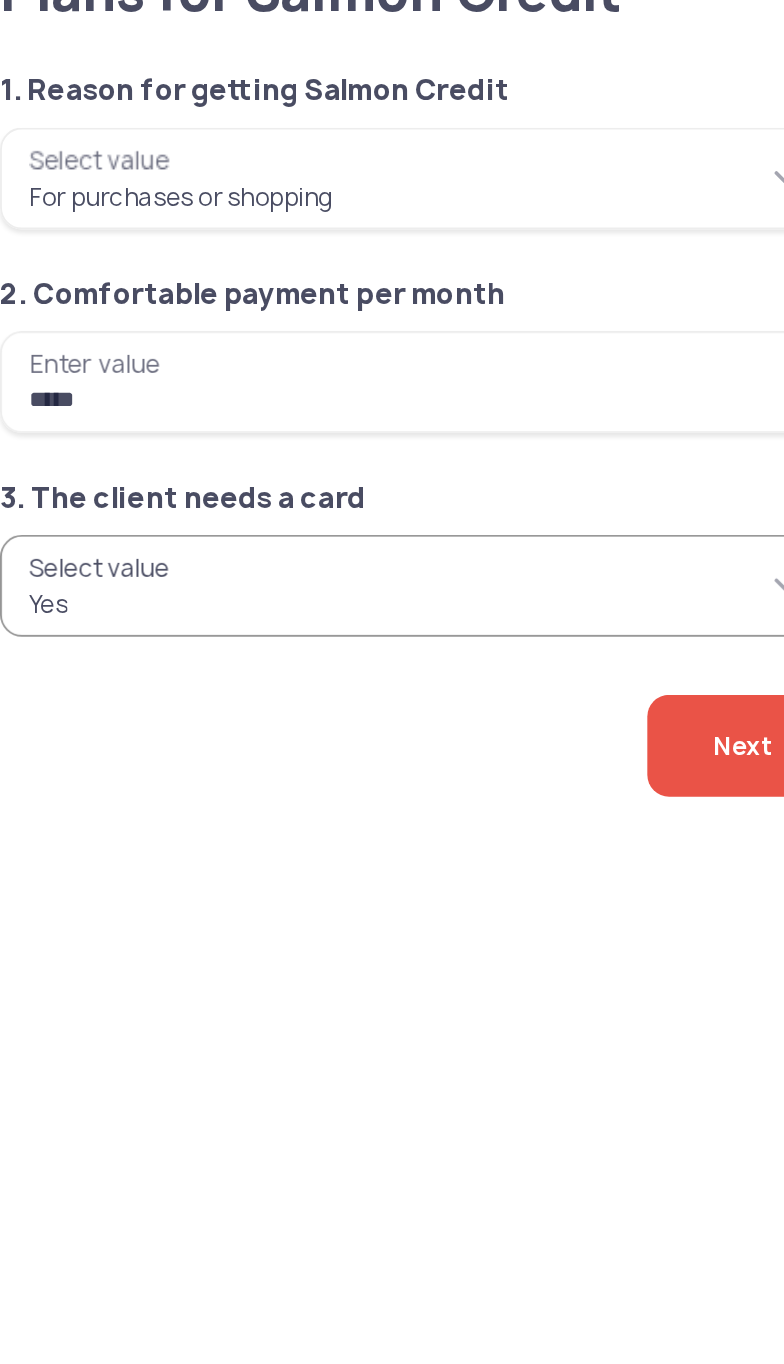 click on "Next" 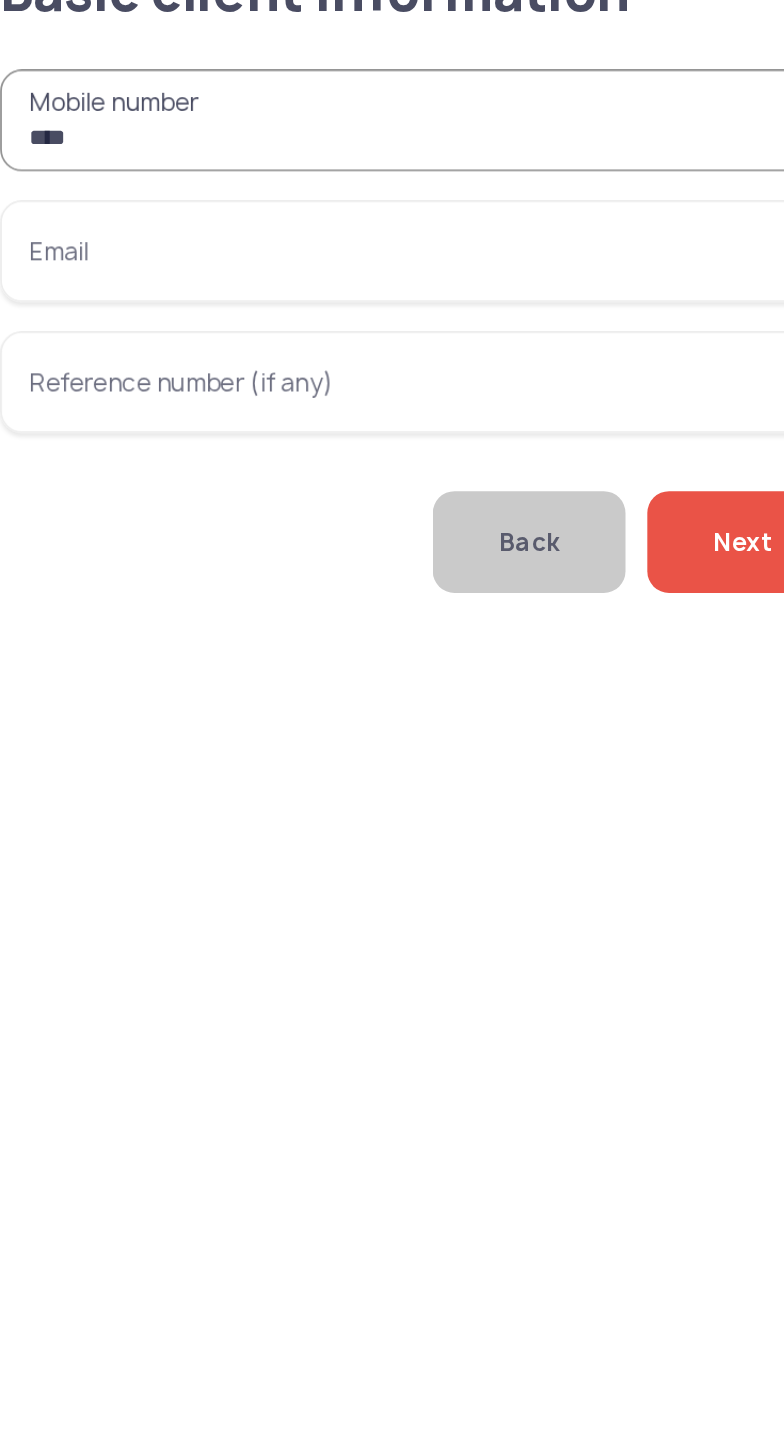 click on "***" at bounding box center [266, 164] 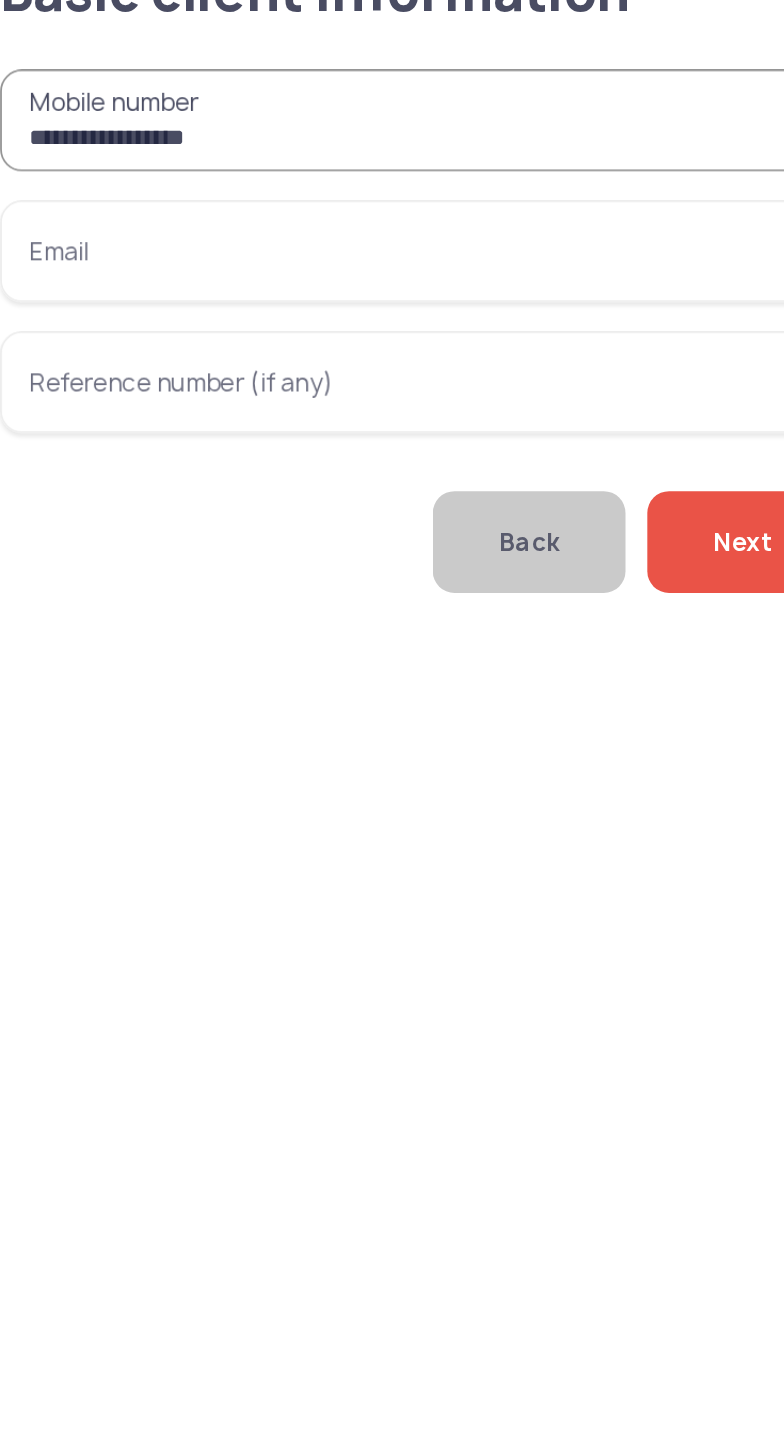 type on "**********" 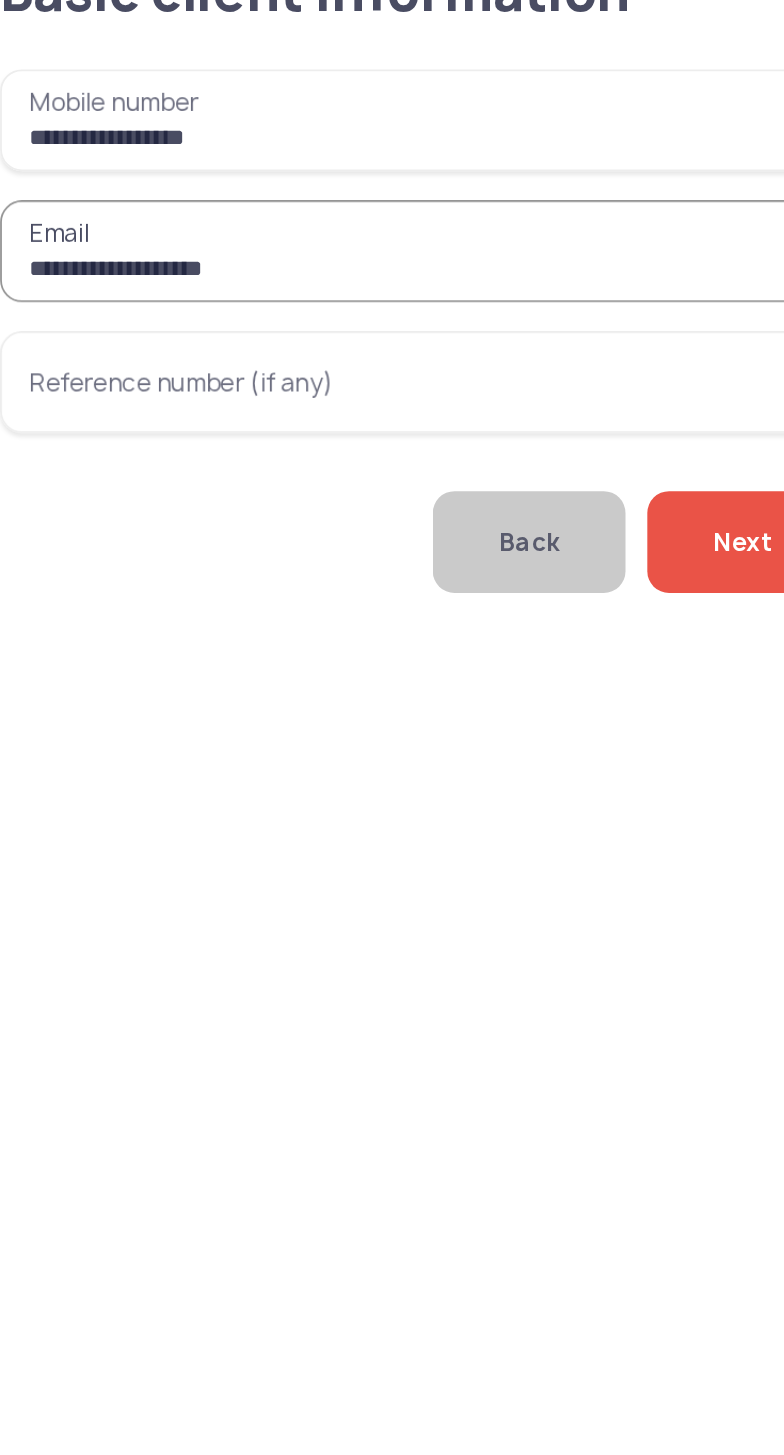 type on "**********" 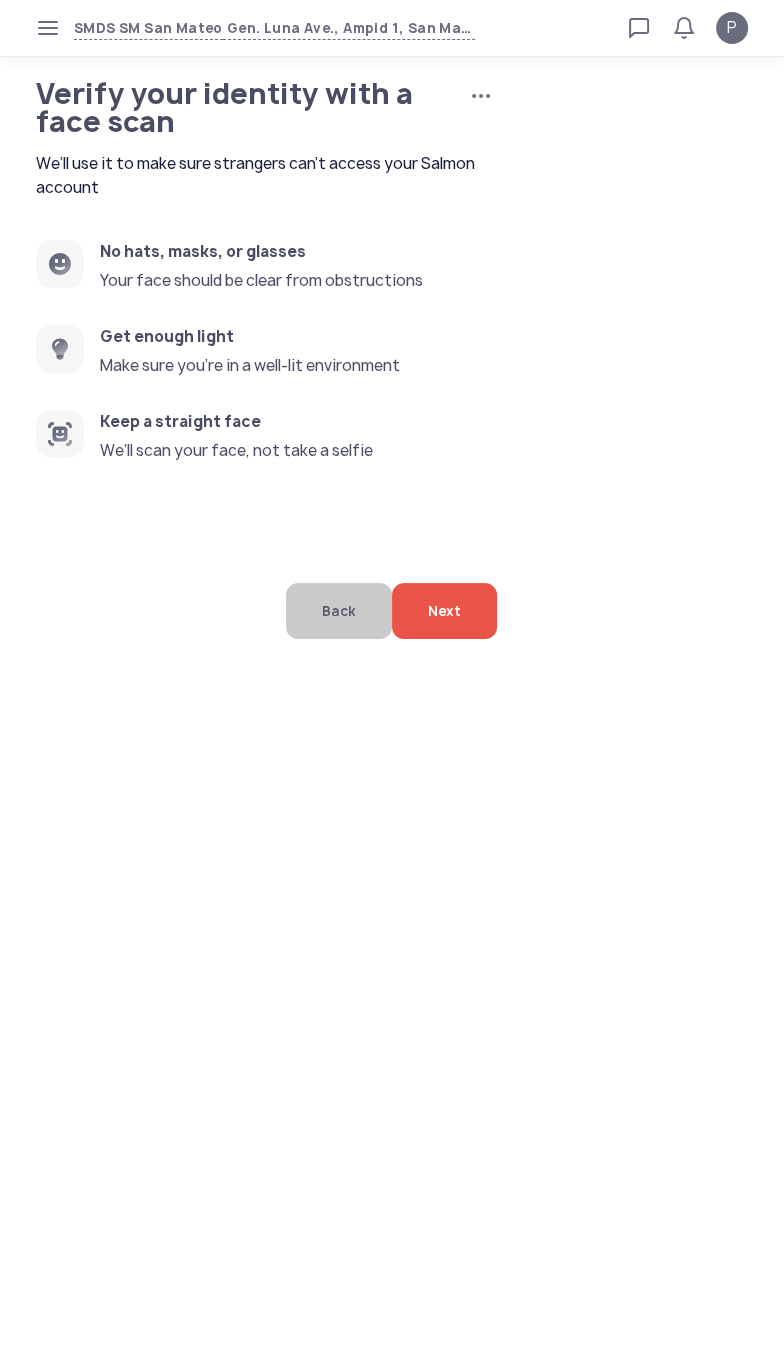 click on "Next" 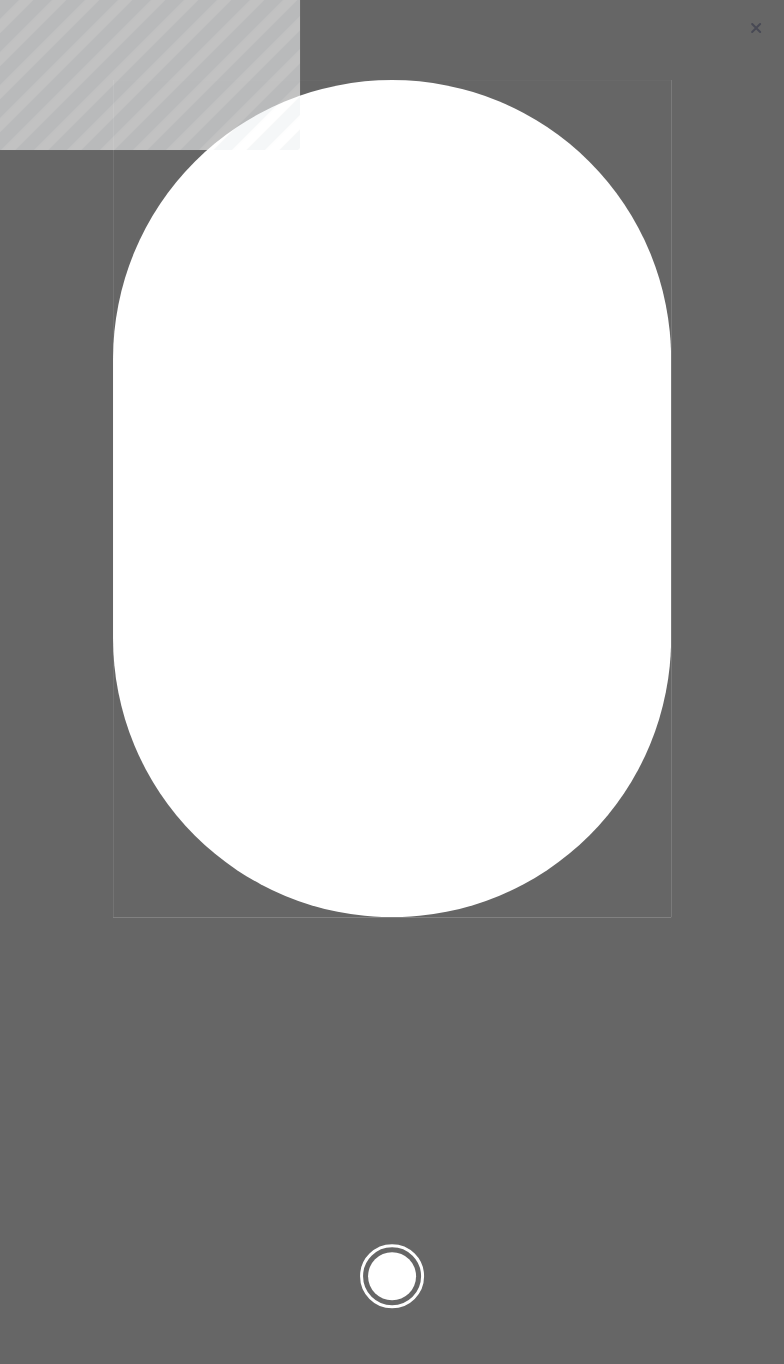 click 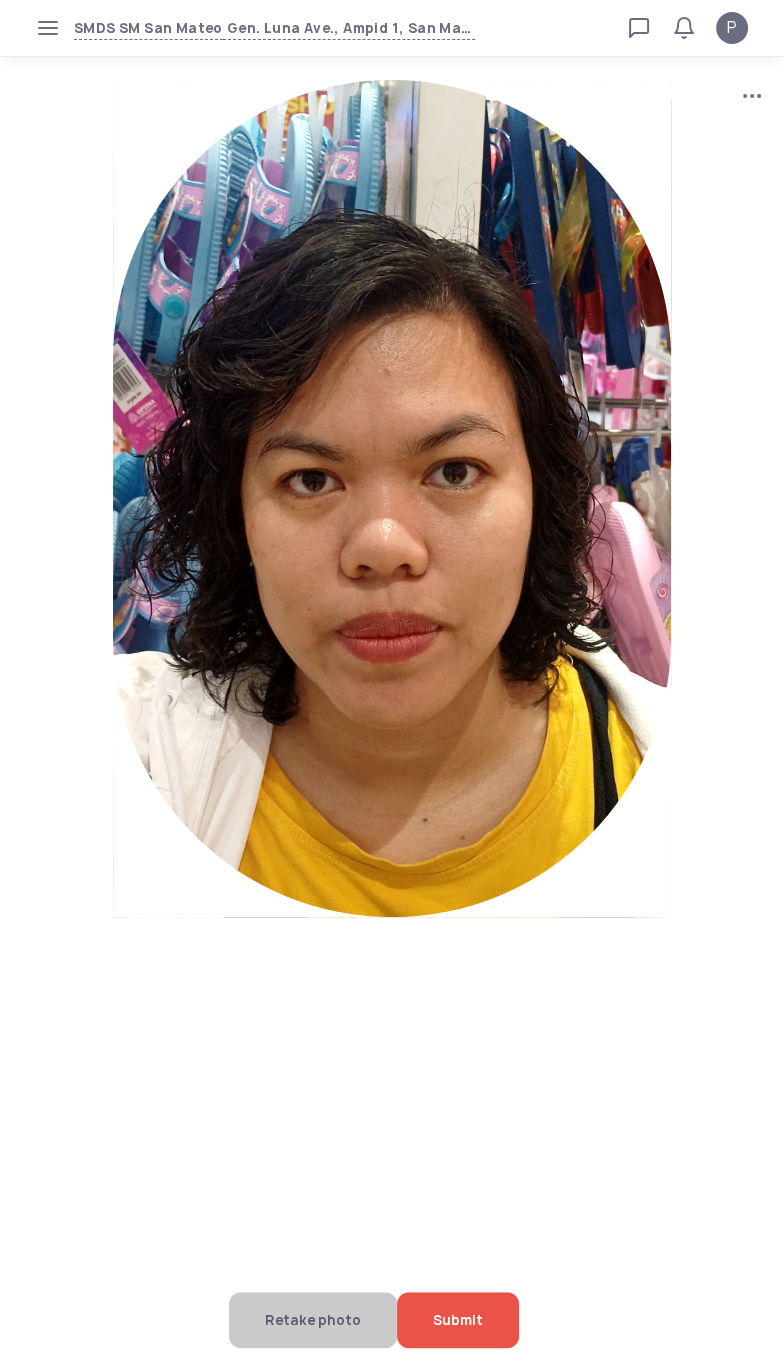 click on "Submit" 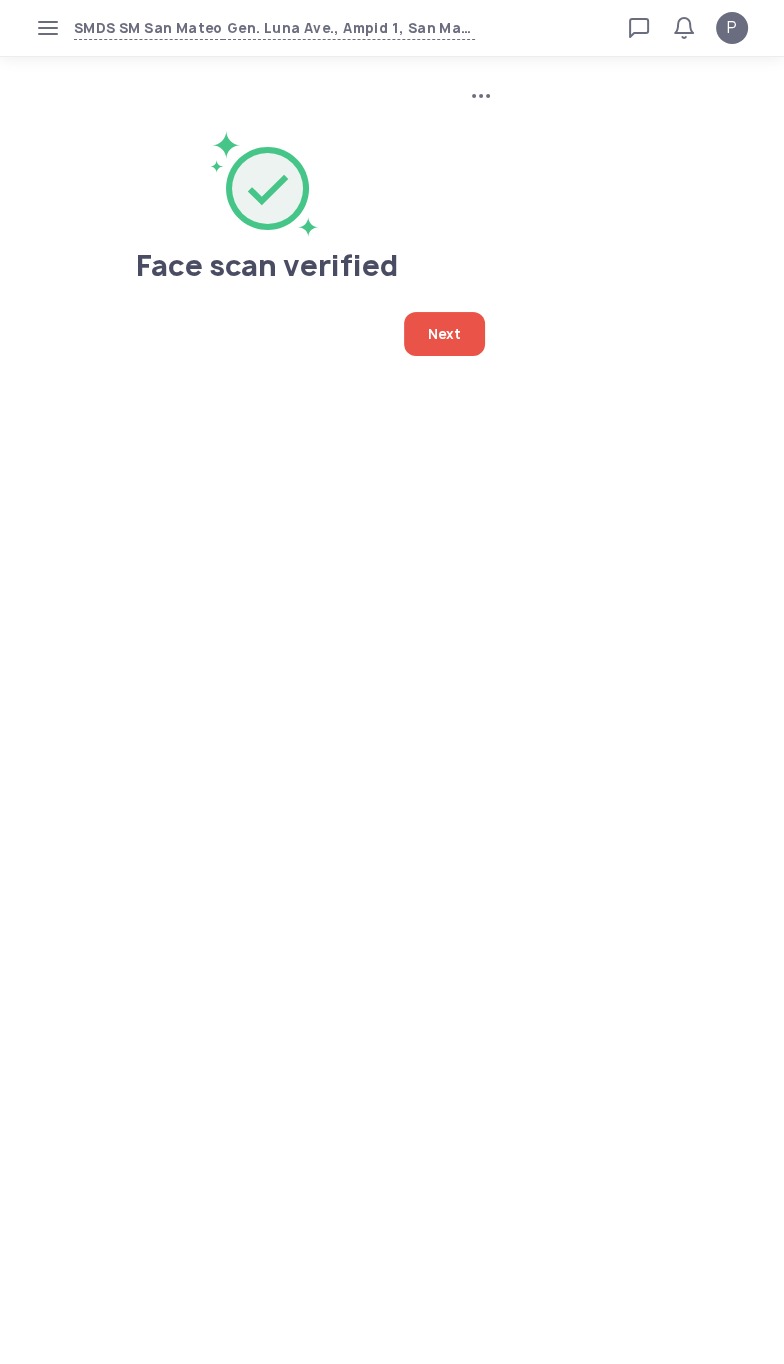 click on "Next" 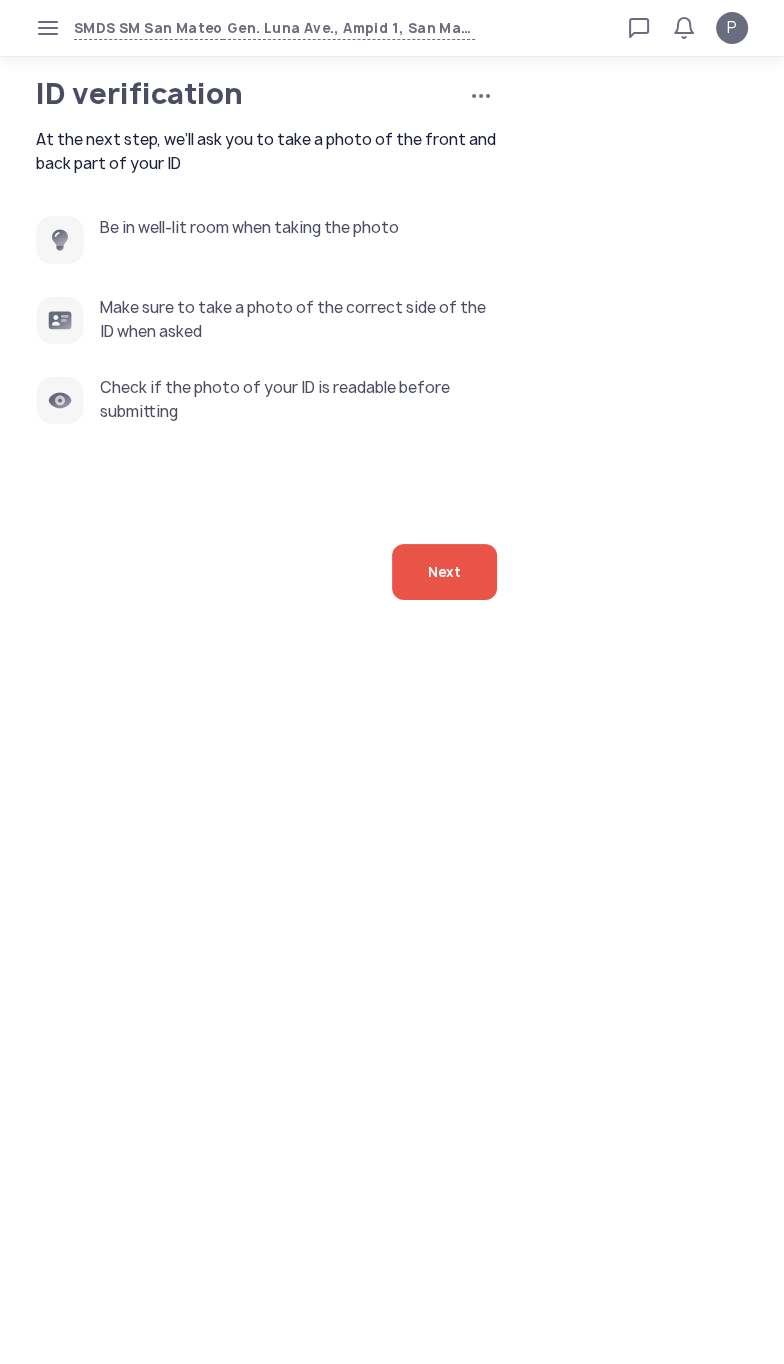 click on "Next" 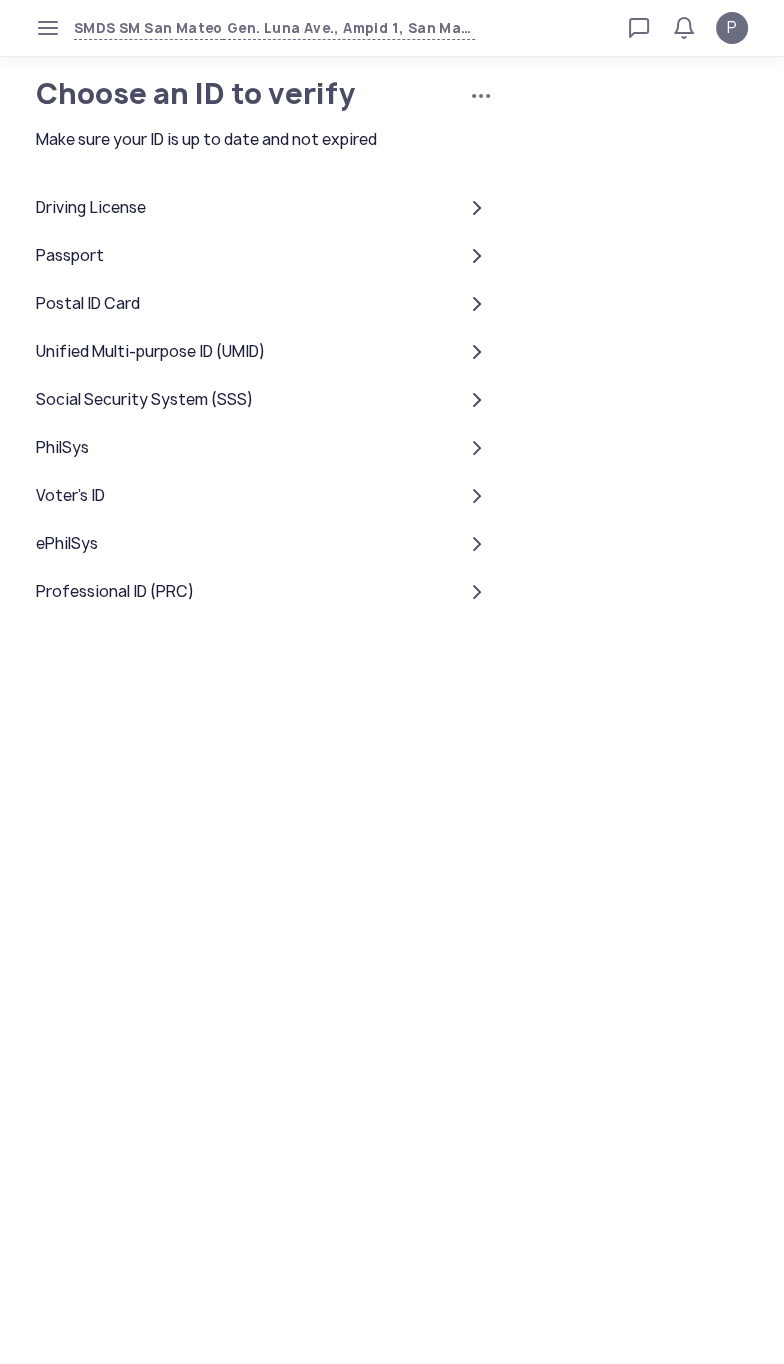 click on "Passport" 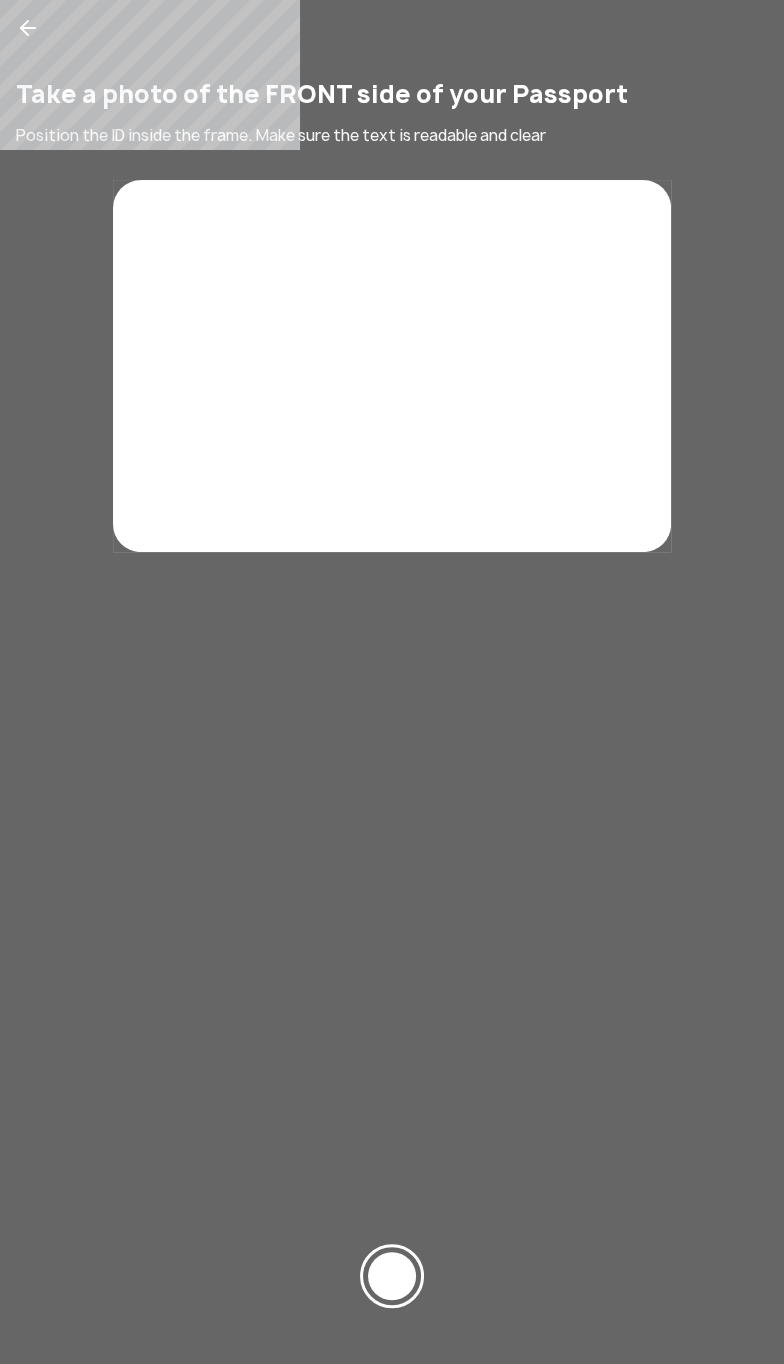 click 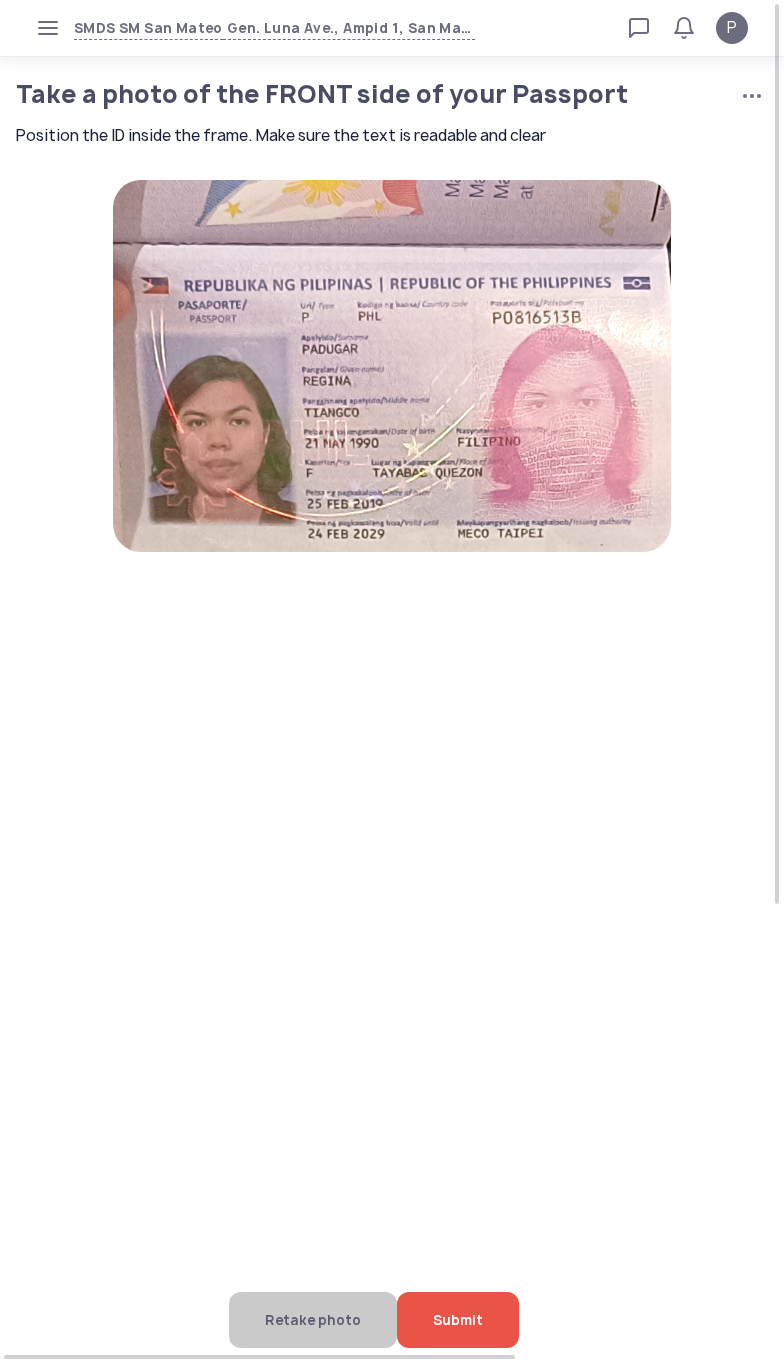 scroll, scrollTop: 0, scrollLeft: 0, axis: both 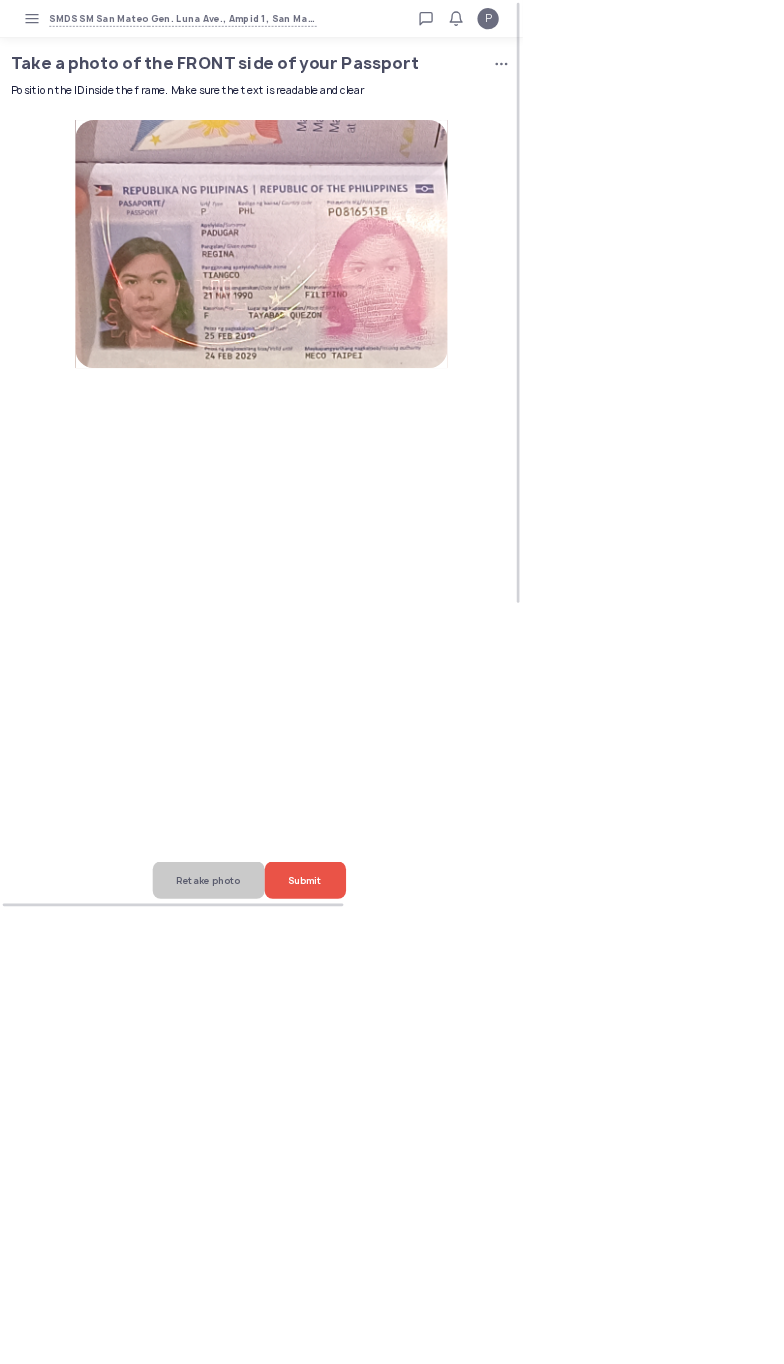 click on "Submit" 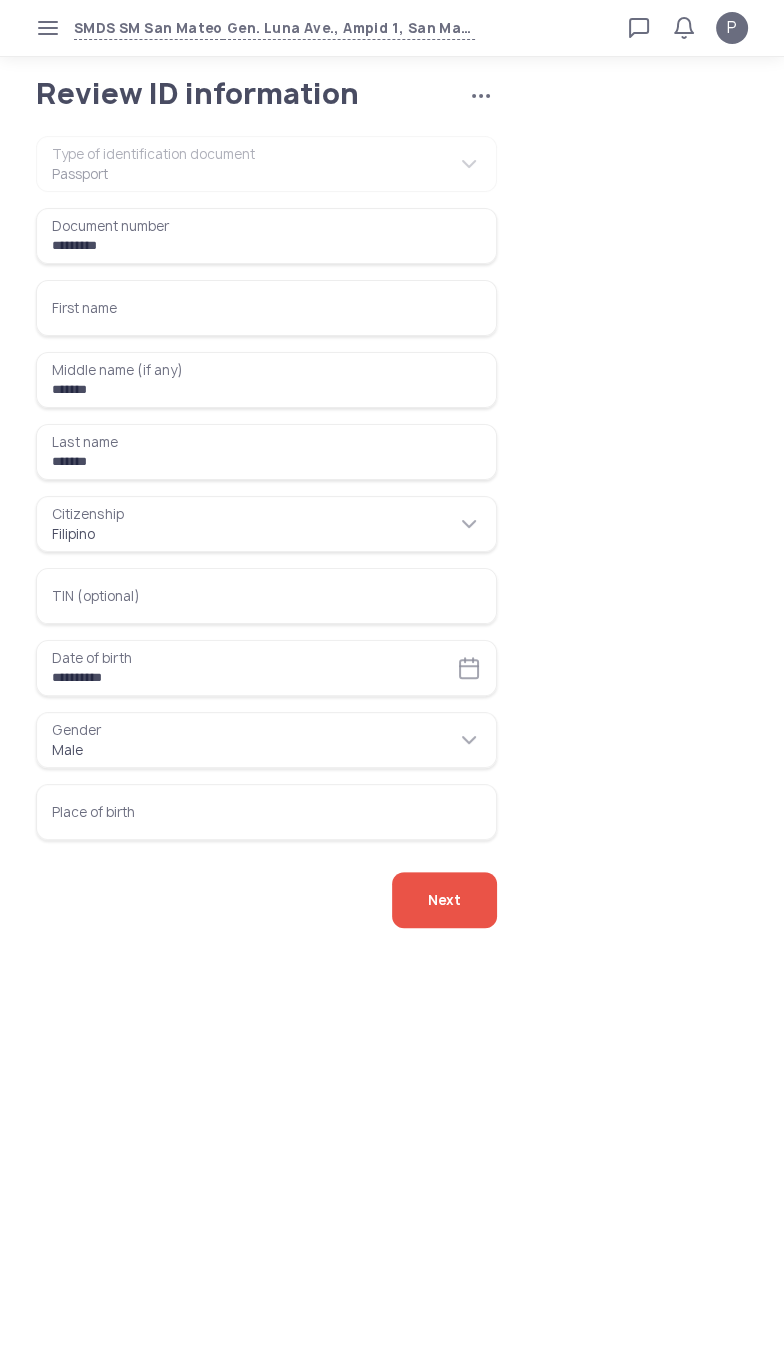 click on "First name" at bounding box center [266, 308] 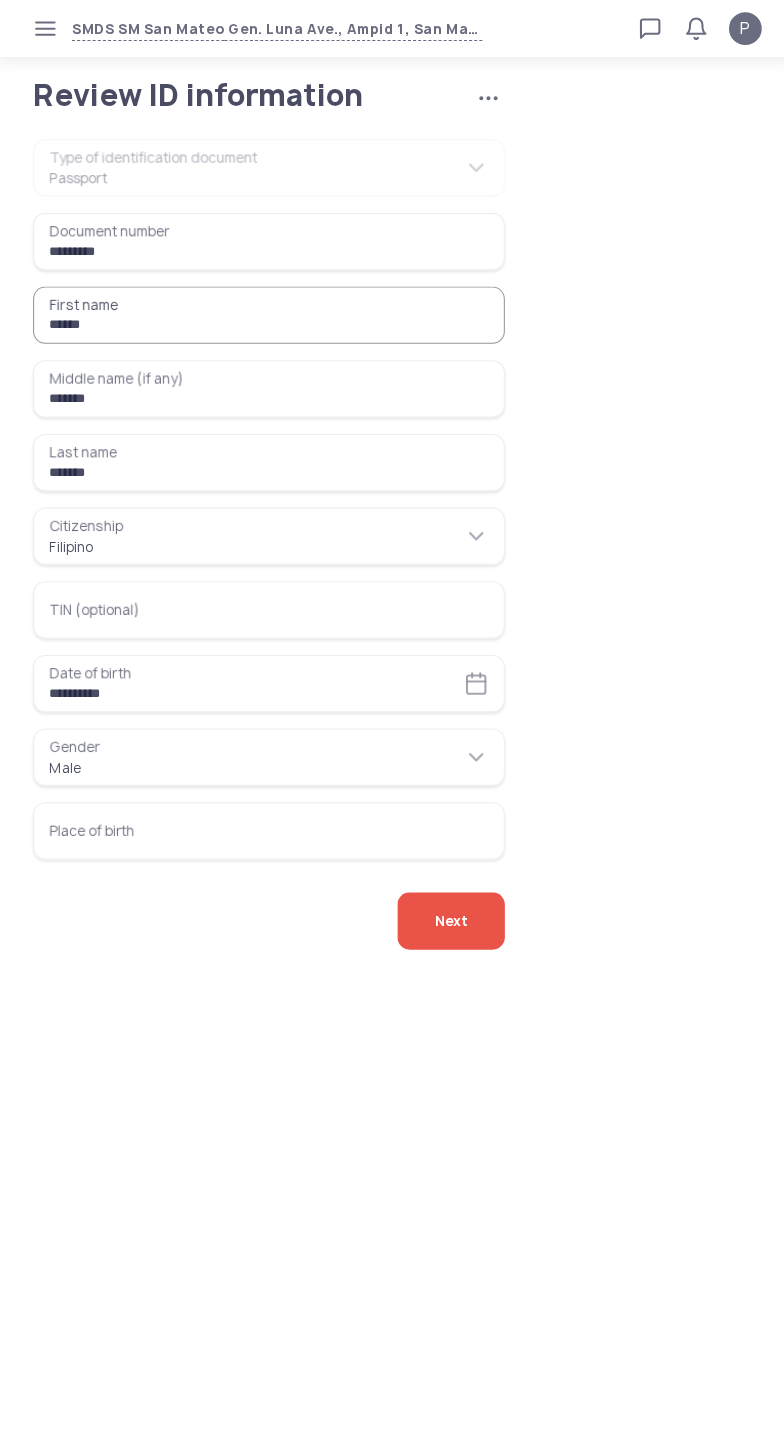type on "******" 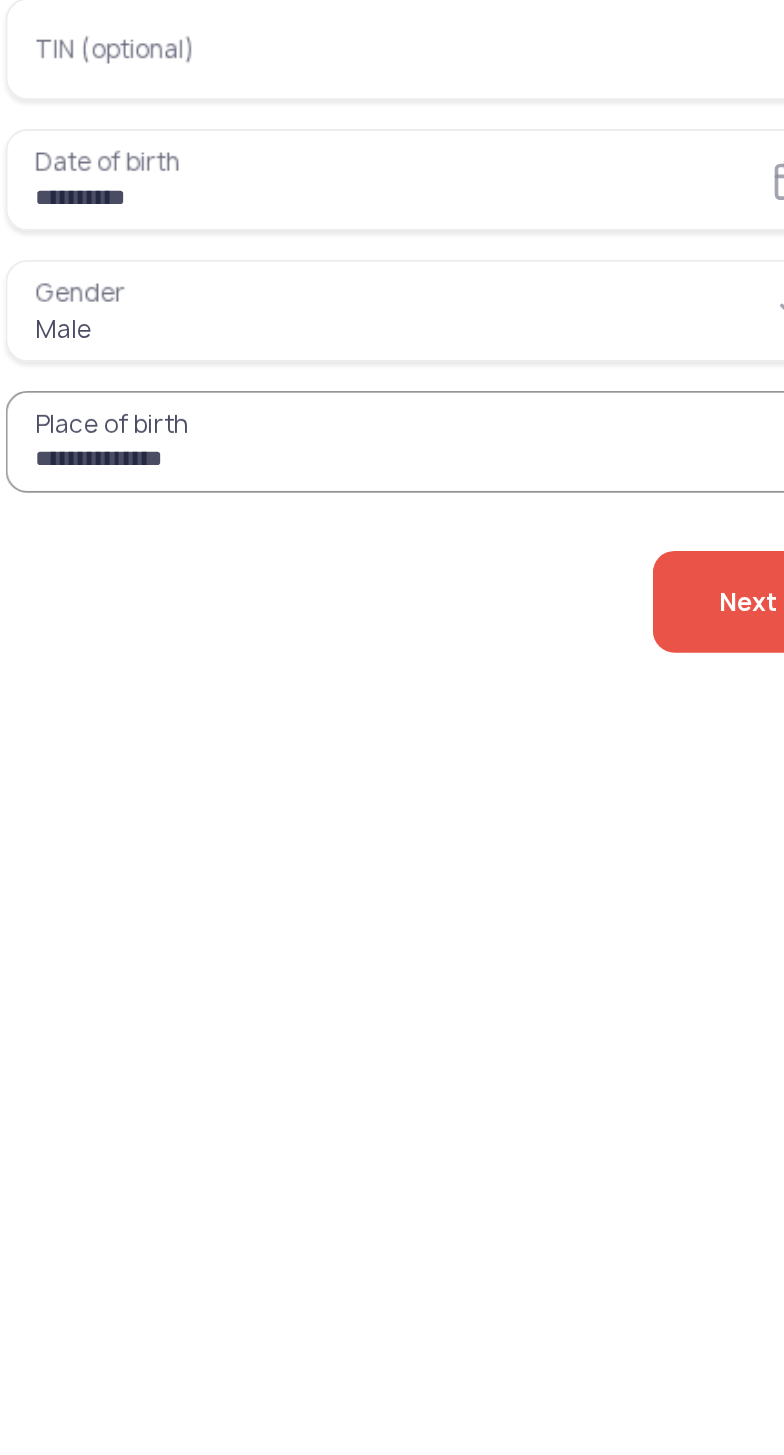 type on "**********" 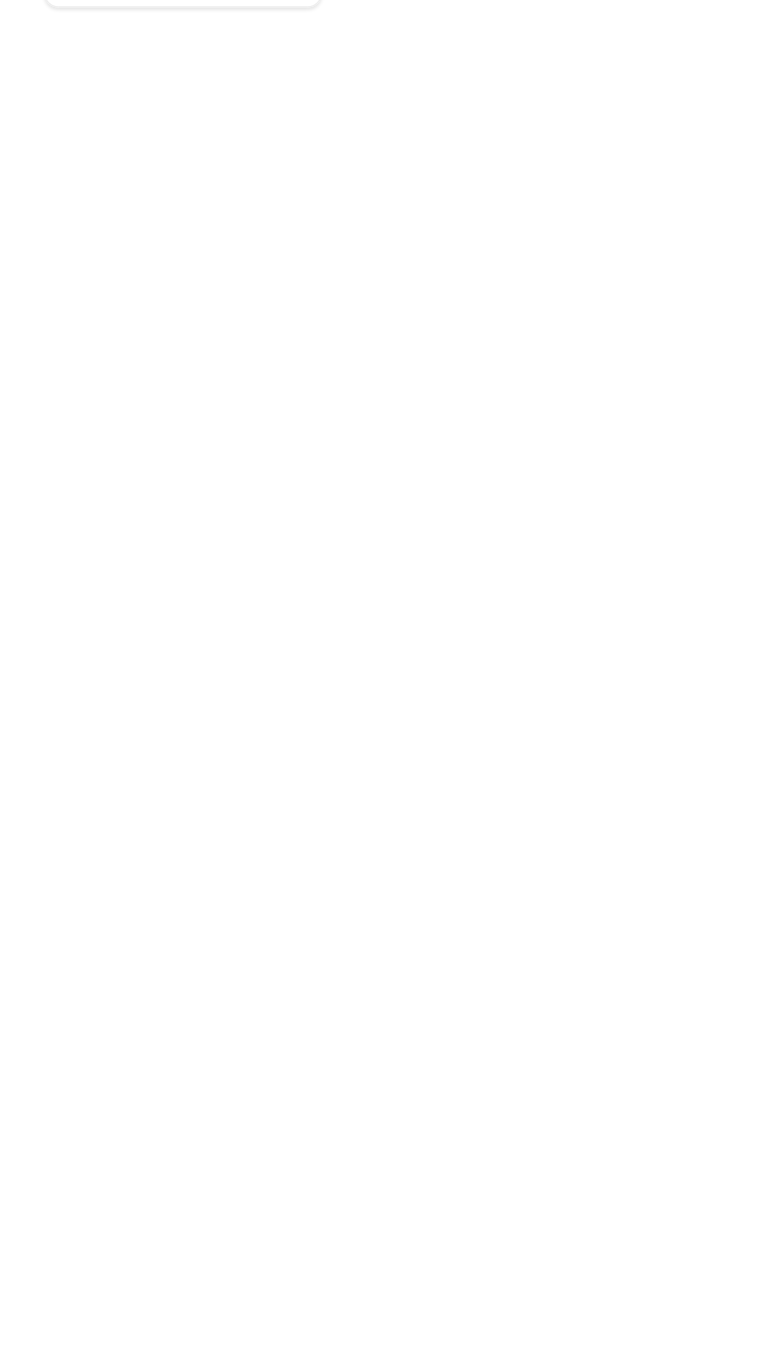 scroll, scrollTop: 0, scrollLeft: 0, axis: both 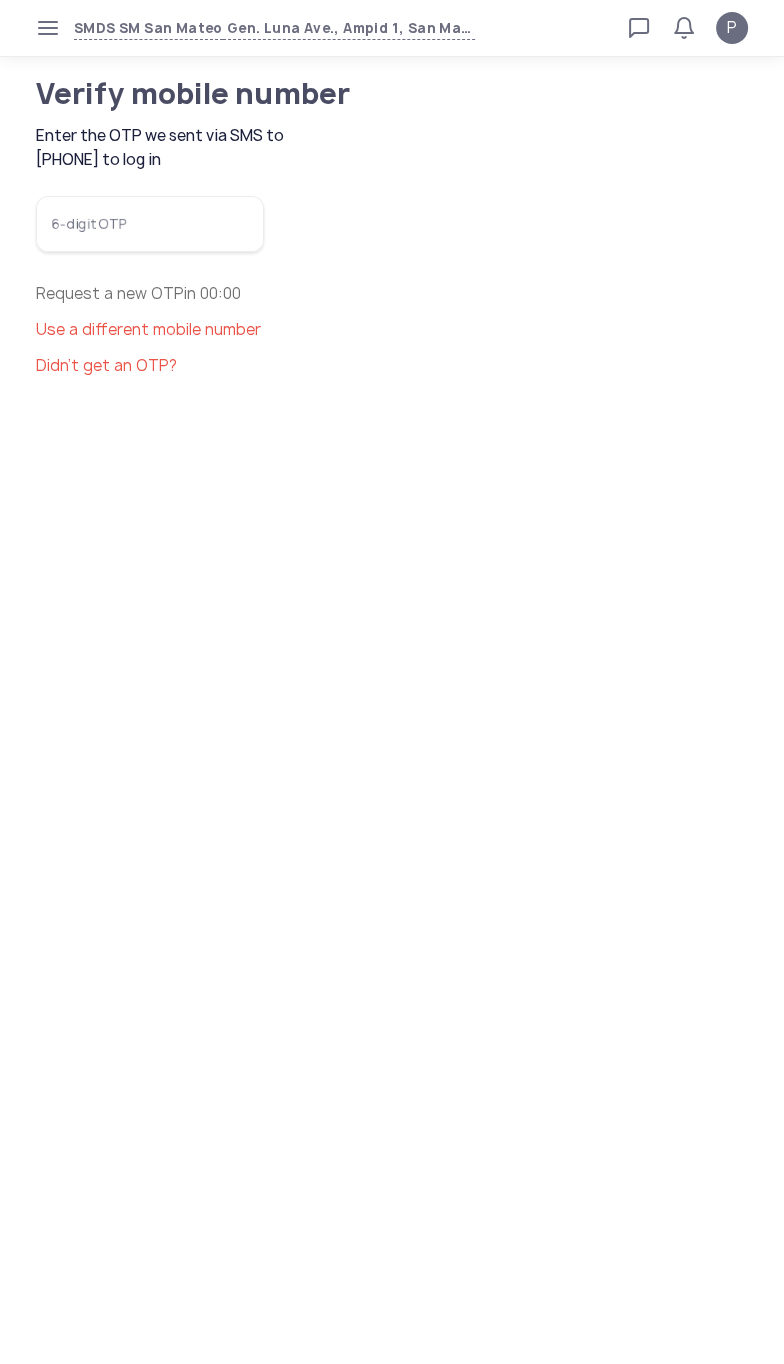 click on "6-digit OTP" at bounding box center (150, 224) 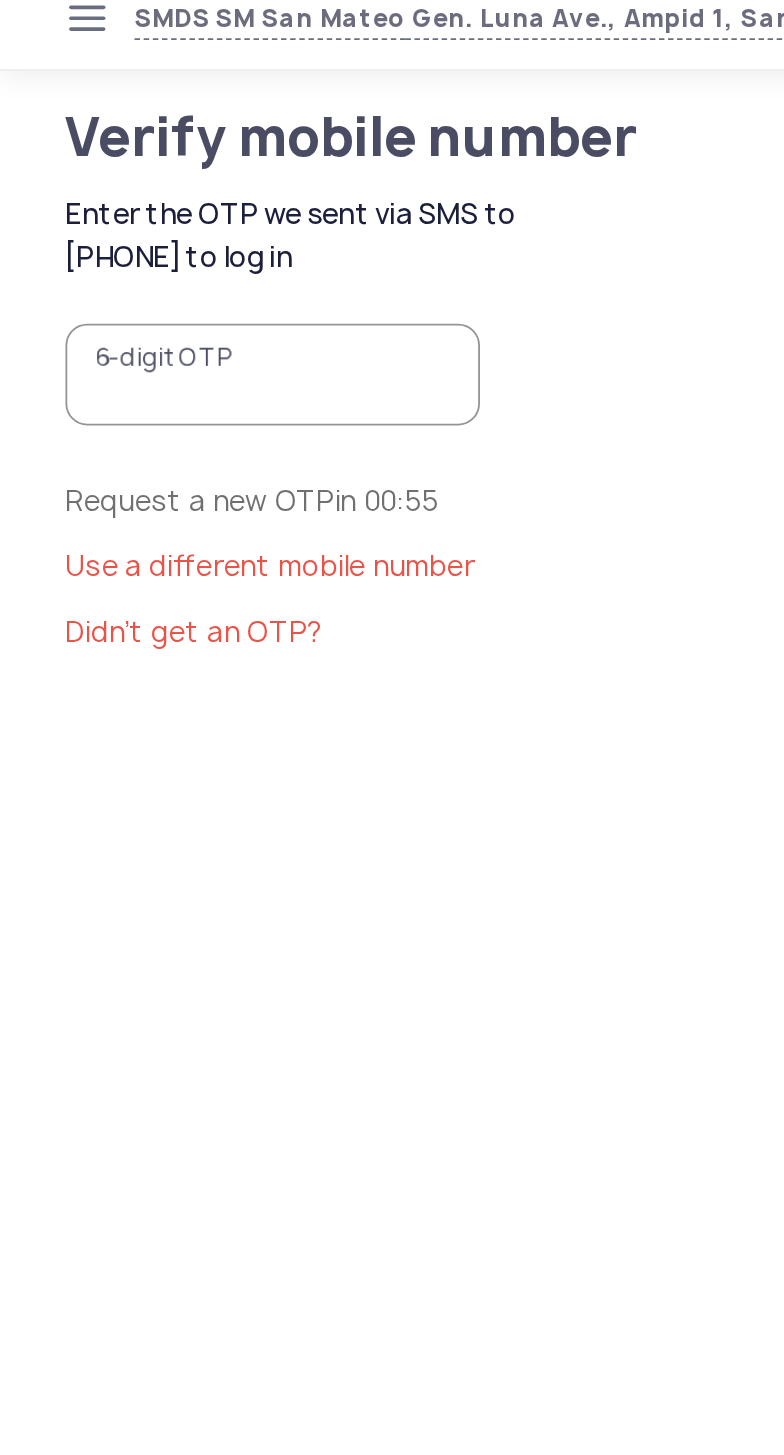 click on "6-digit OTP" at bounding box center [150, 224] 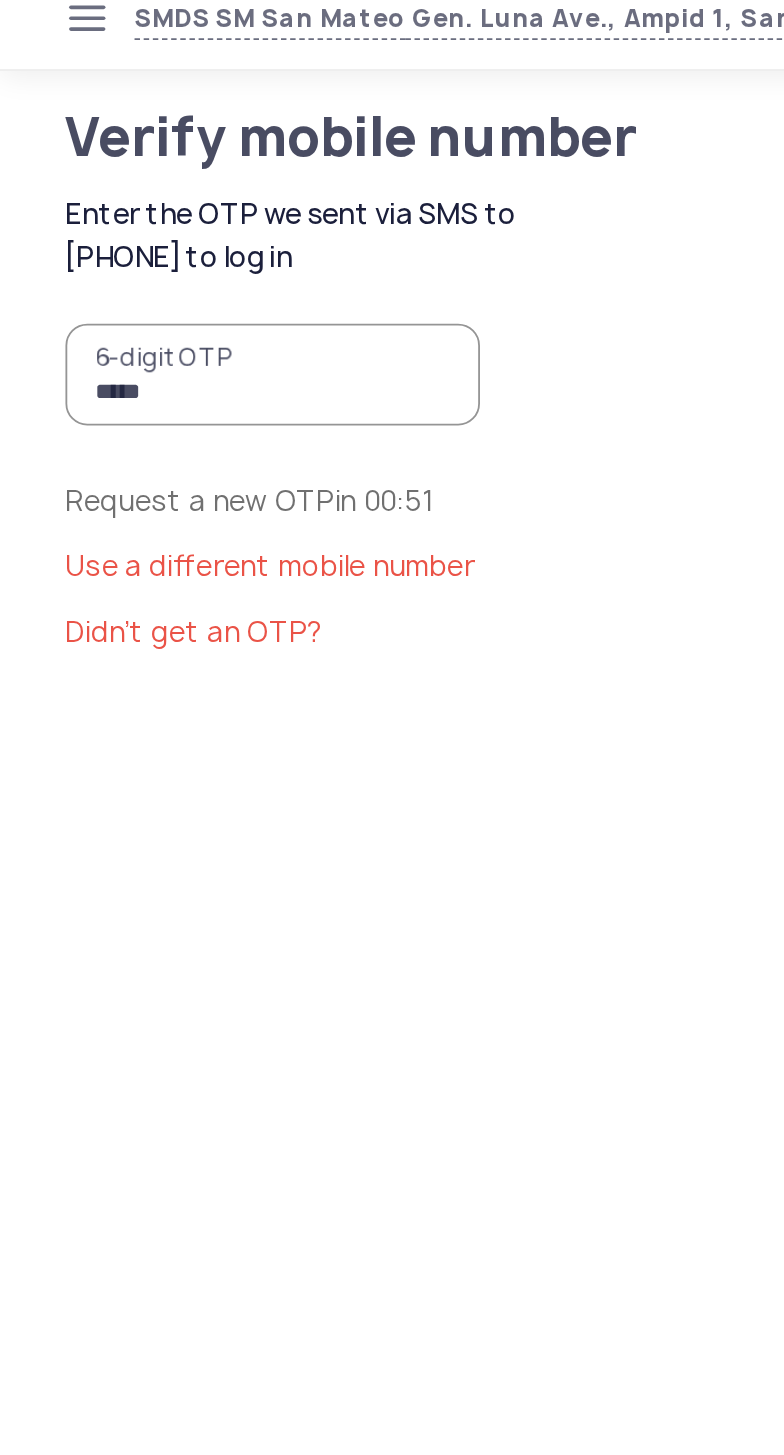 type on "******" 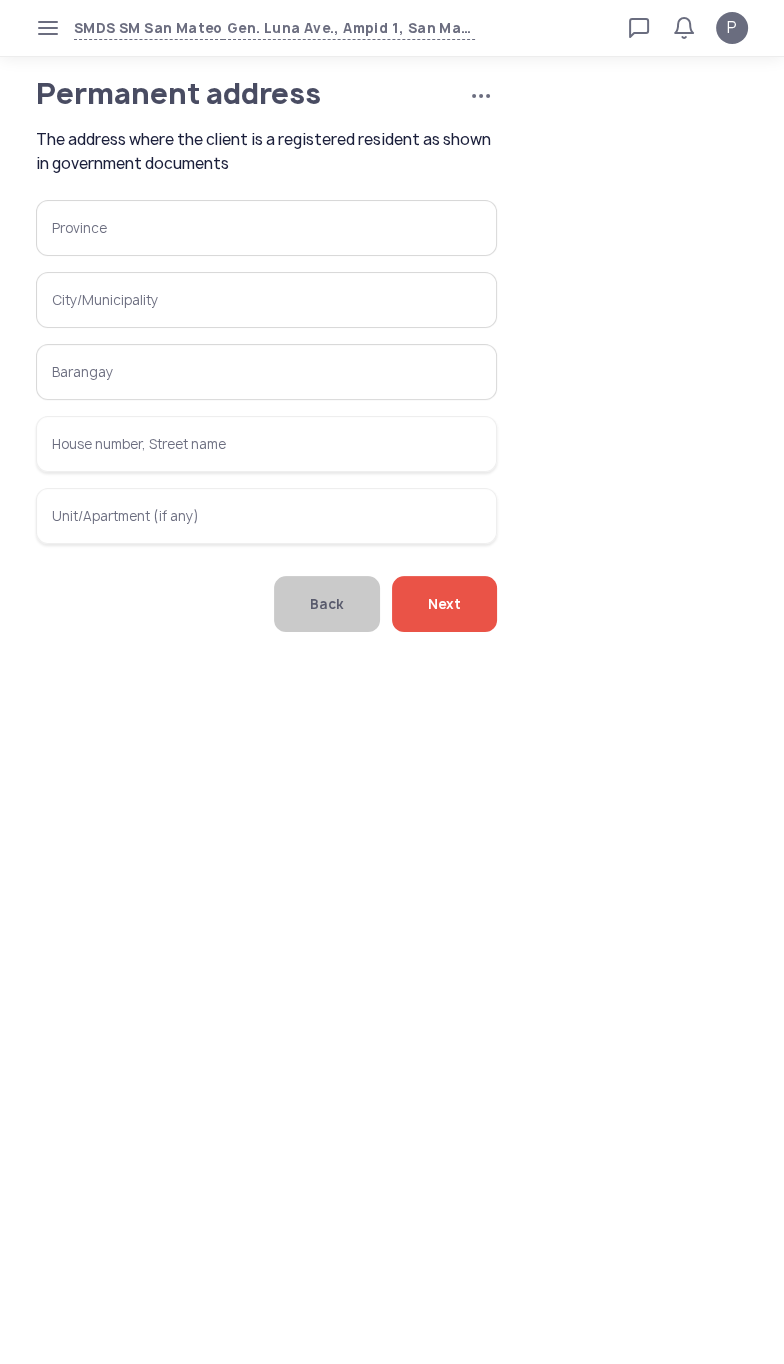 click on "Province" at bounding box center [266, 228] 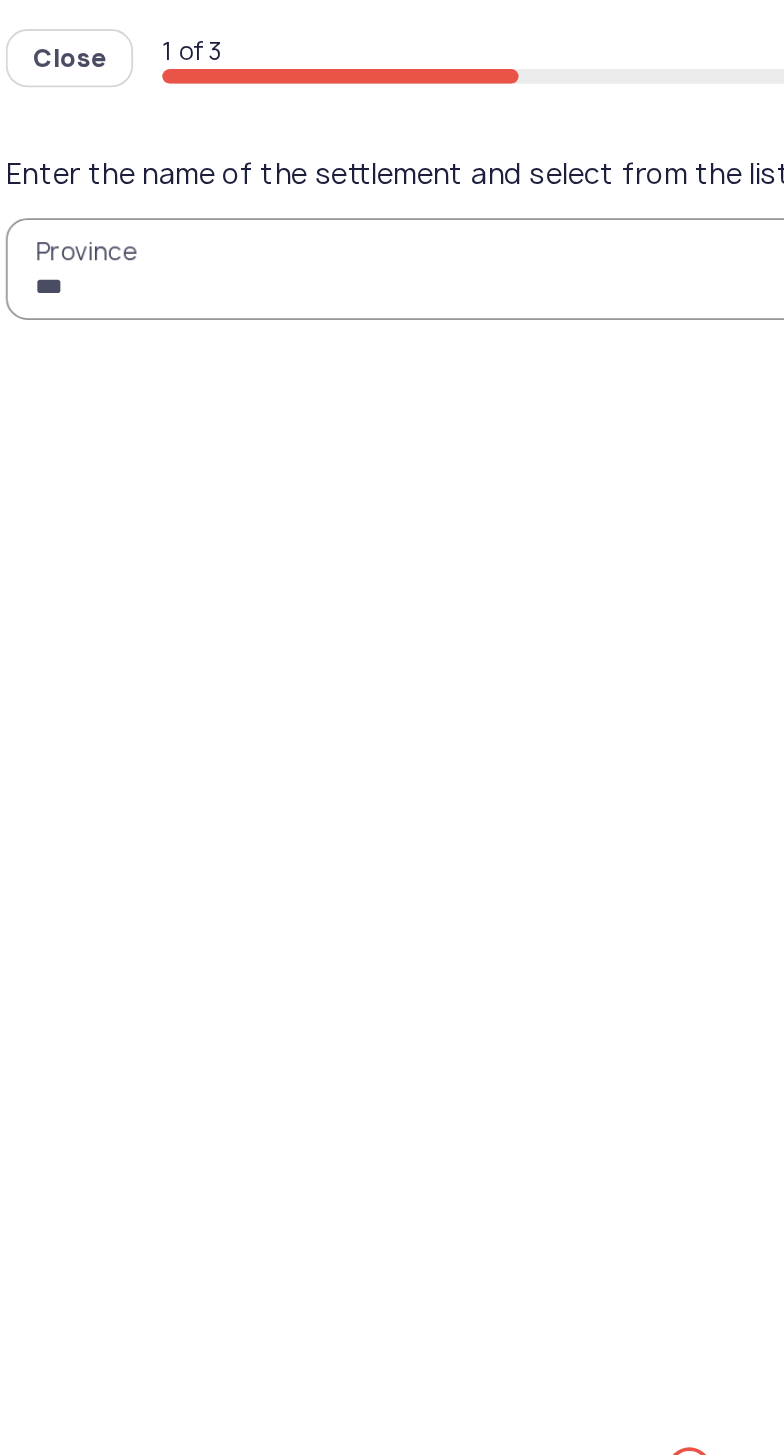 type on "****" 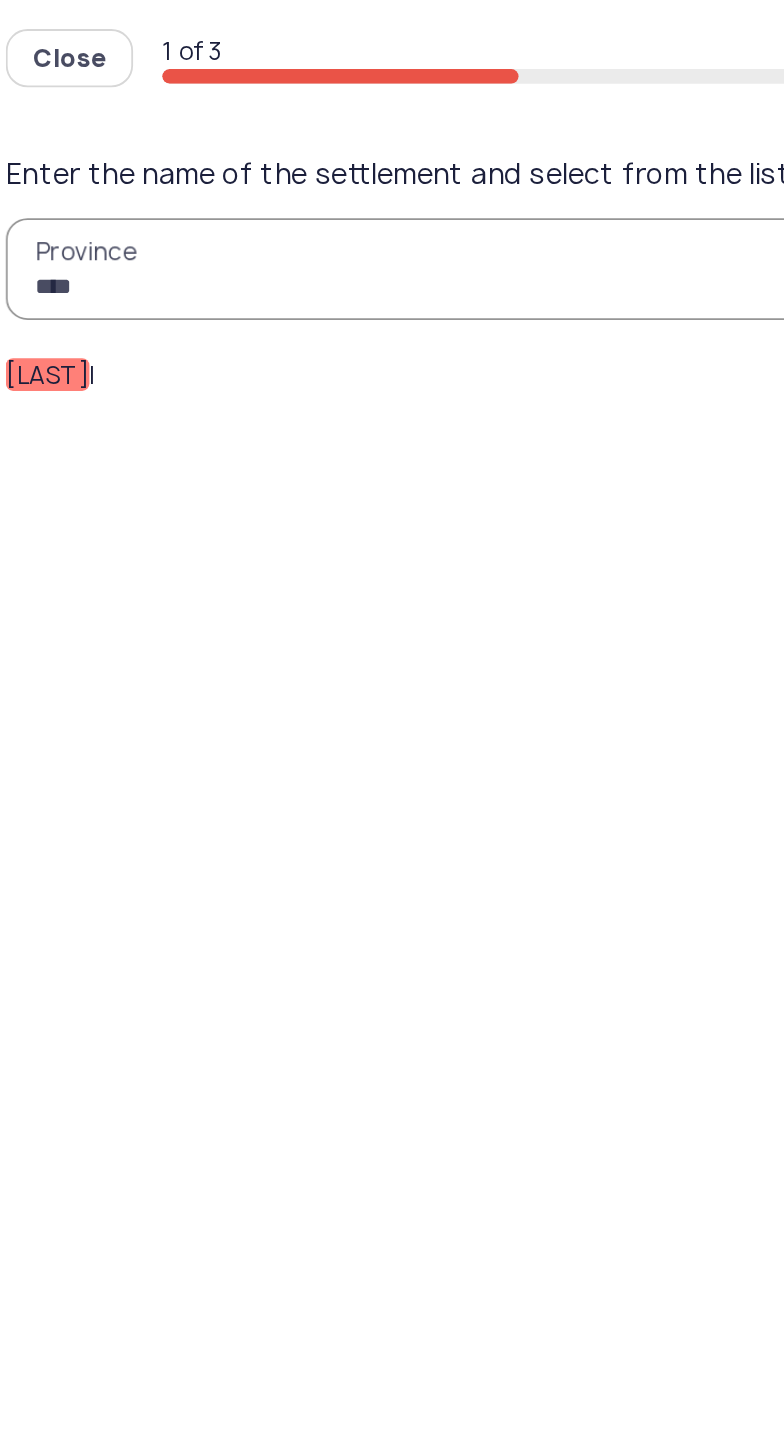 click on "[LAST]" 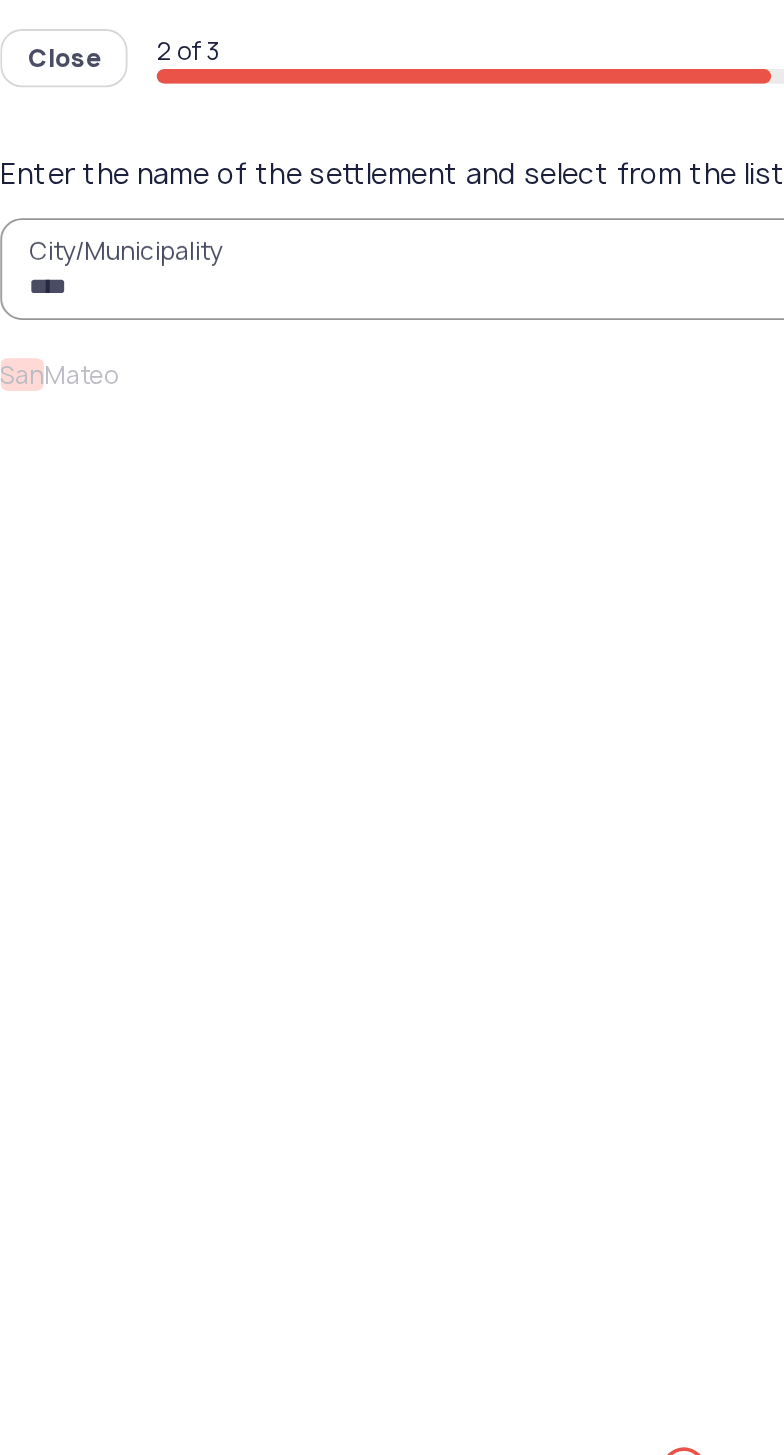 type on "***" 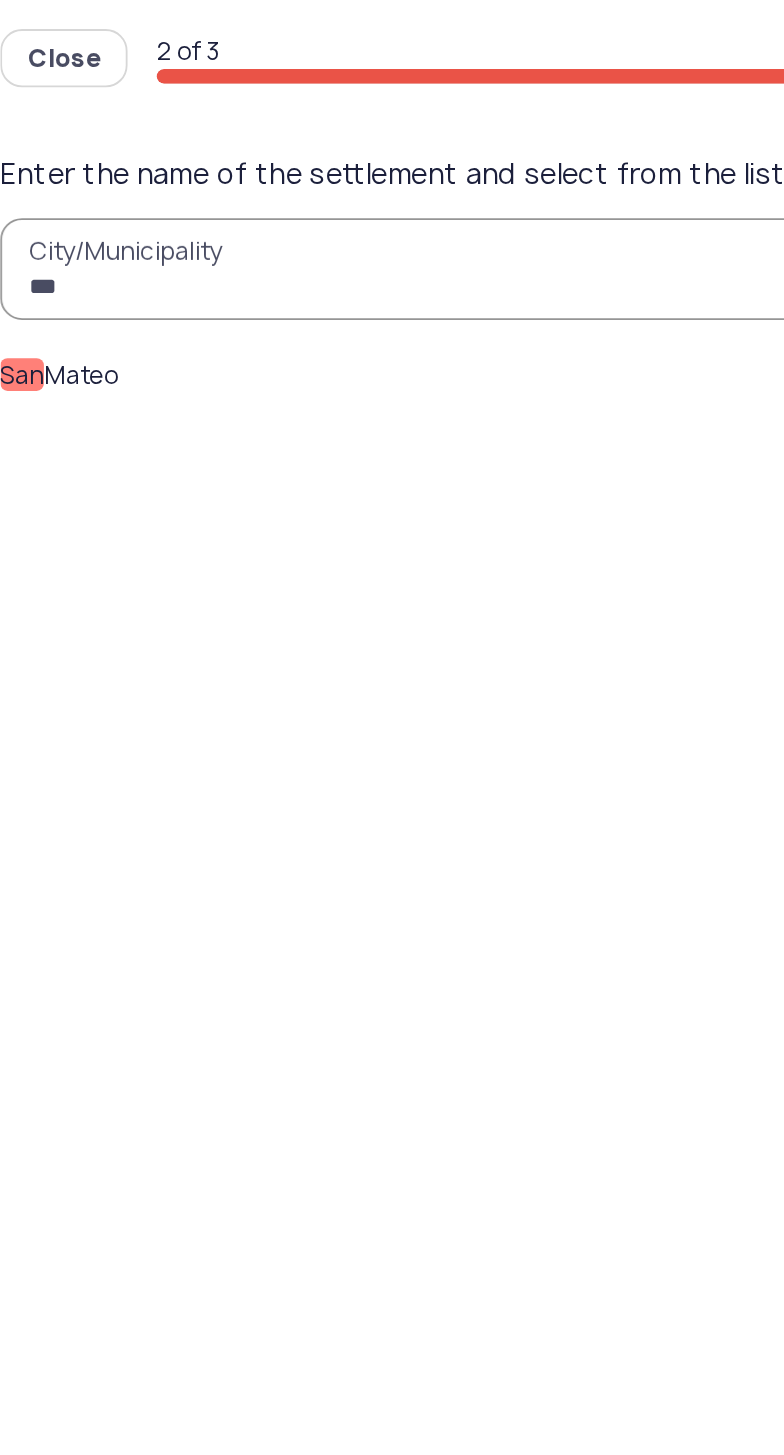 click on "San" 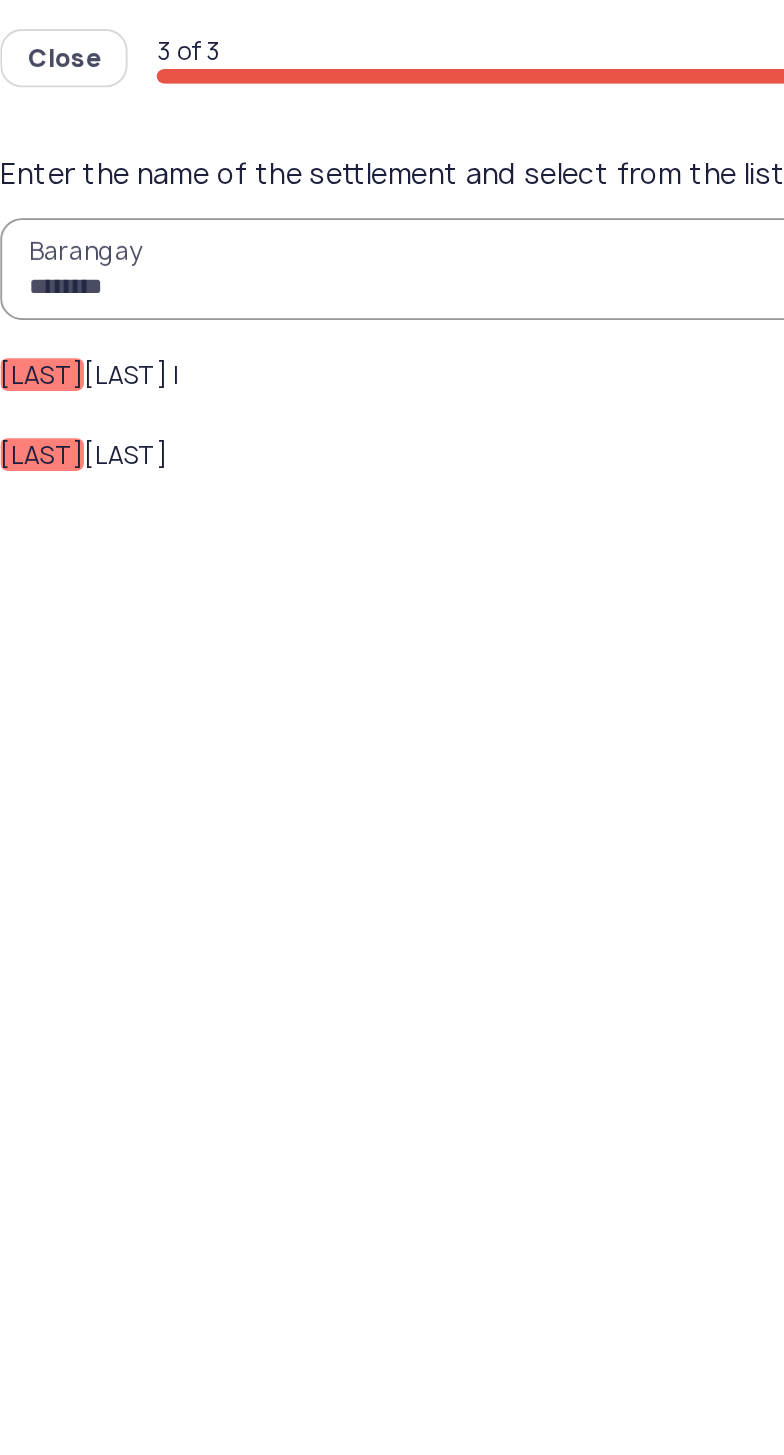 type on "********" 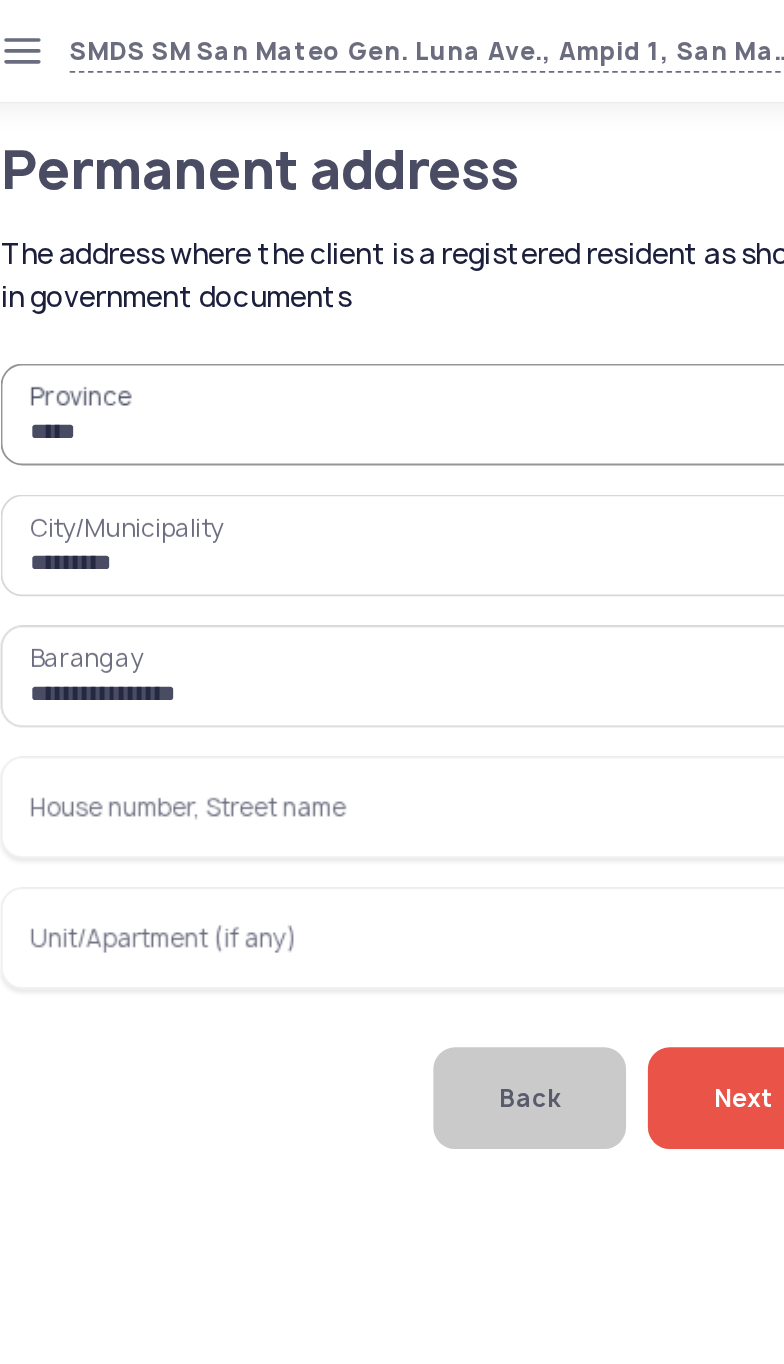 click on "House number, Street name" at bounding box center [266, 444] 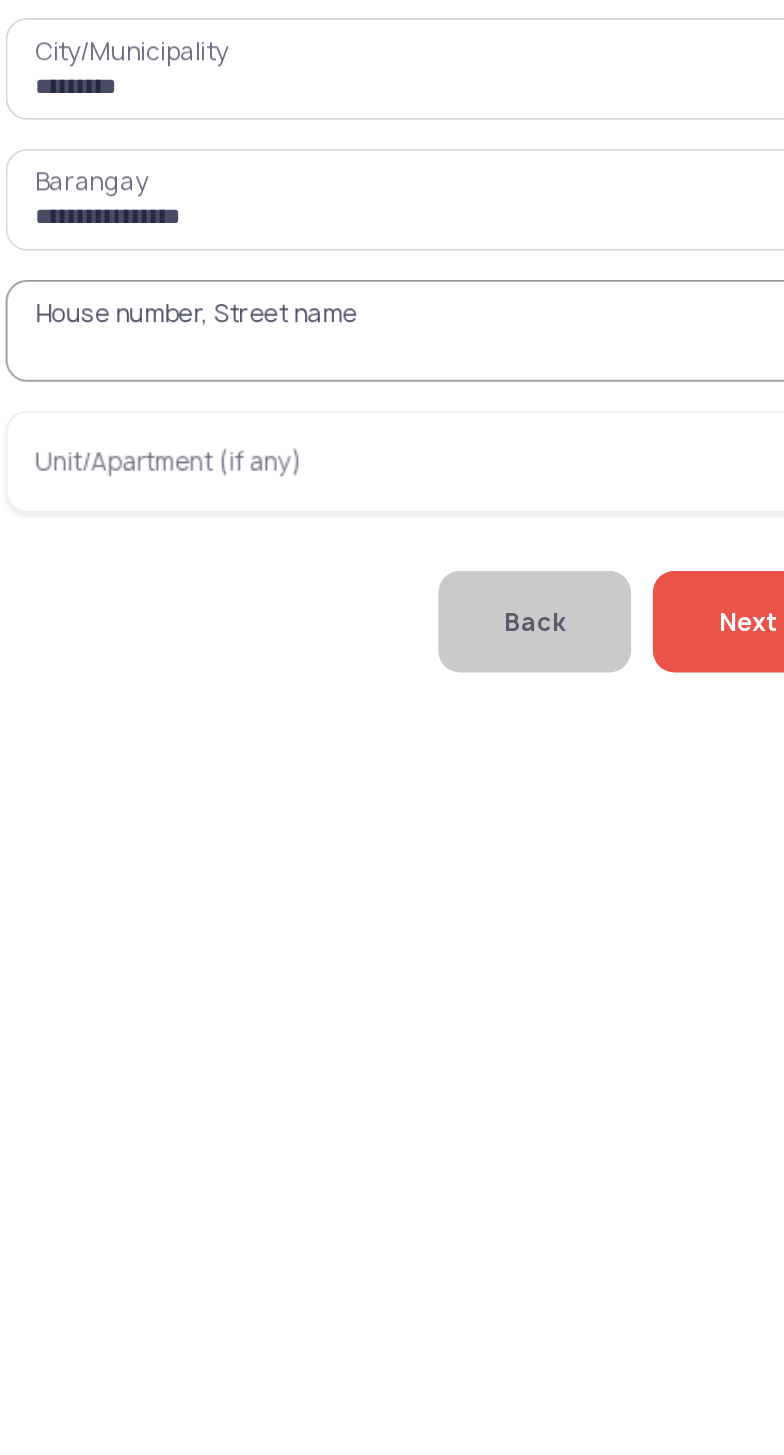 click on "House number, Street name" at bounding box center [266, 444] 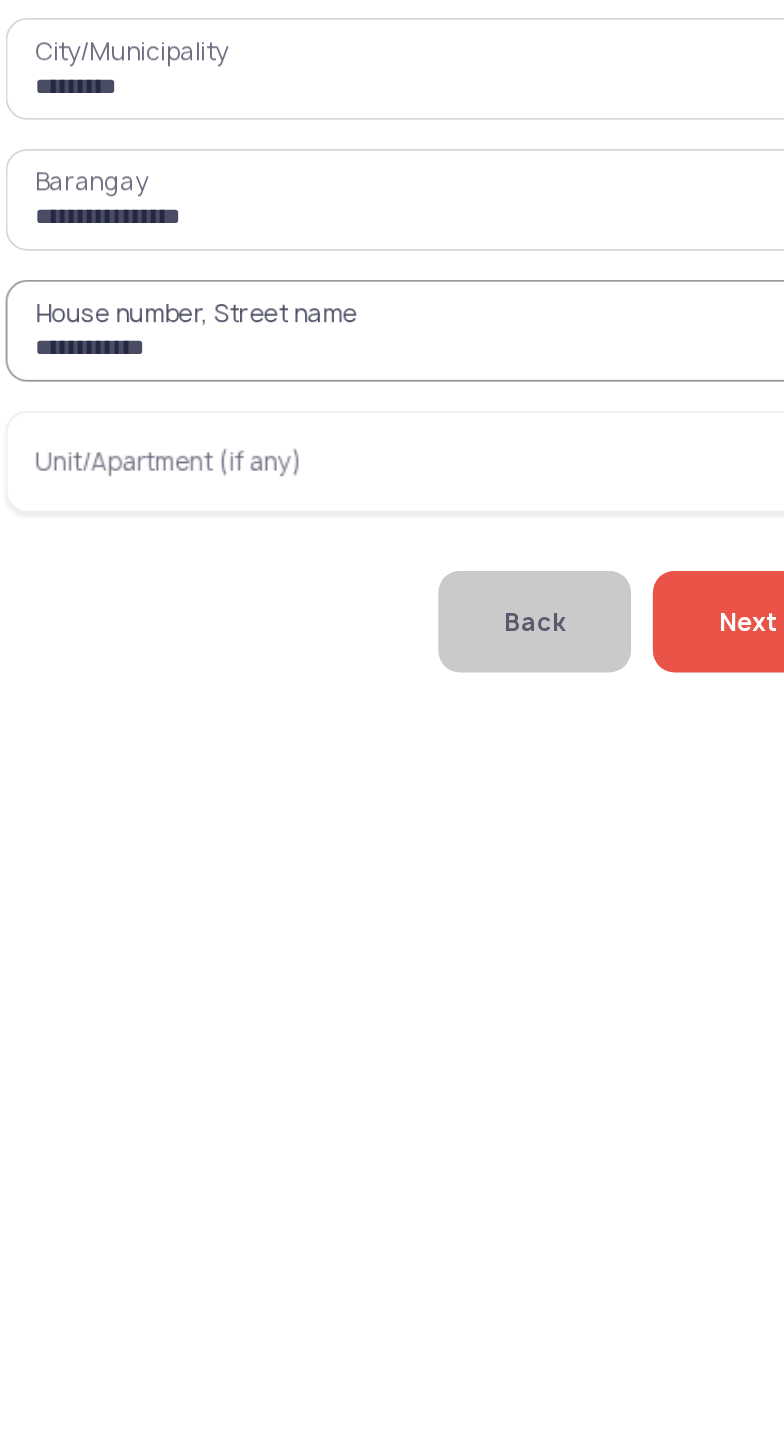 click on "**********" at bounding box center [266, 444] 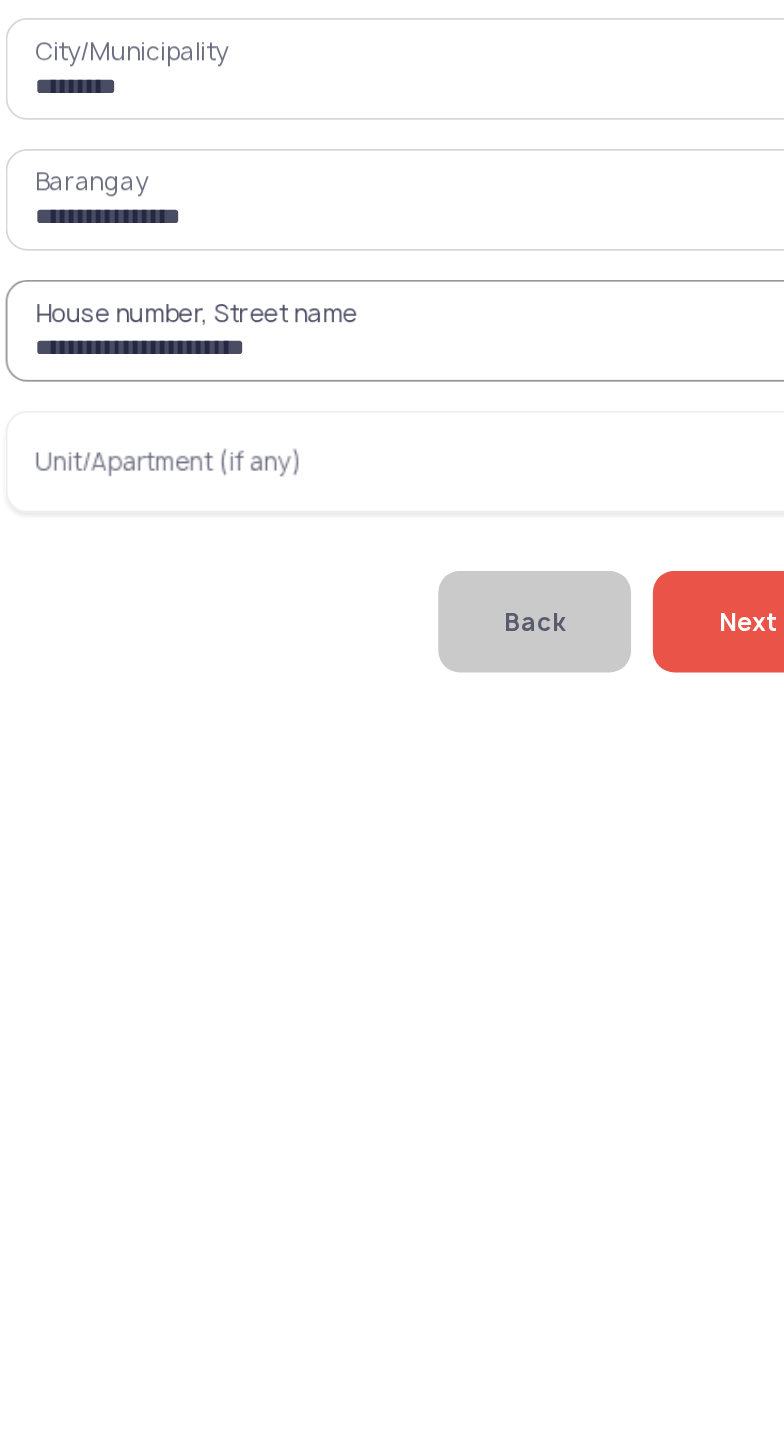 type on "**********" 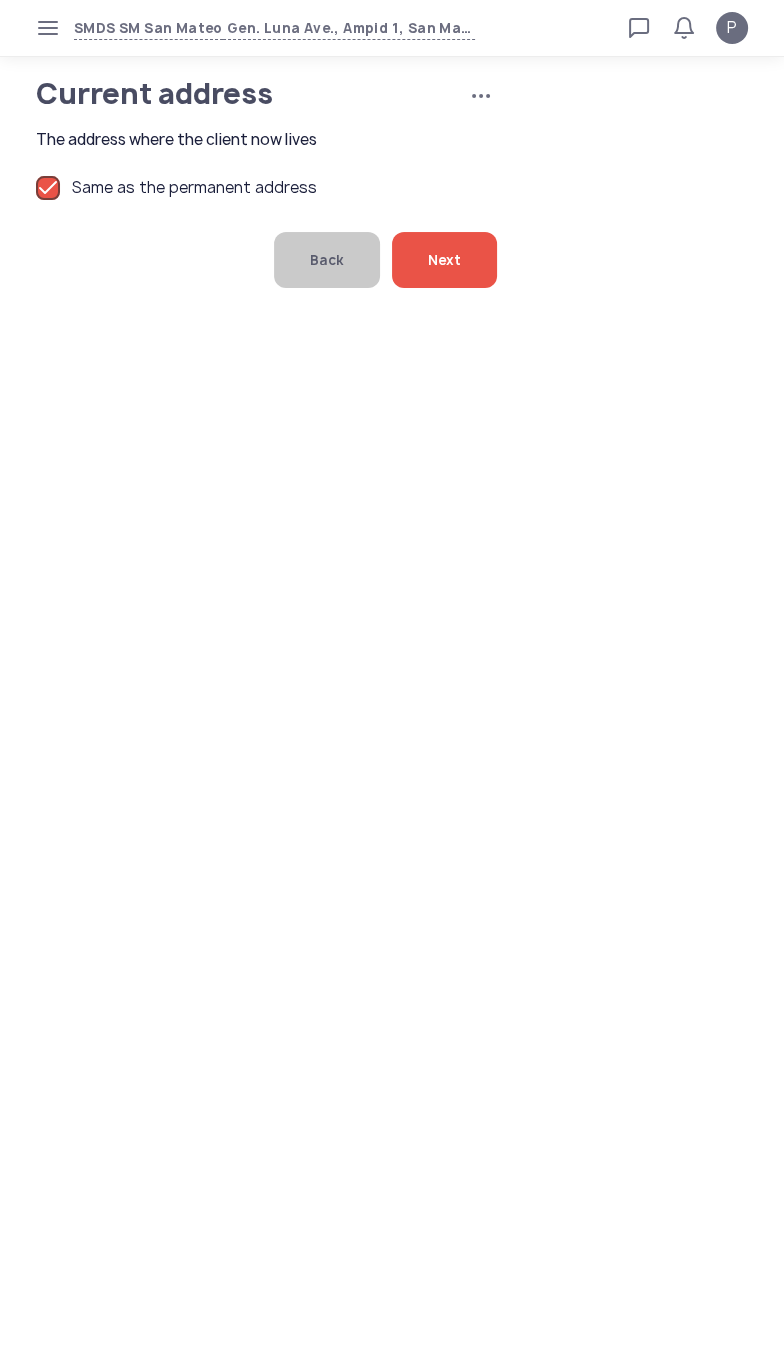 click on "Next" 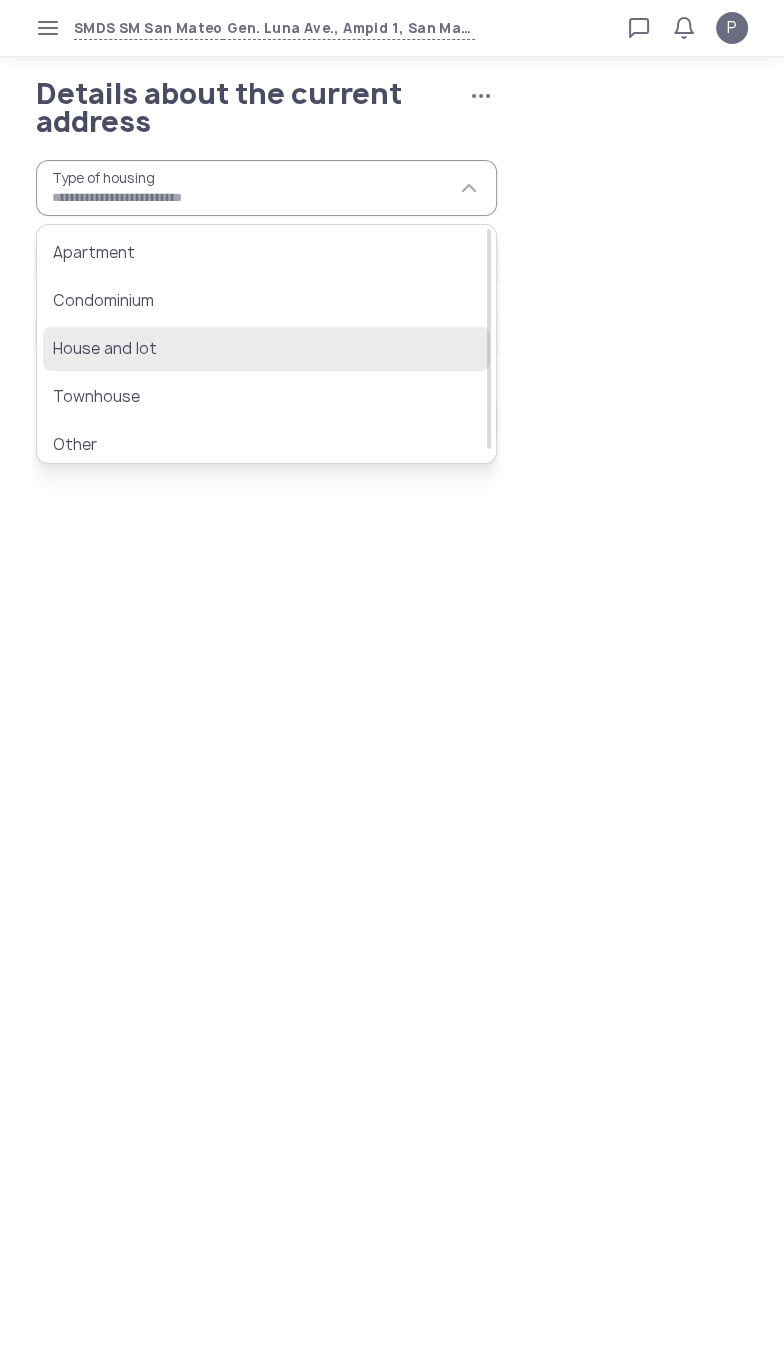 click on "House and lot" 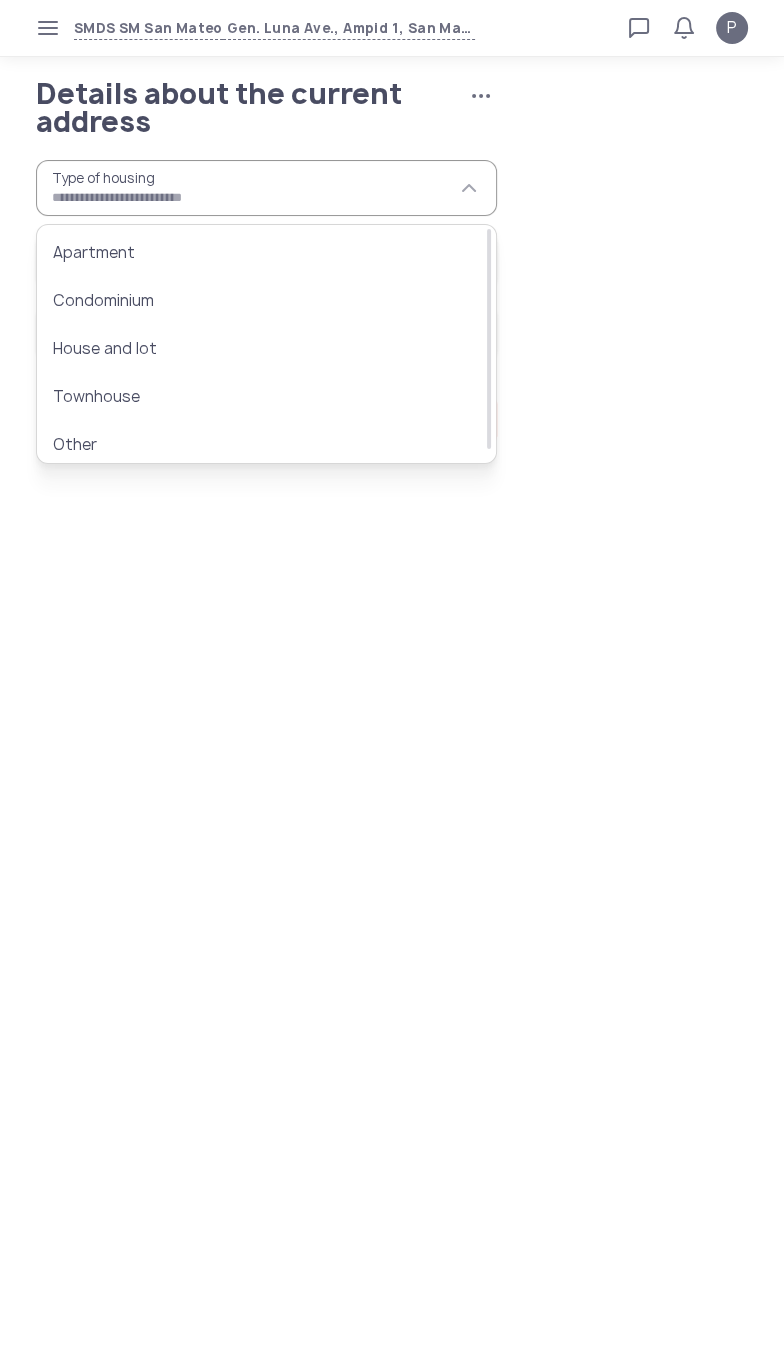 type on "**********" 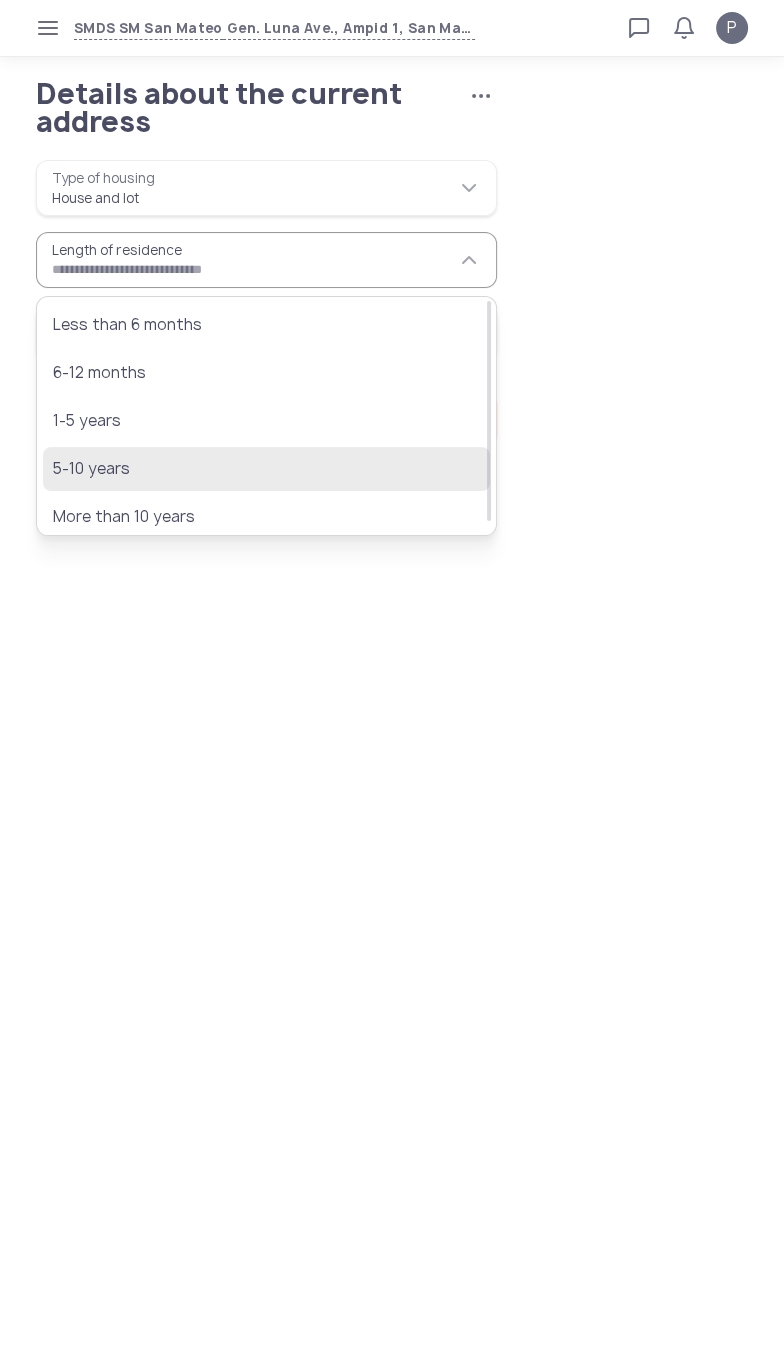 click on "5-10 years" 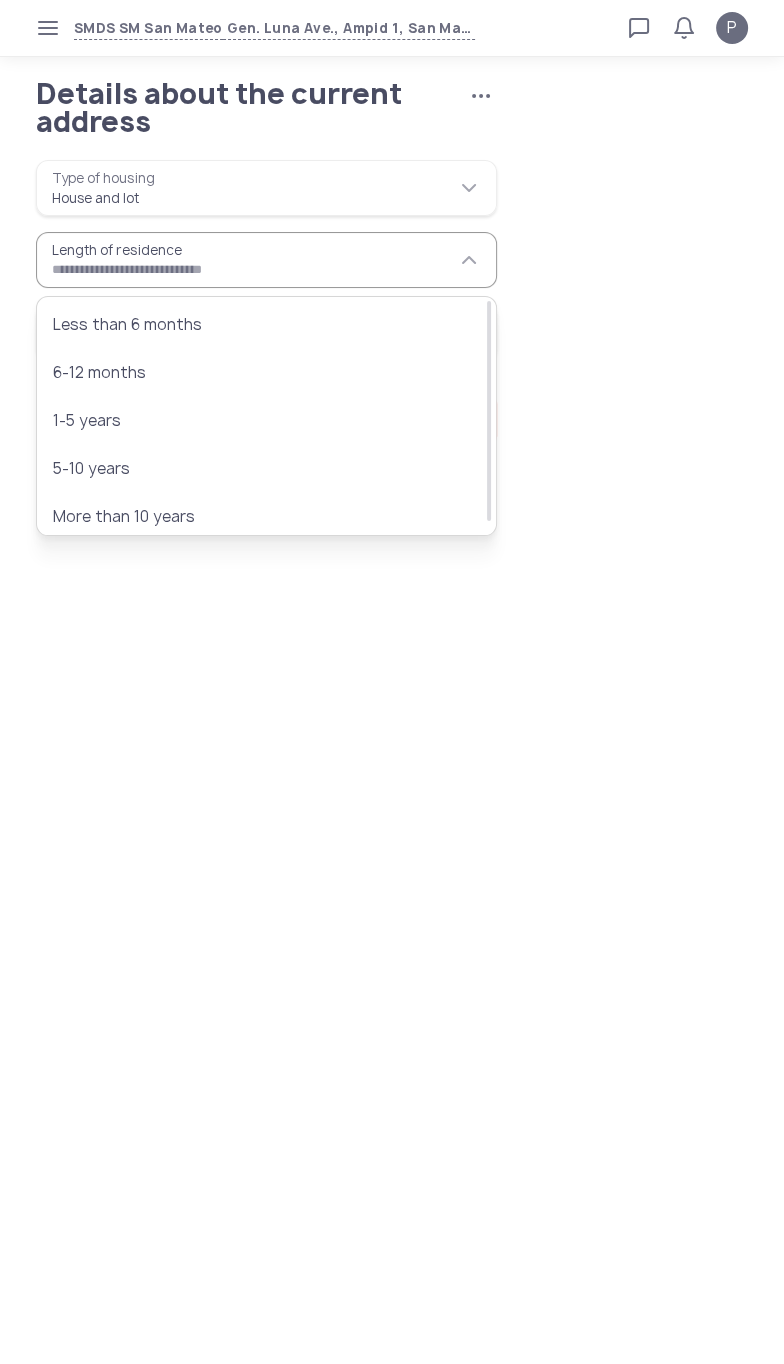 type on "**********" 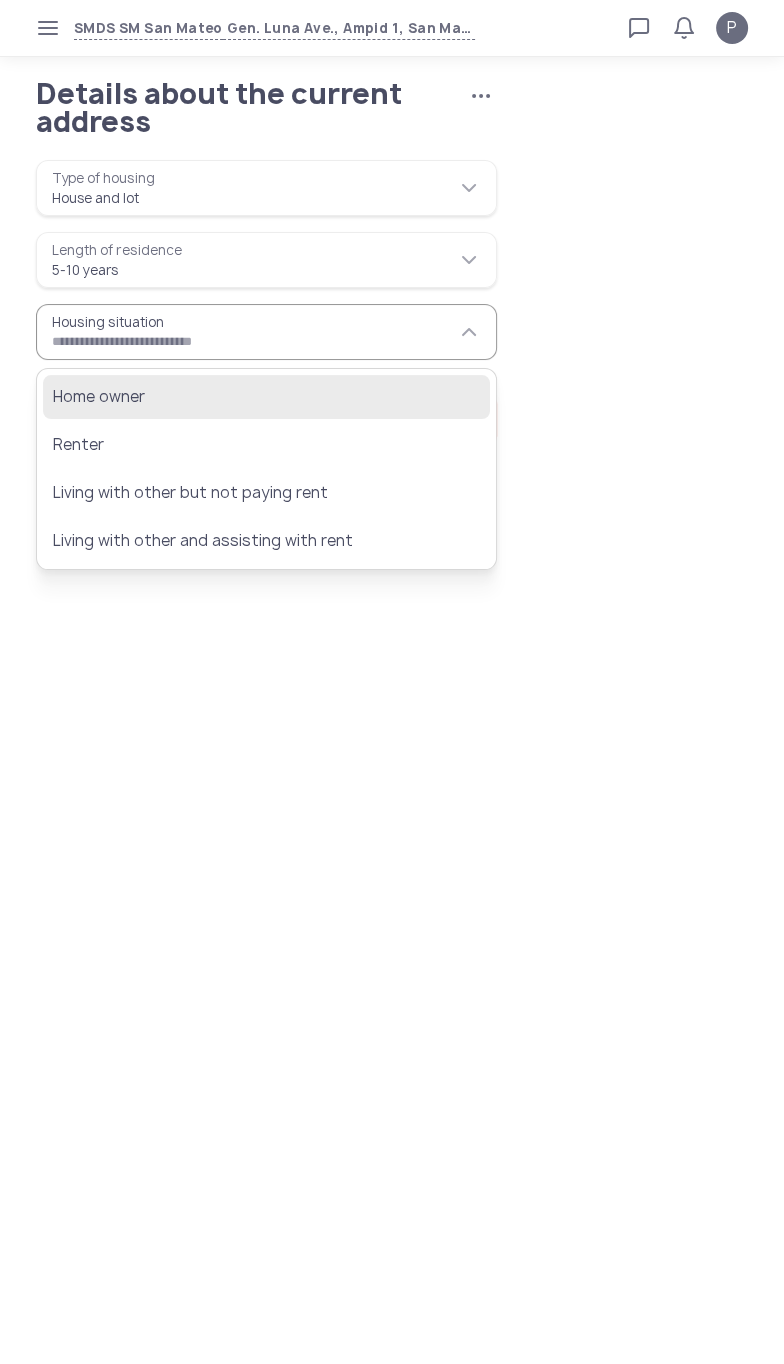 click on "Home owner" 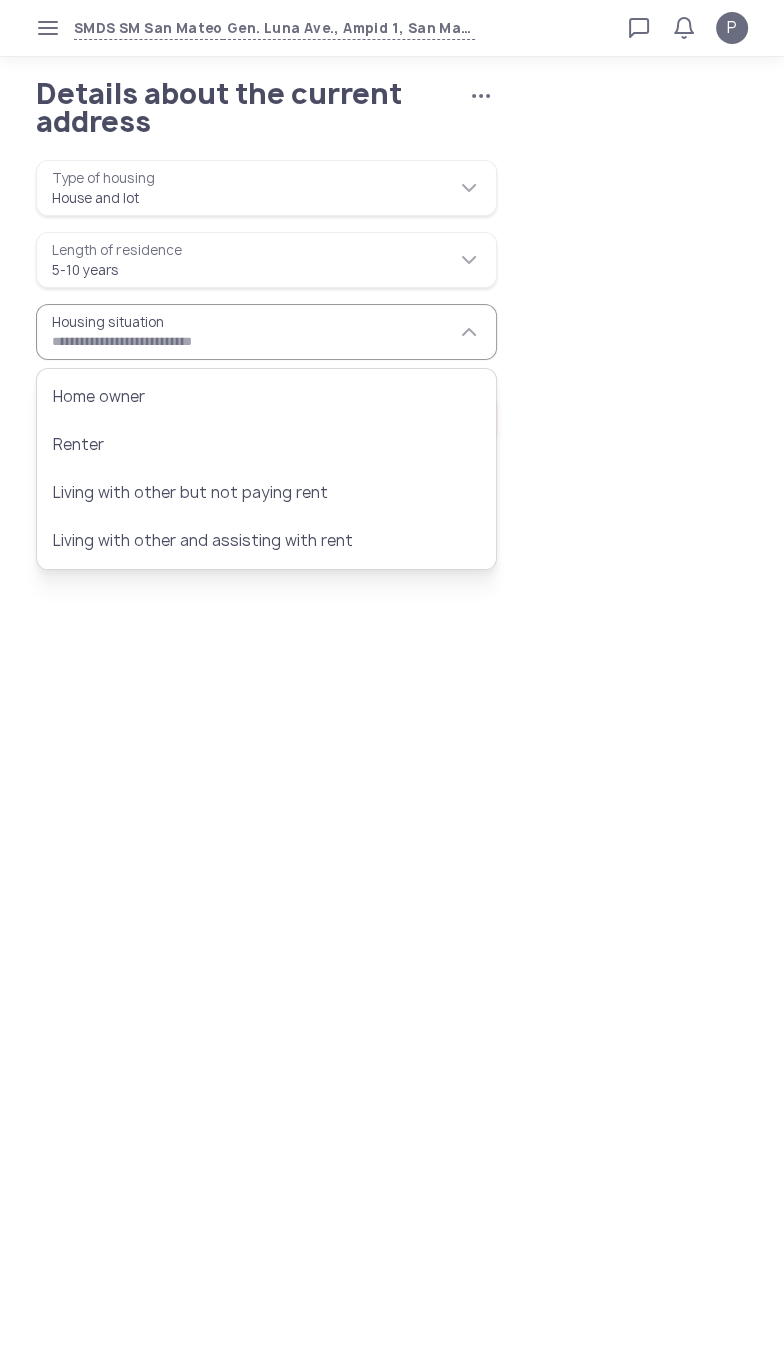 type on "**********" 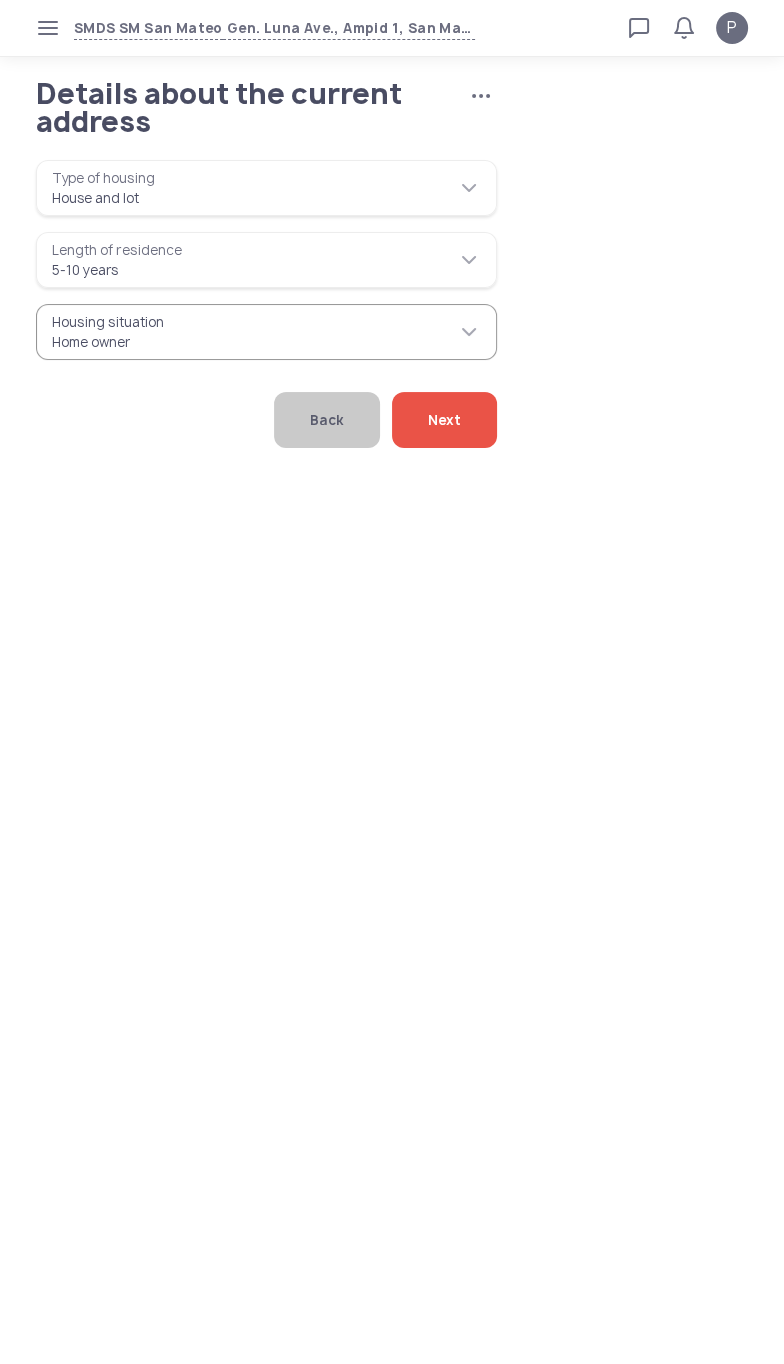 click on "Next" 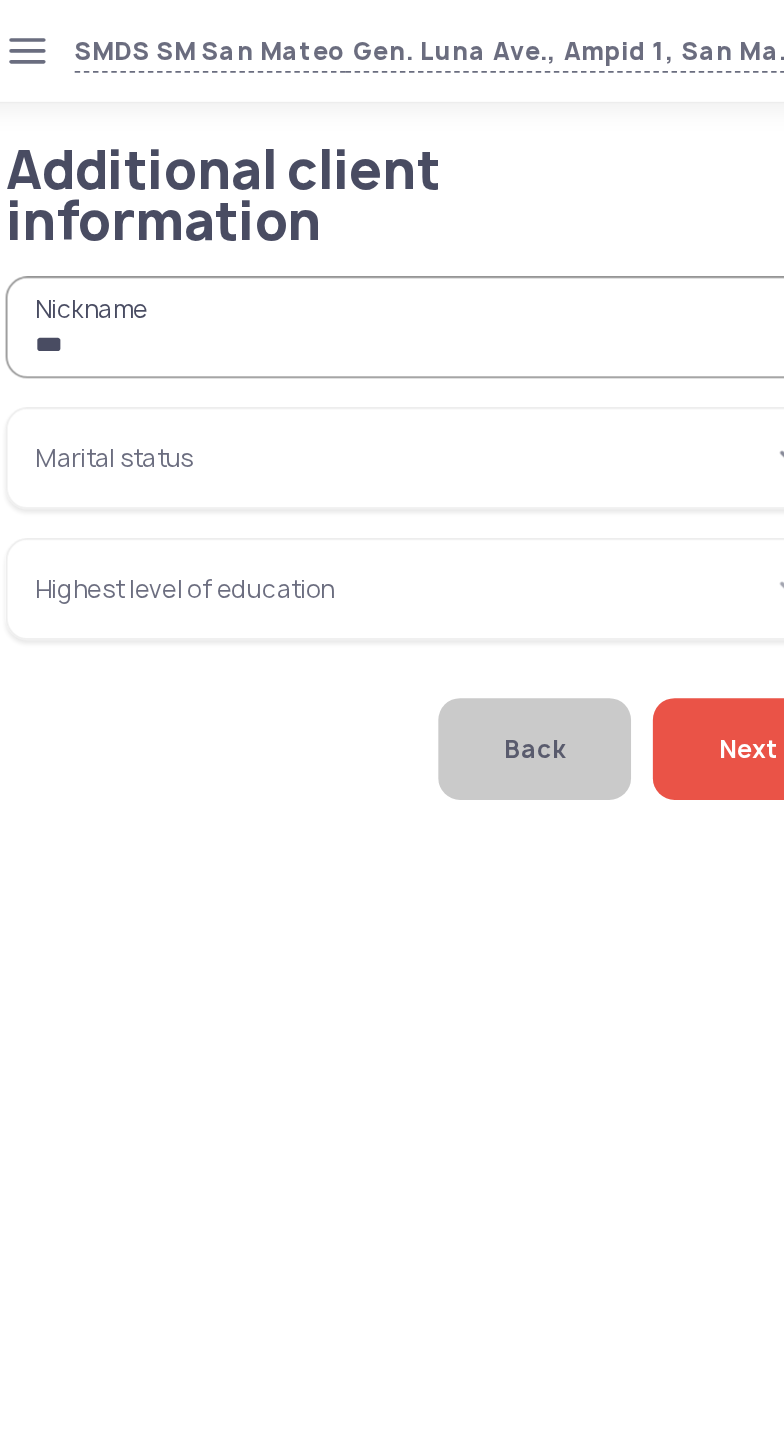 type on "***" 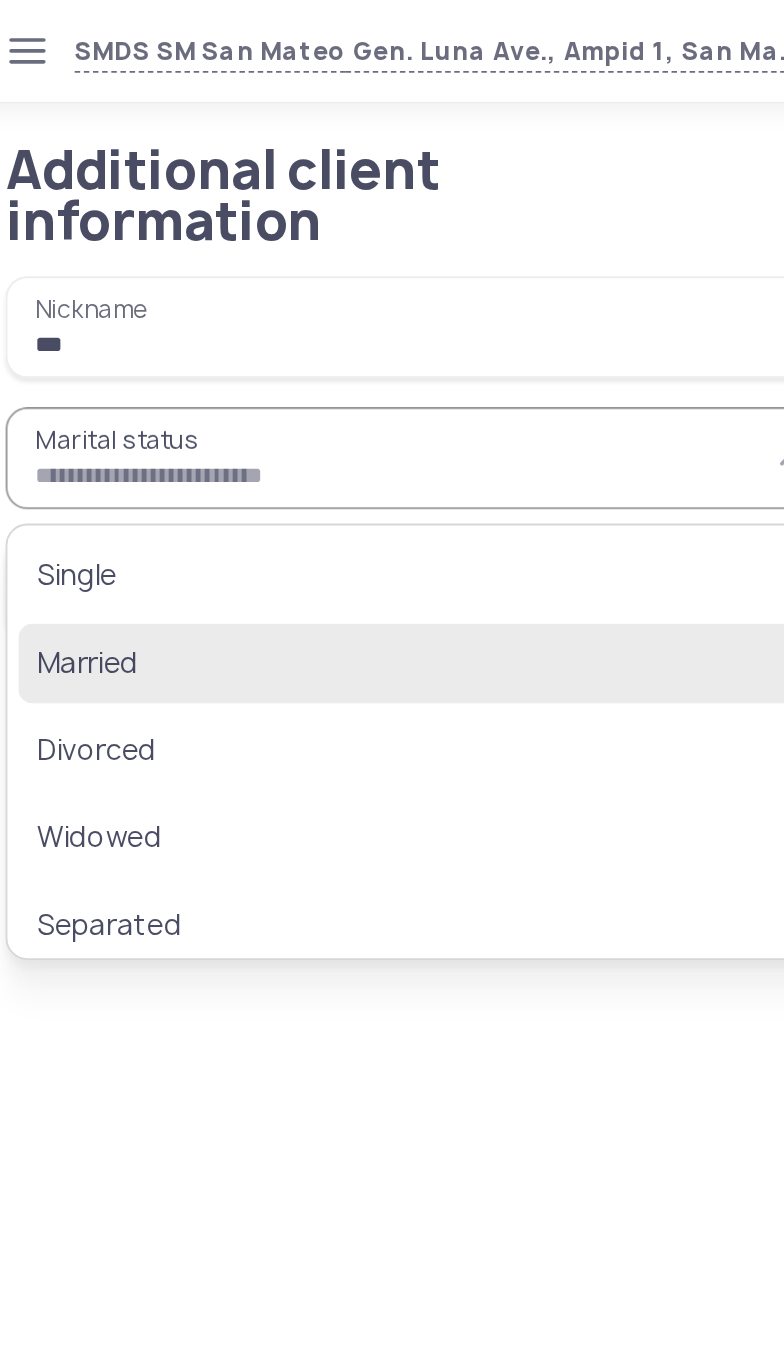 click on "Married" 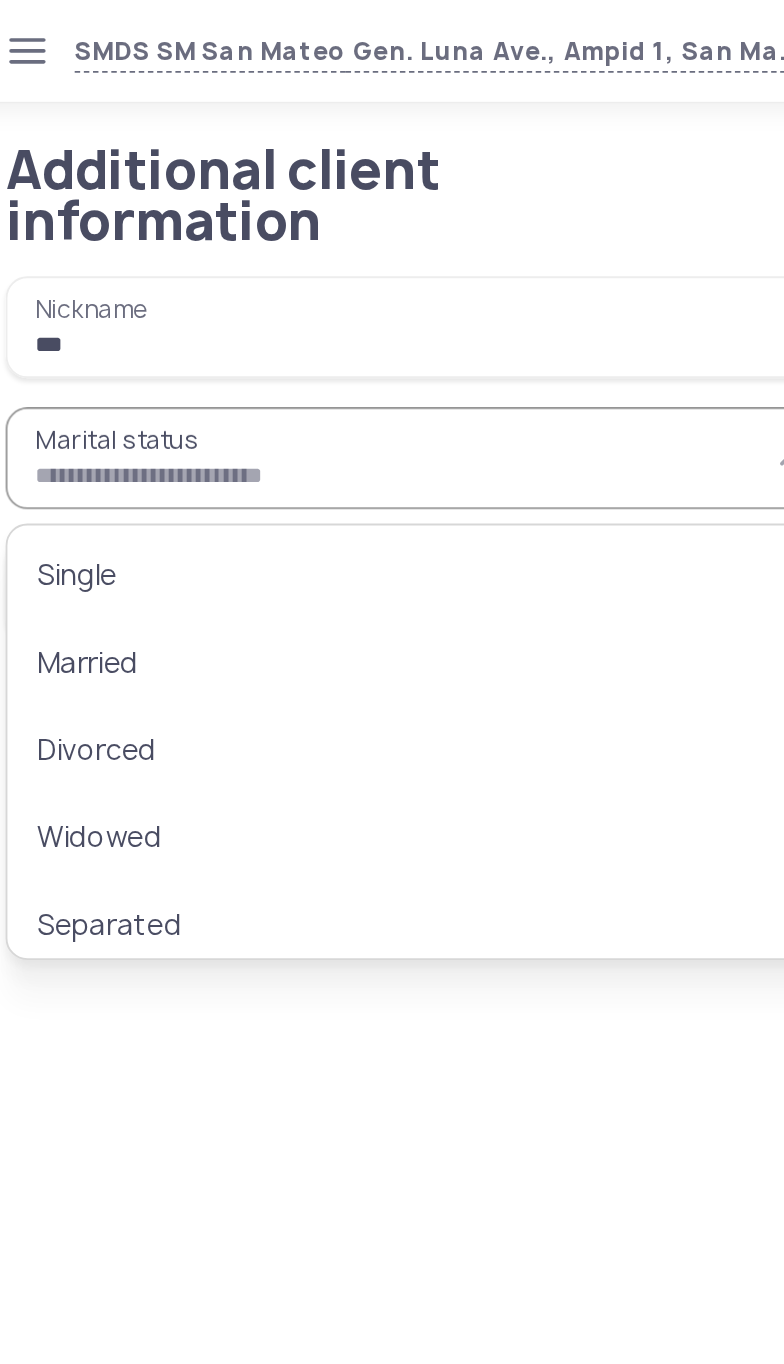type on "*******" 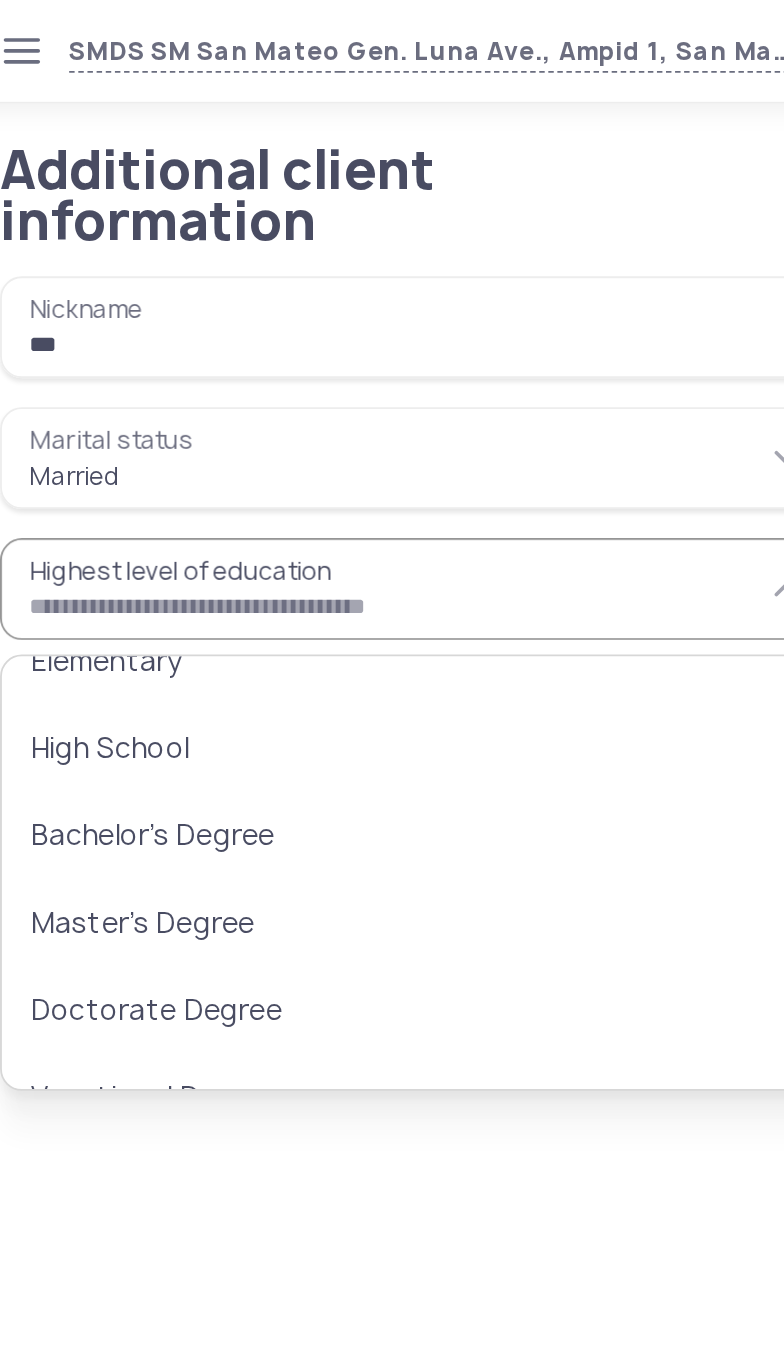 scroll, scrollTop: 20, scrollLeft: 0, axis: vertical 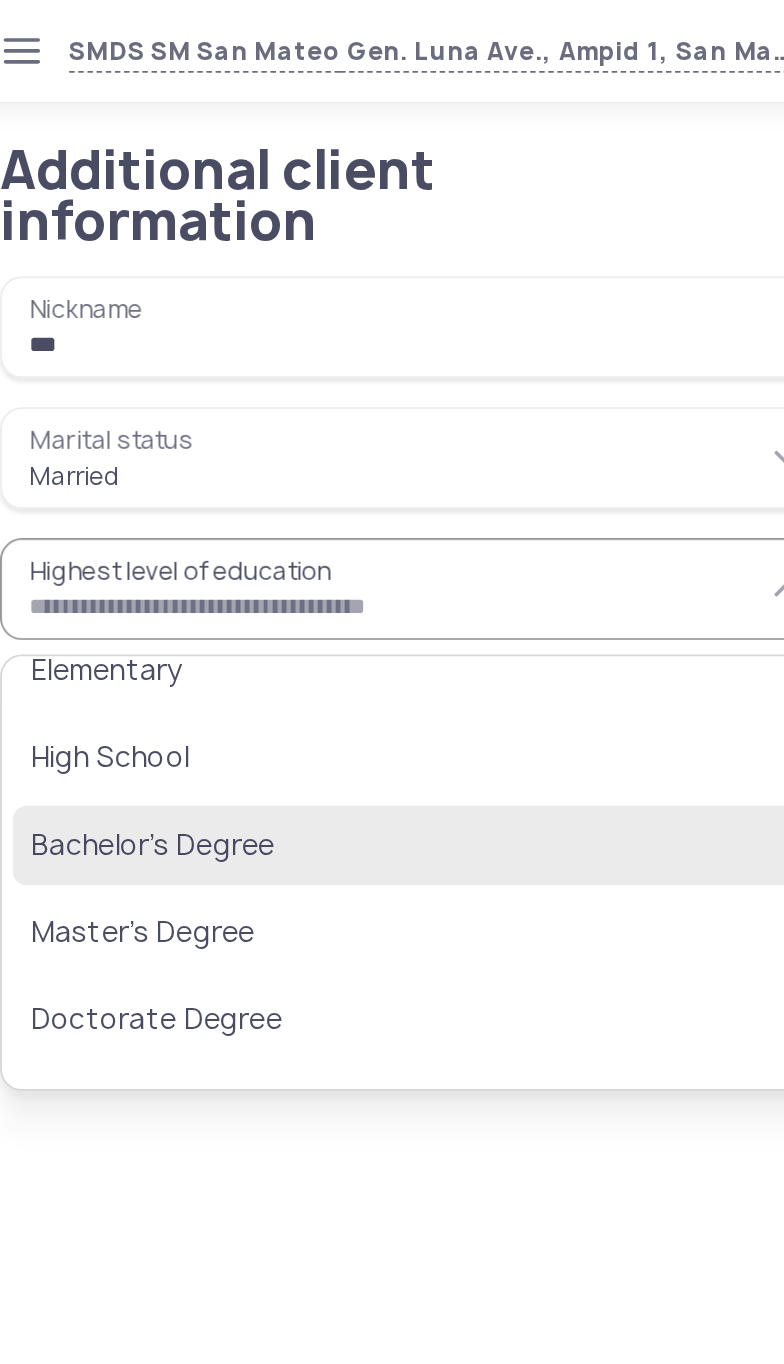 click on "Bachelor’s Degree" 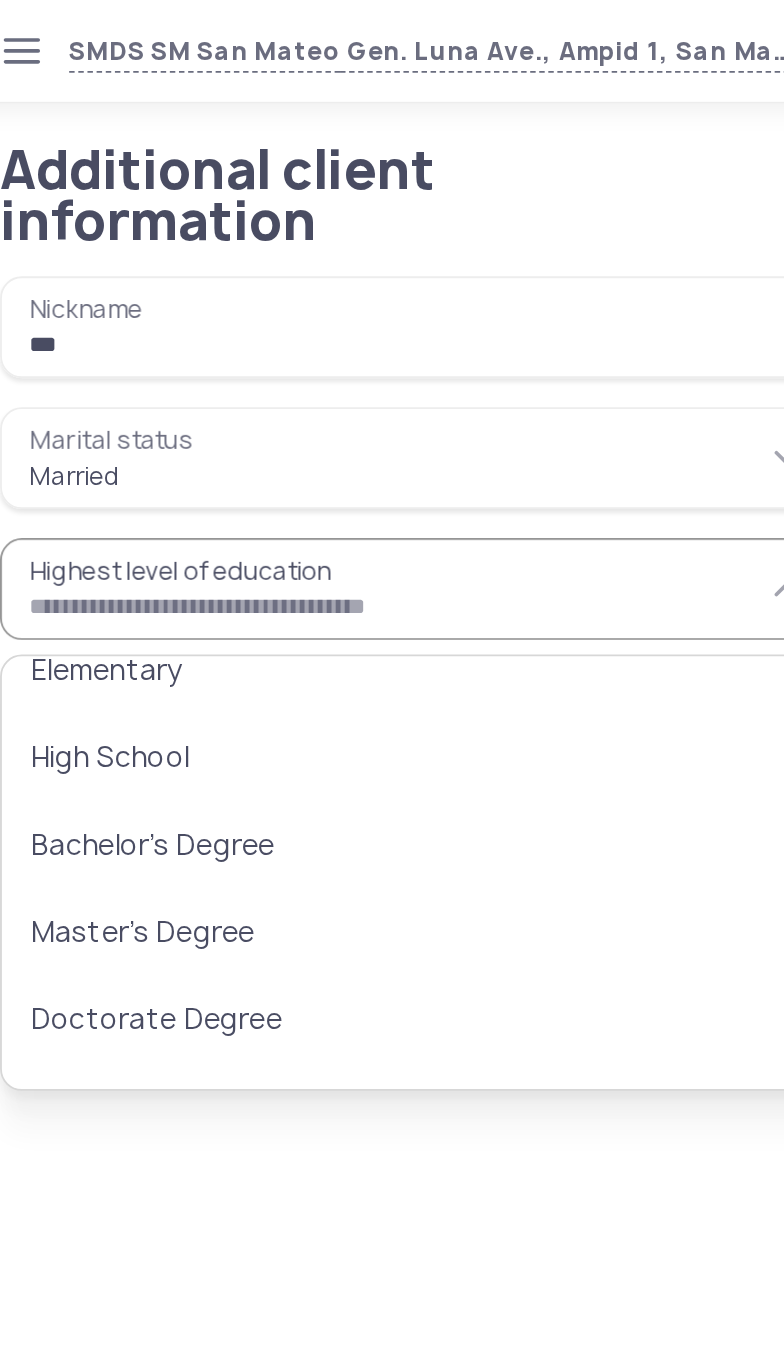 type on "**********" 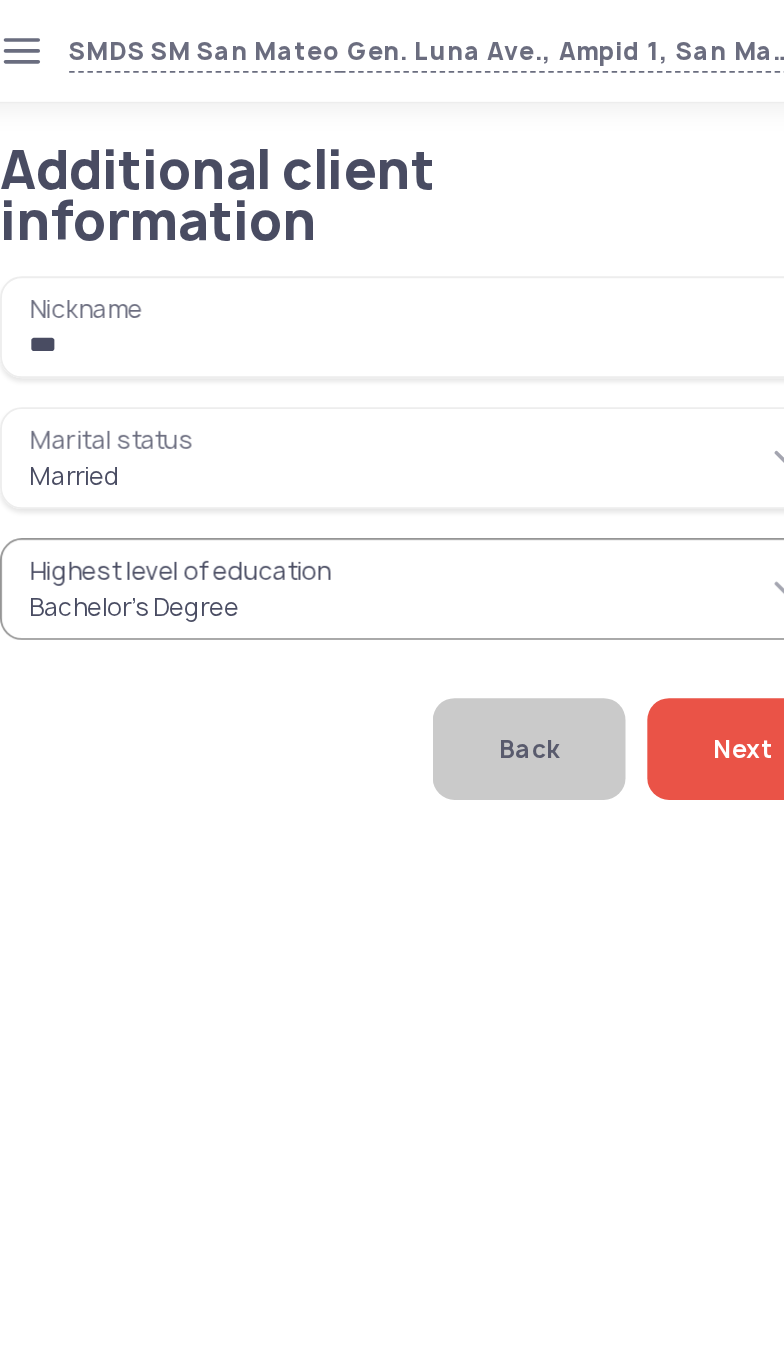 click on "Next" 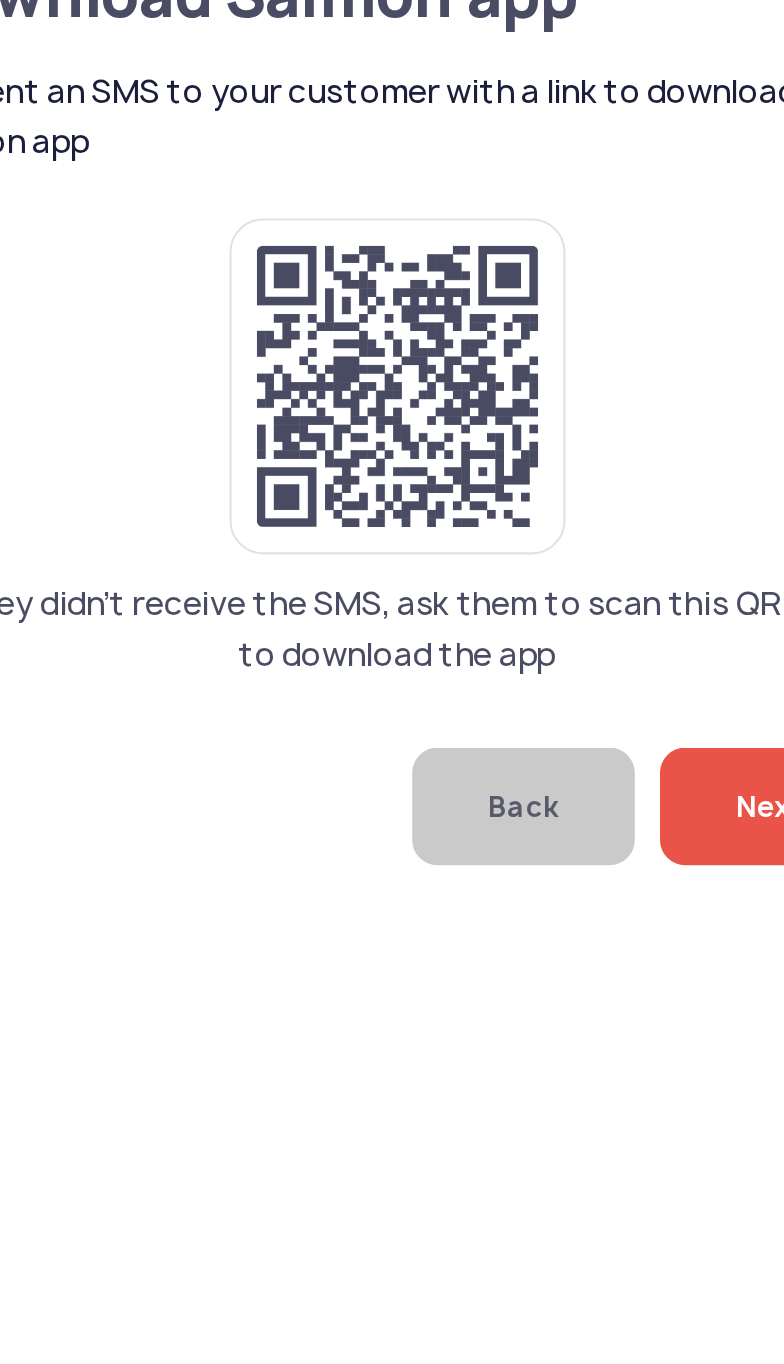 click on "If they didn’t receive the SMS, ask them to scan this QR code to download the app" 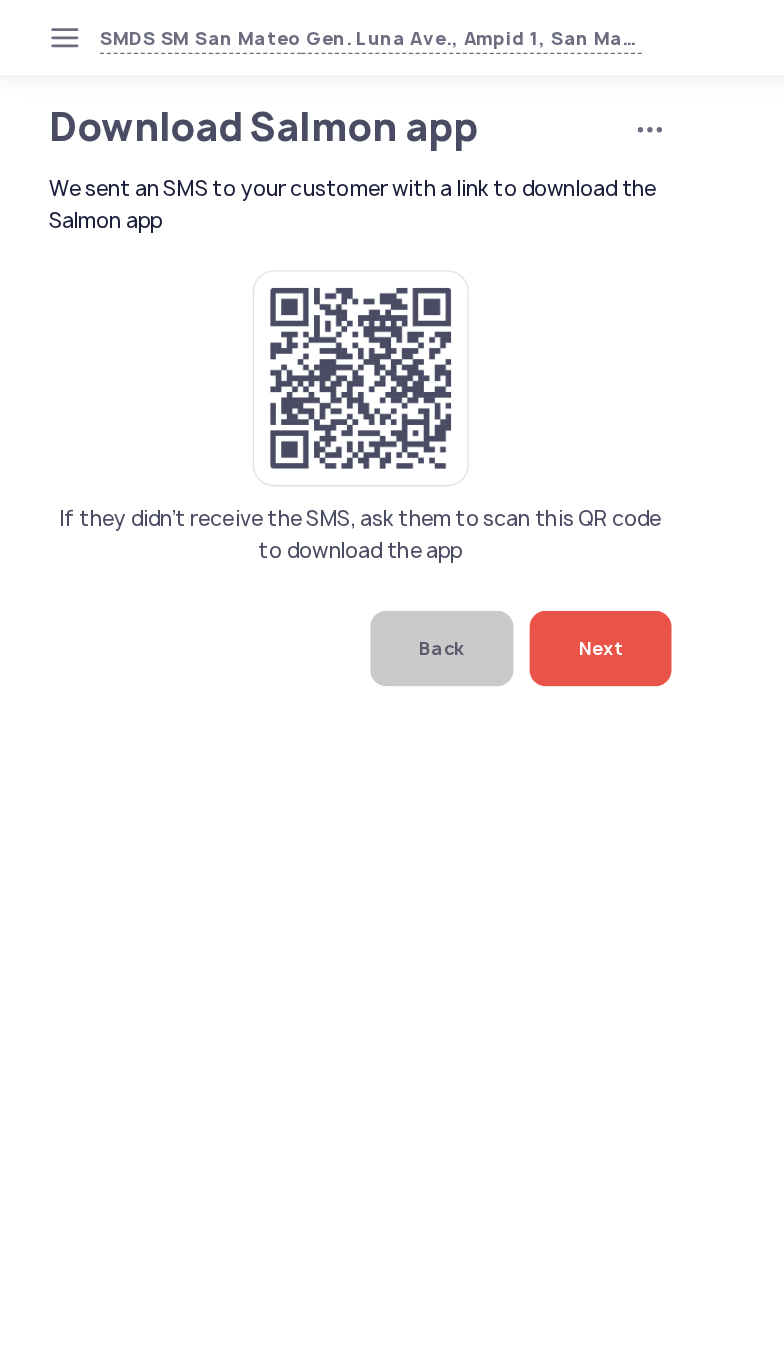 click on "Next" 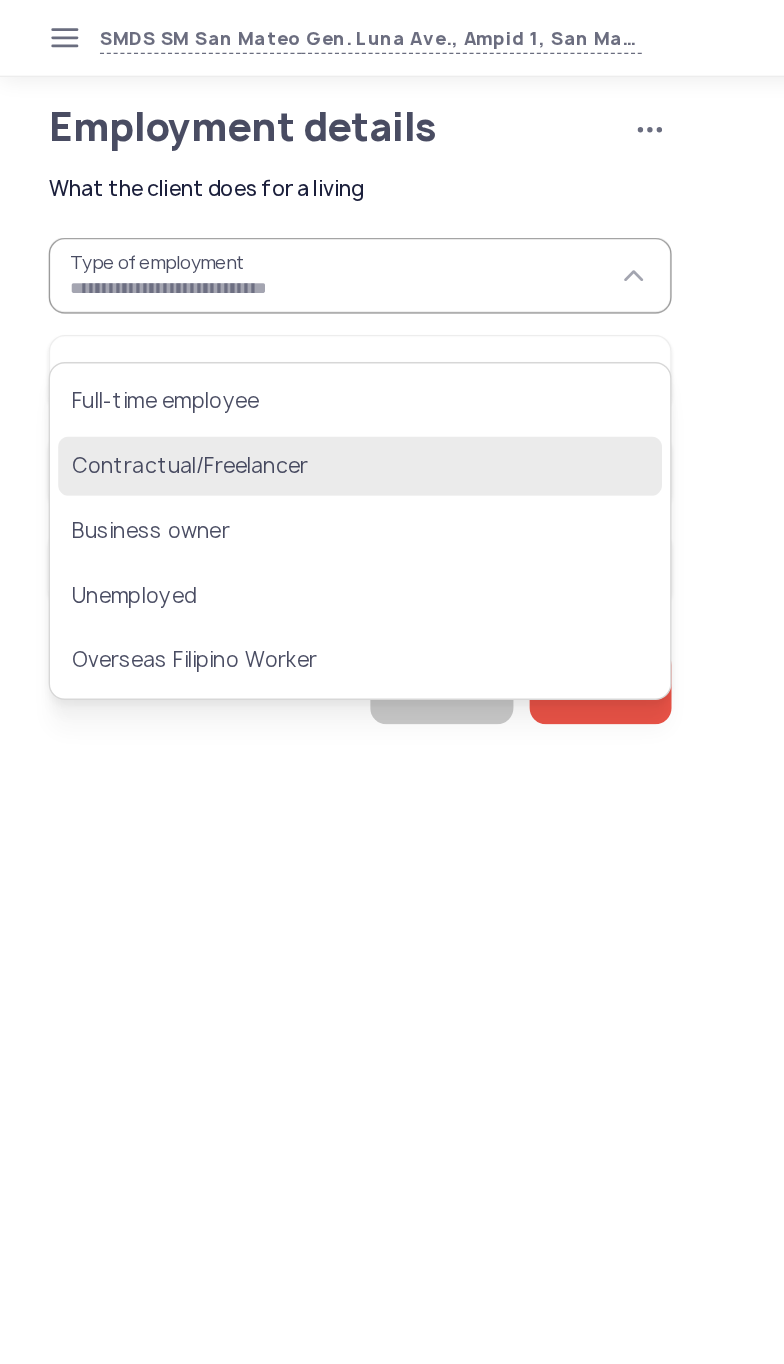 click on "Contractual/Freelancer" 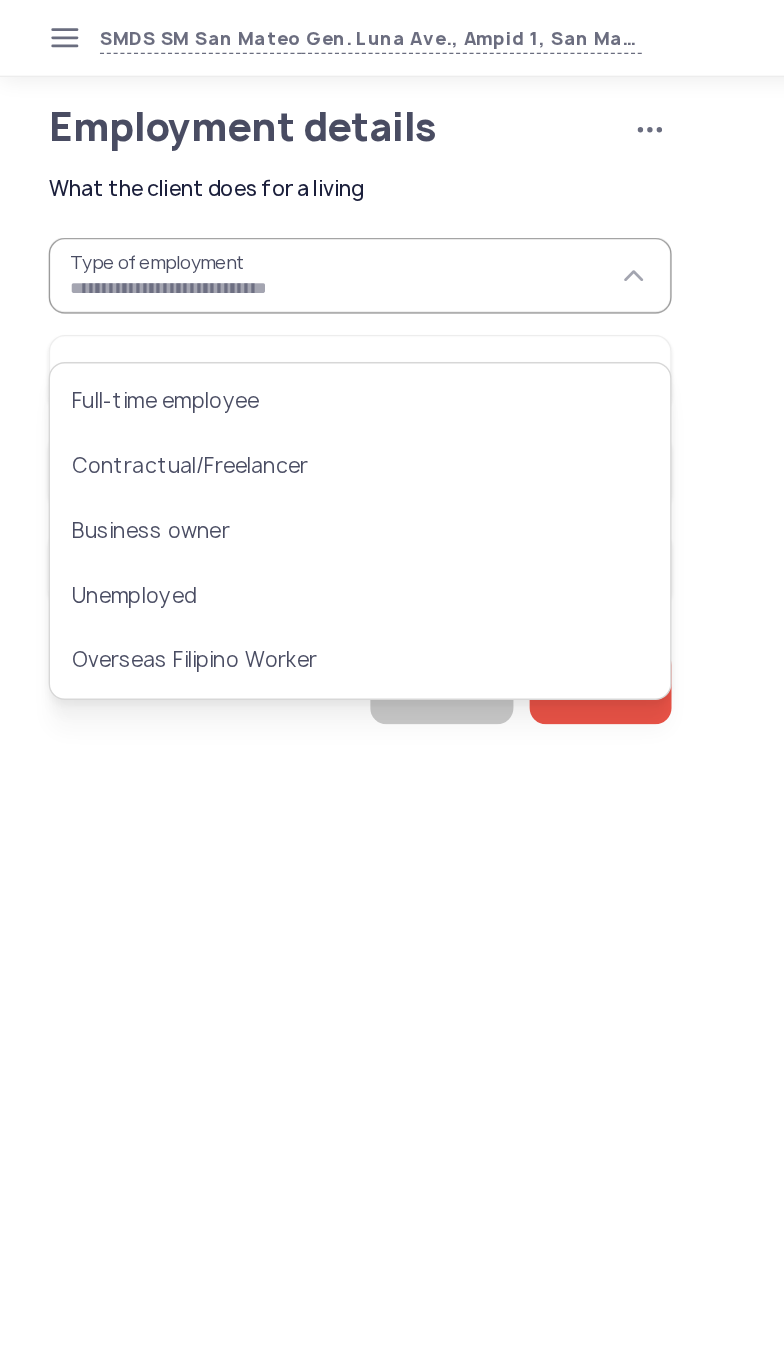 type on "**********" 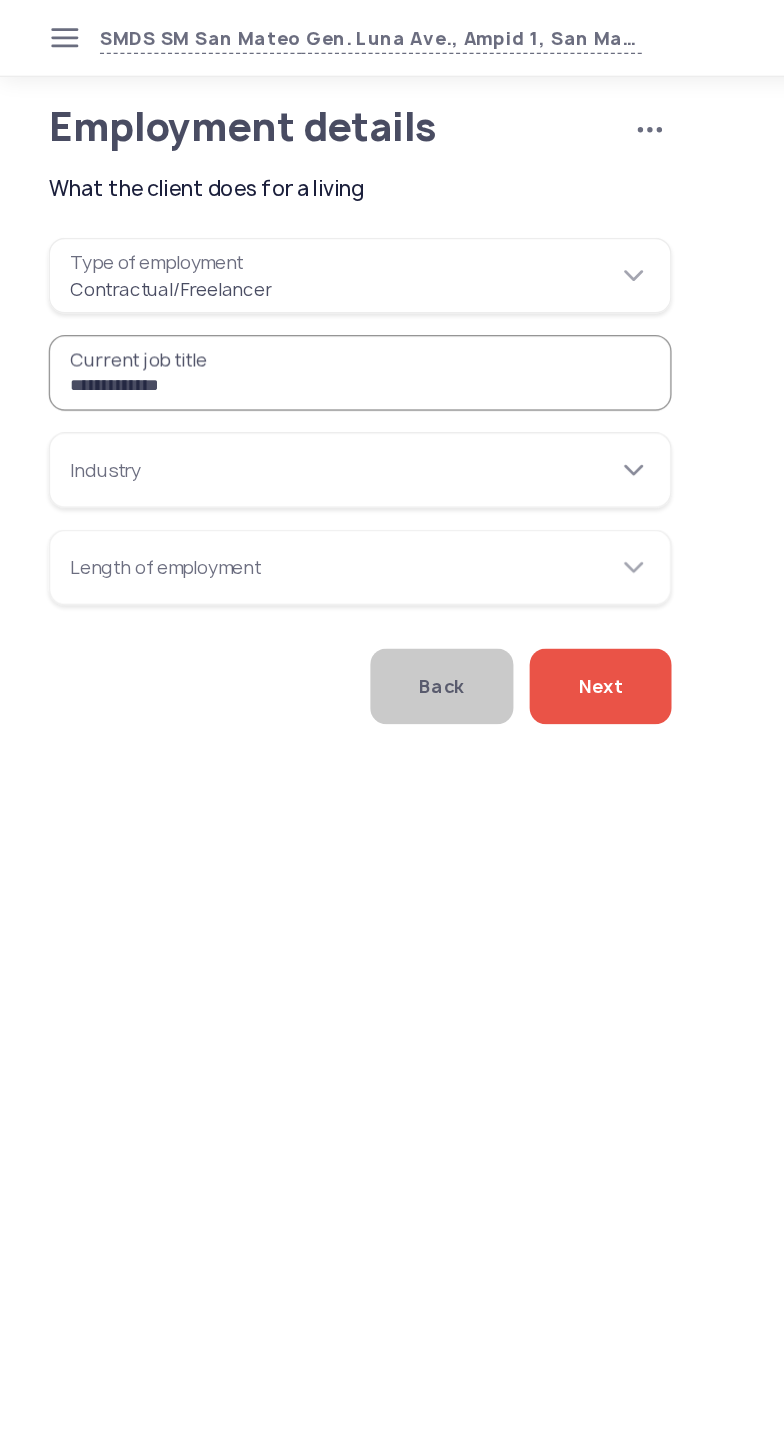 type on "**********" 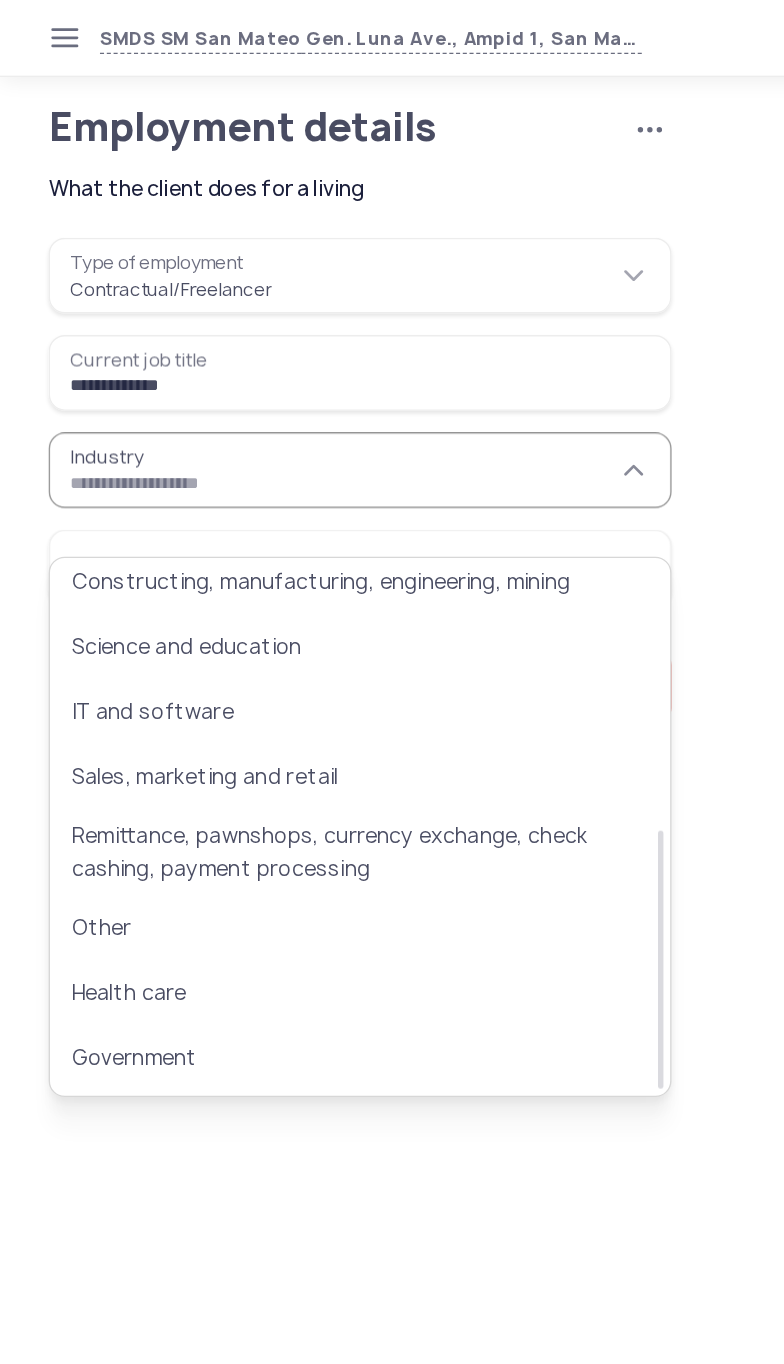 scroll, scrollTop: 405, scrollLeft: 0, axis: vertical 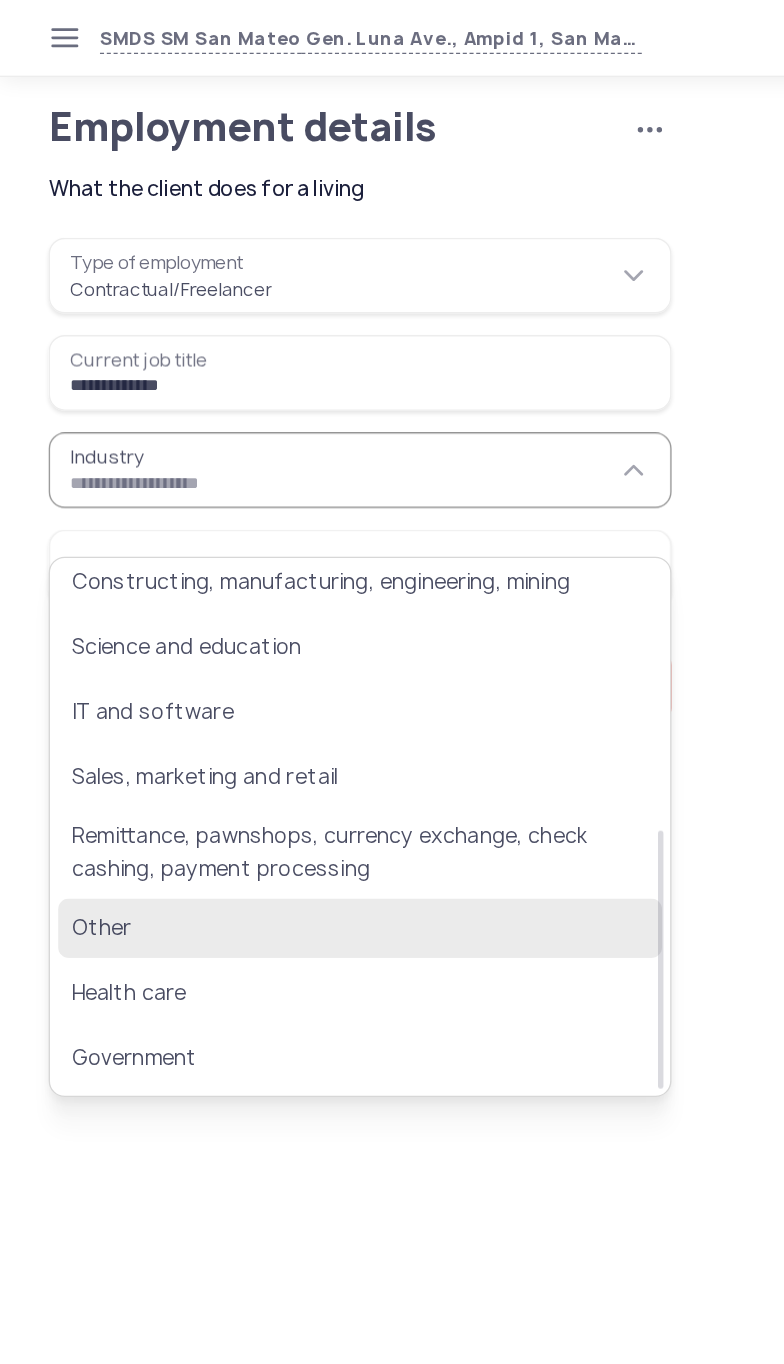 click on "Other" 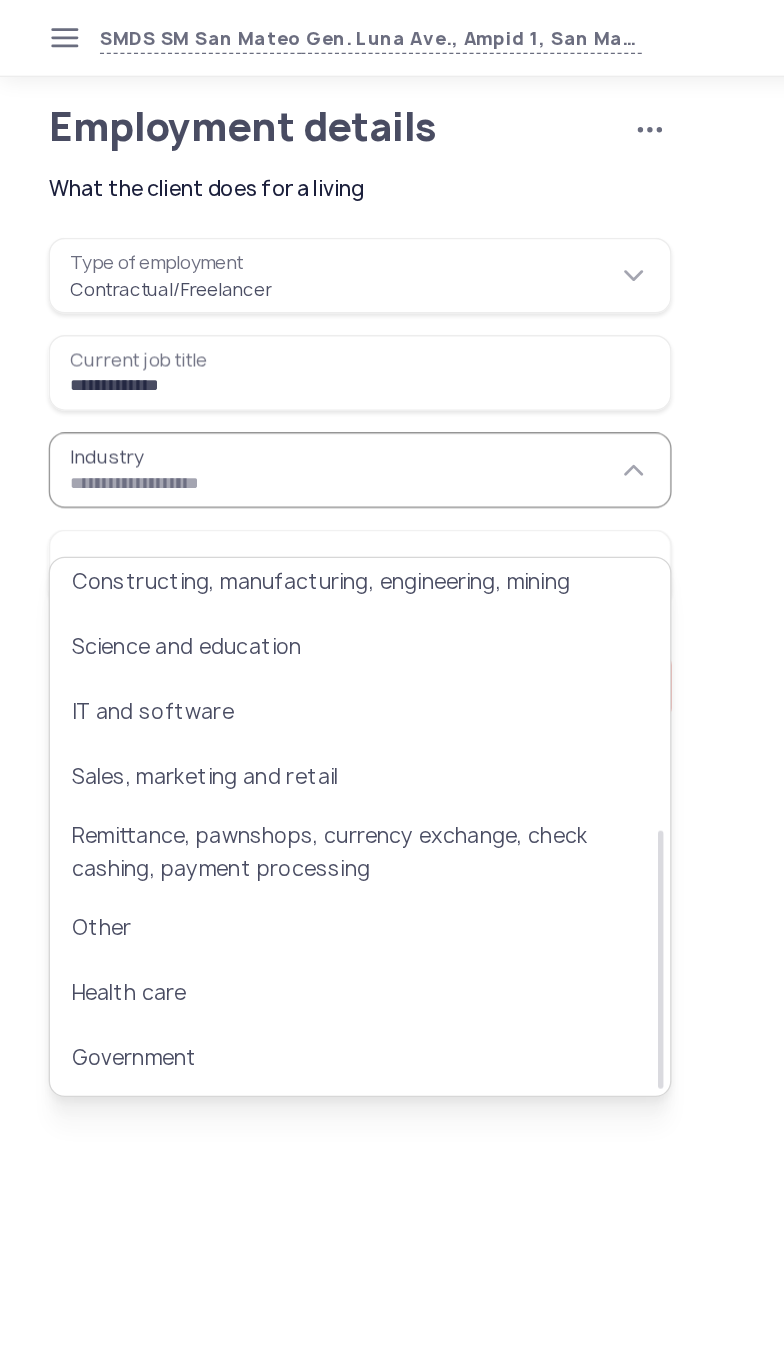 type on "*****" 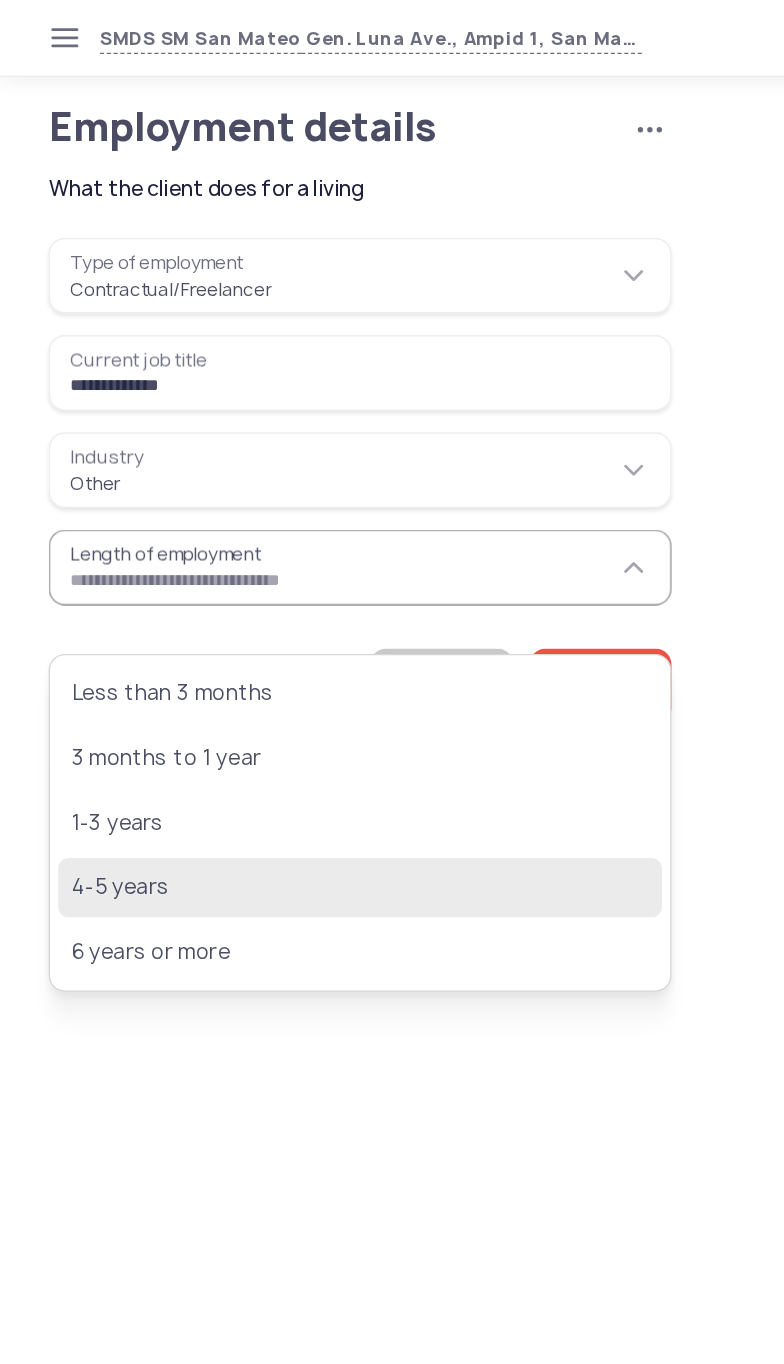click on "4-5 years" 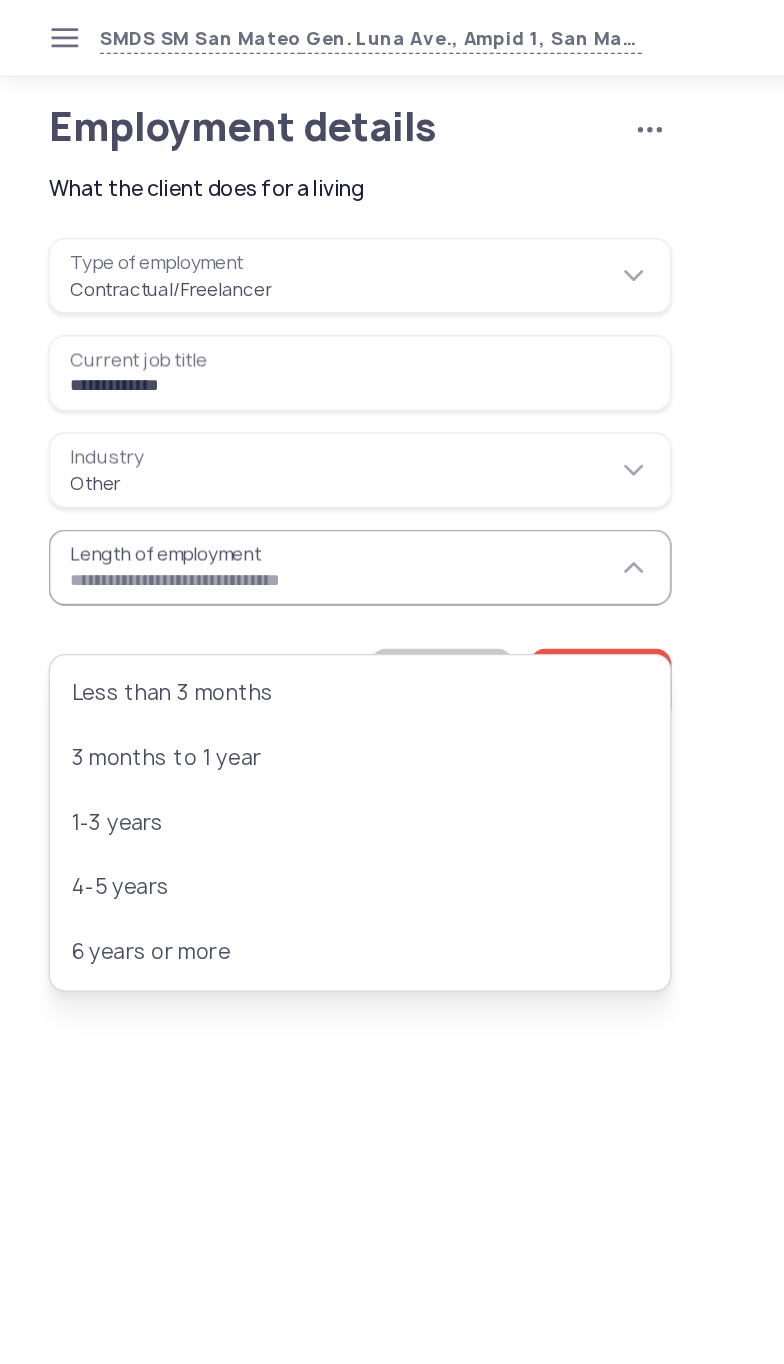 type on "*********" 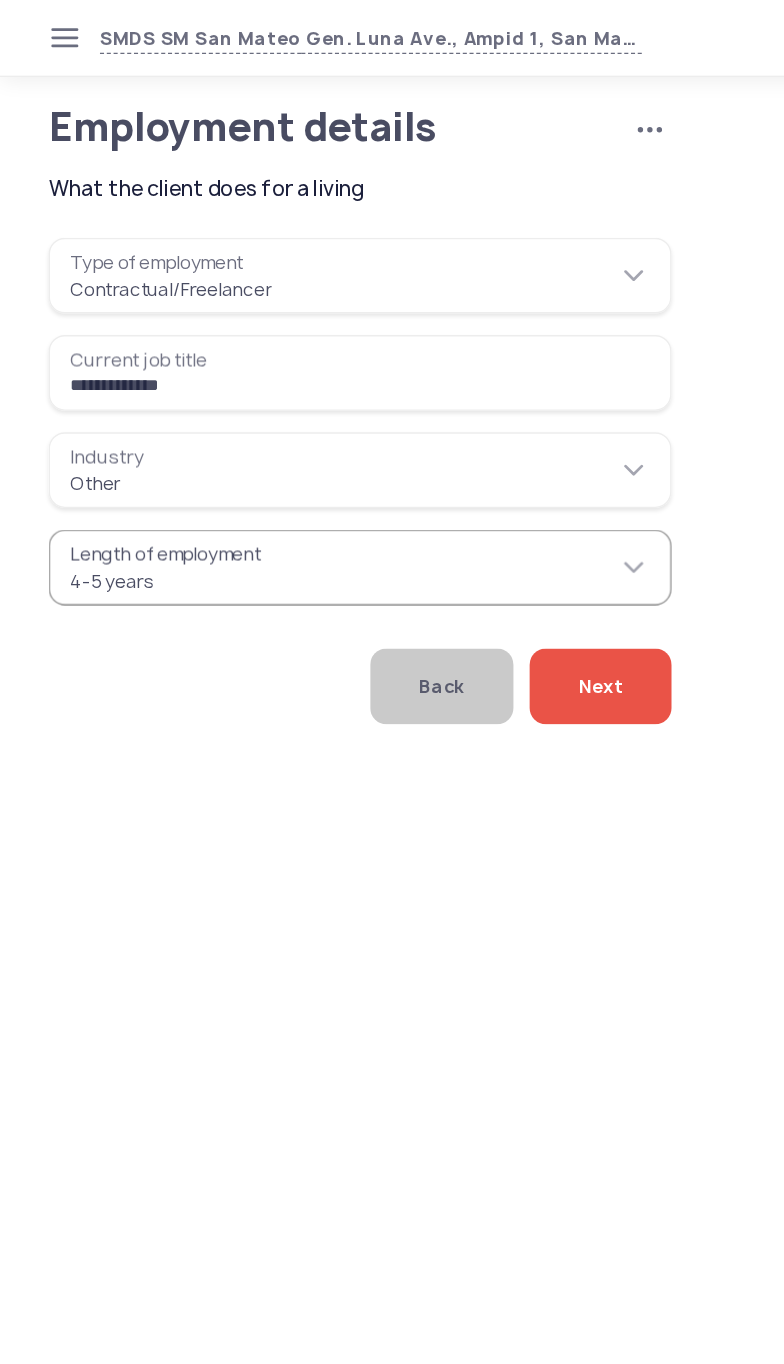 click on "Next" 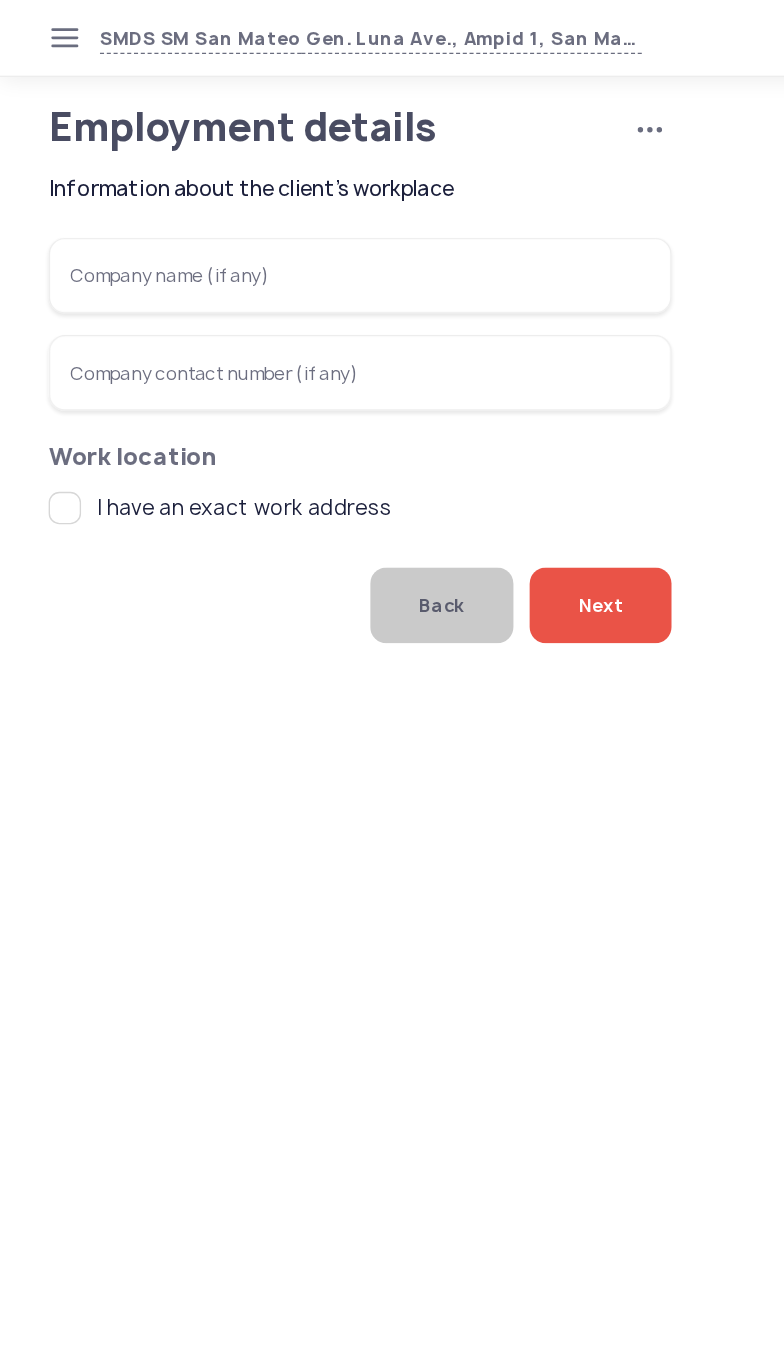 click on "Next" 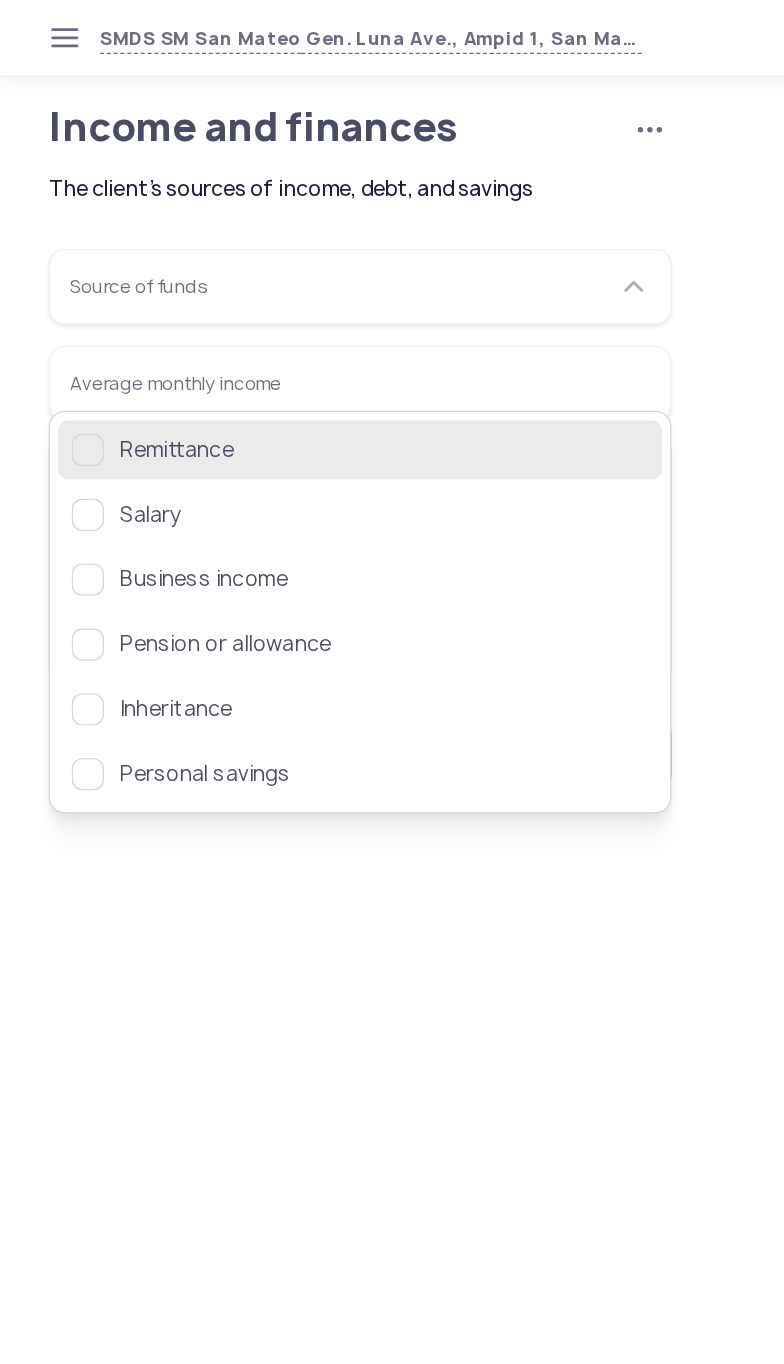 click 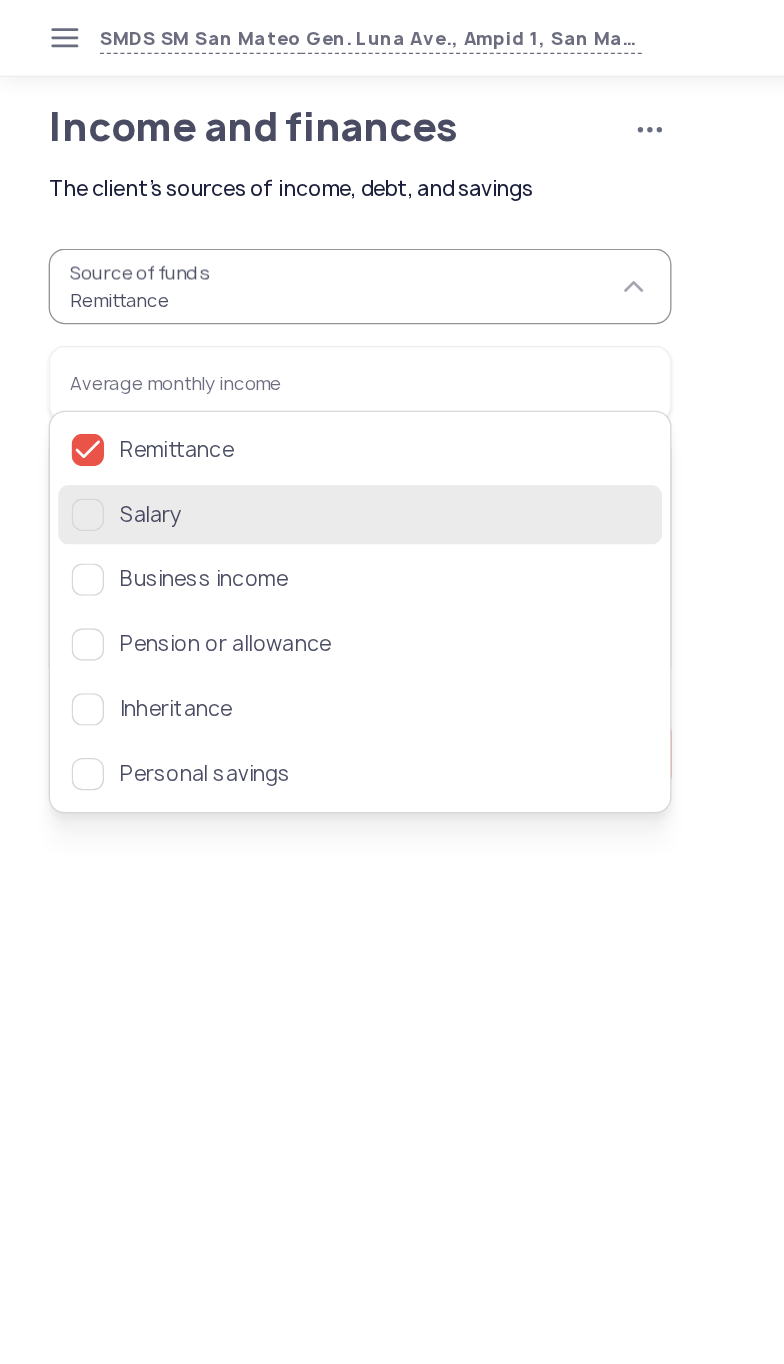 click 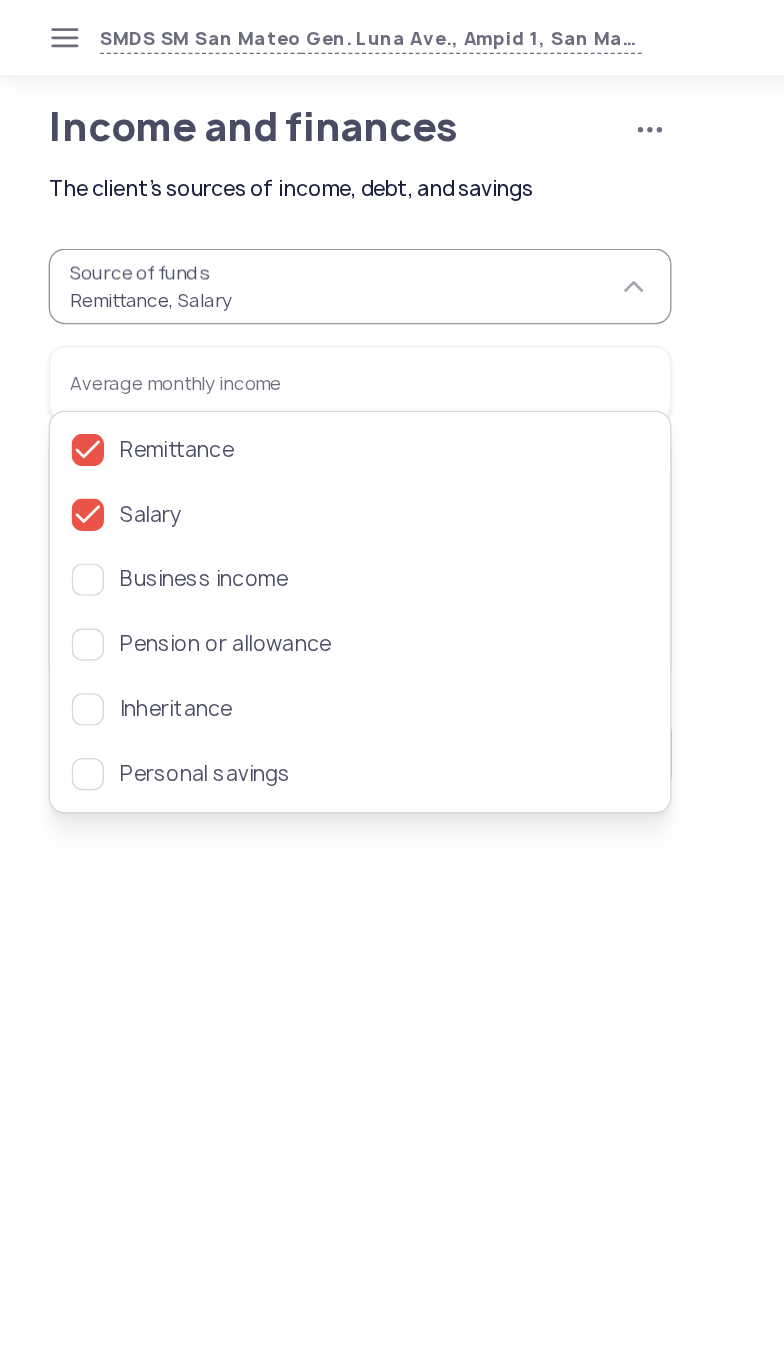 click on "Next" 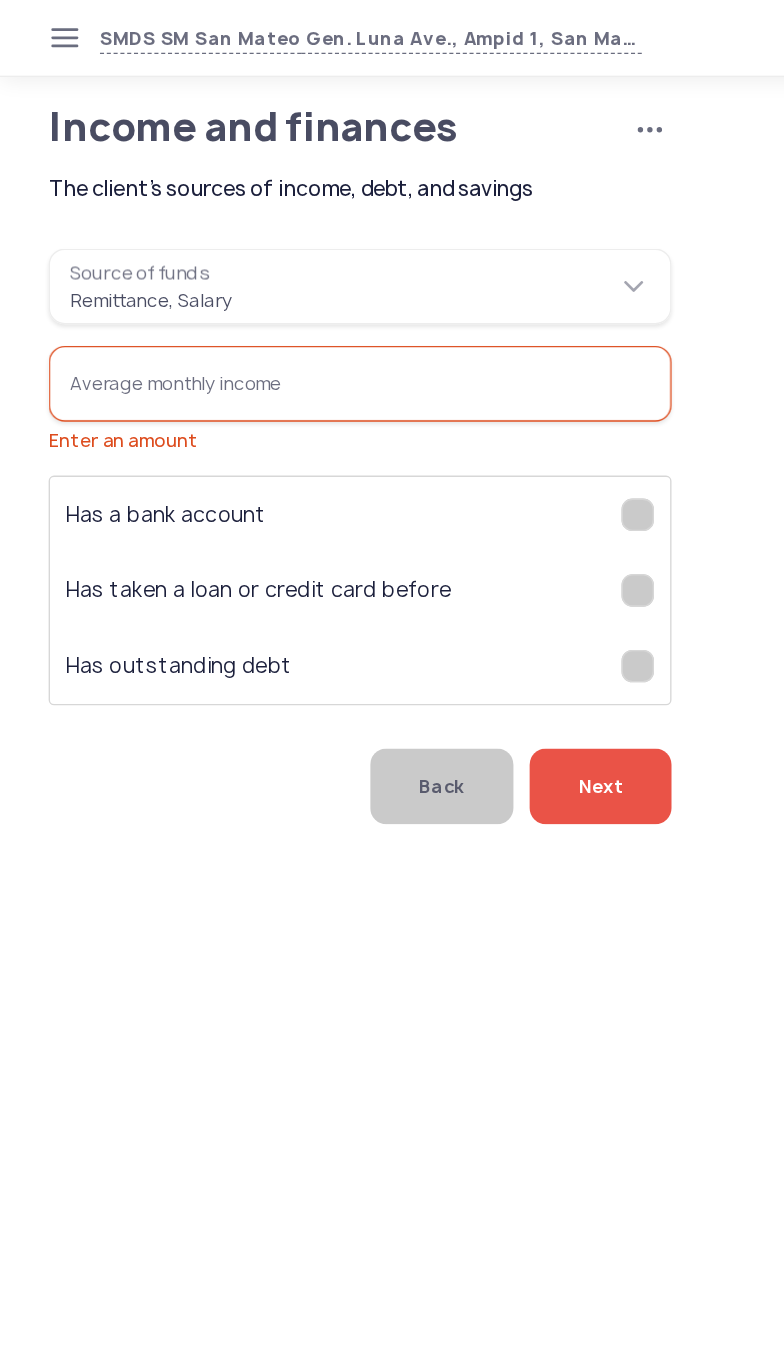 click on "Average monthly income   Enter an amount" at bounding box center [266, 284] 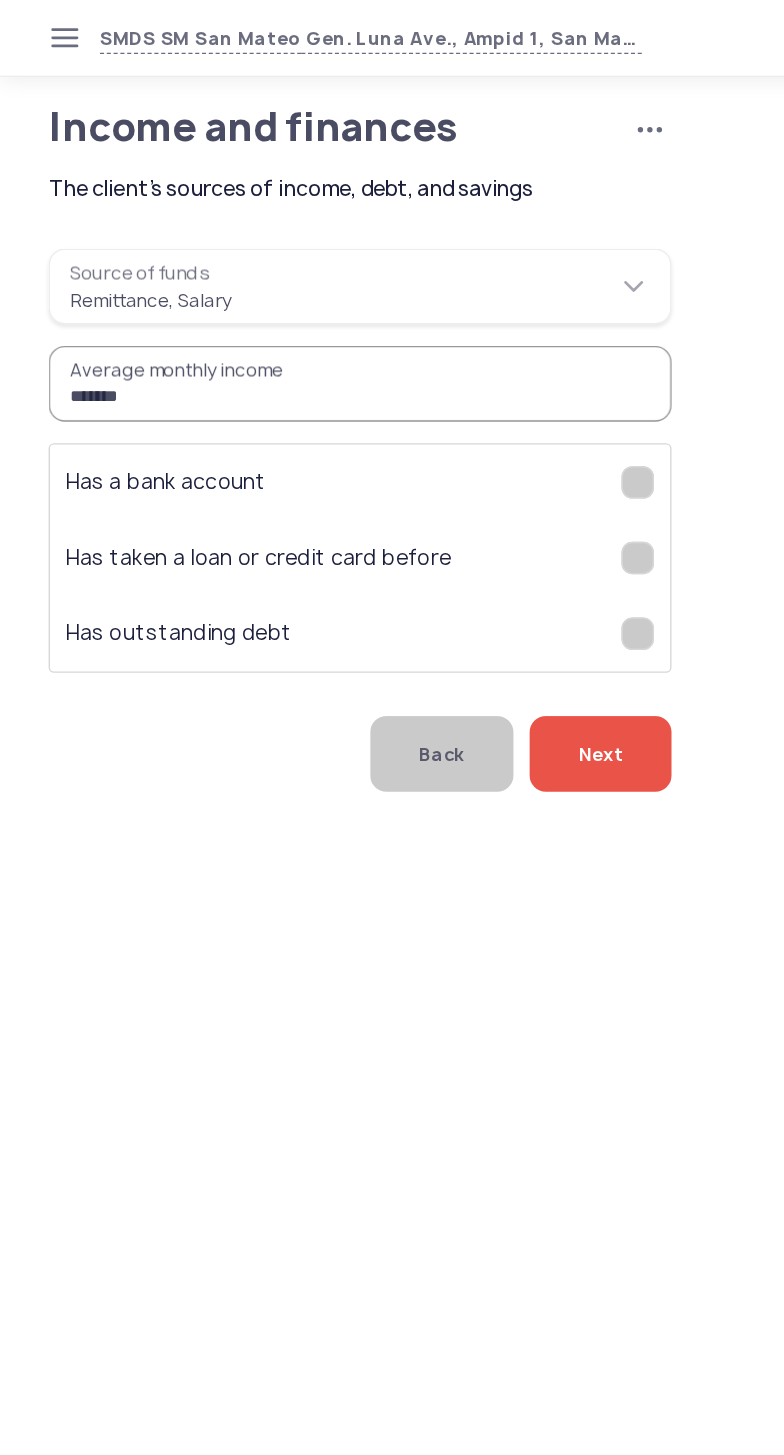 type on "*******" 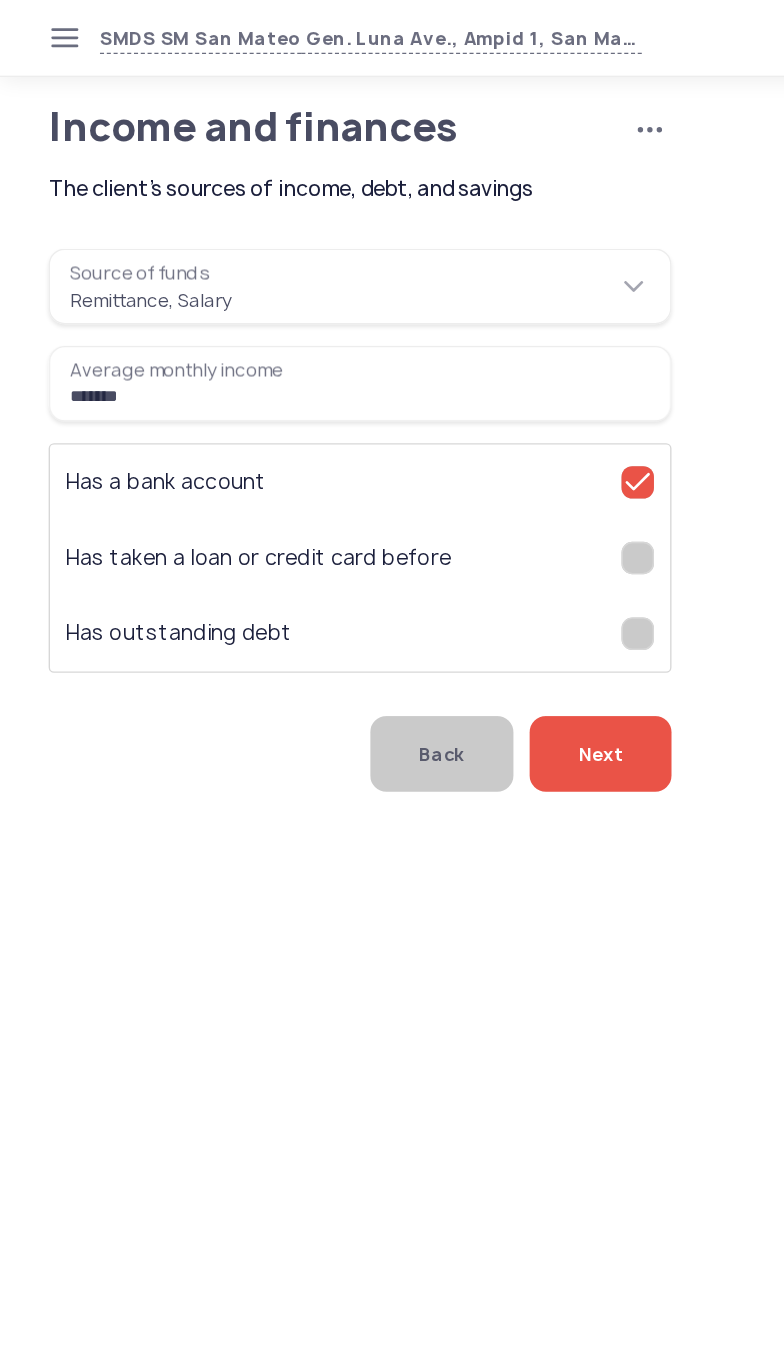 click on "Next" 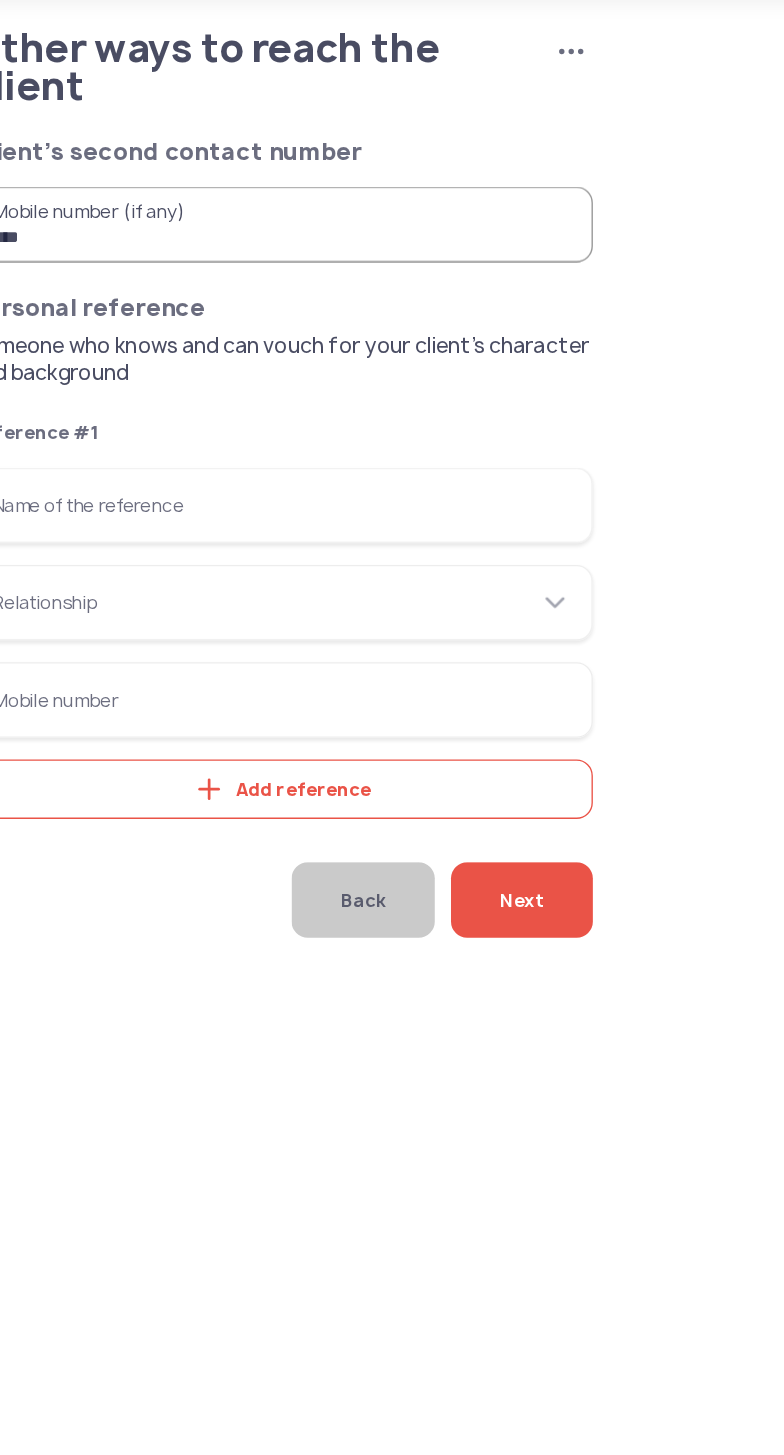 click on "Name of the reference" at bounding box center [266, 432] 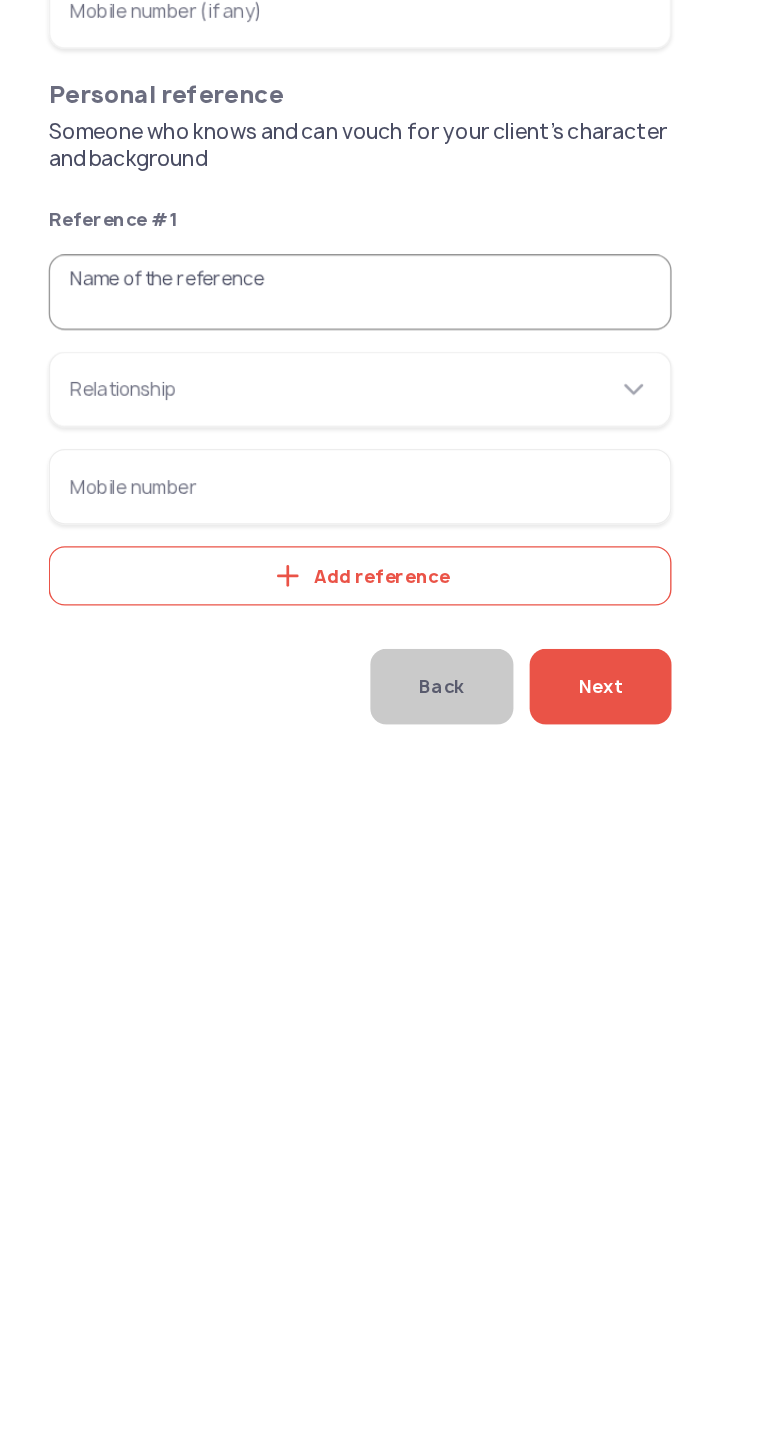 click on "Name of the reference" at bounding box center (266, 432) 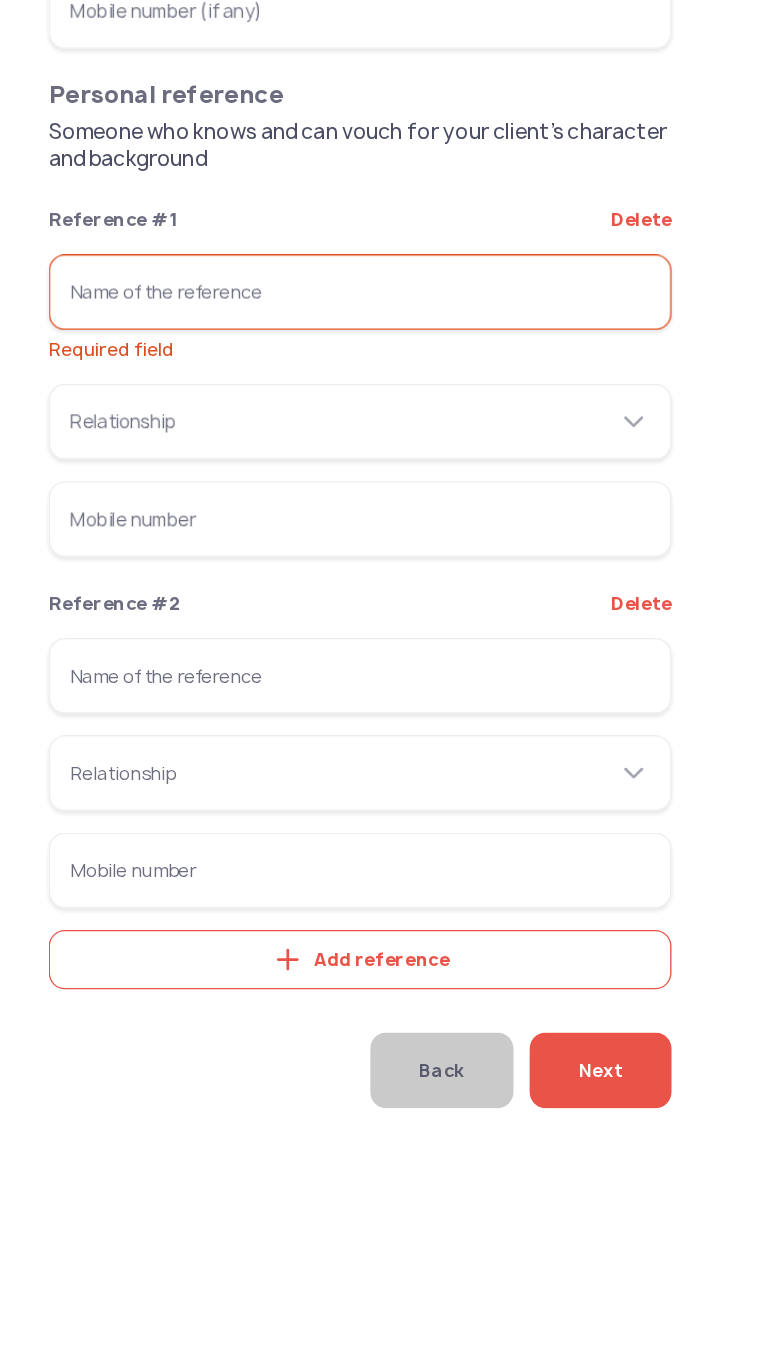 click on "Name of the reference   Required field" at bounding box center [266, 432] 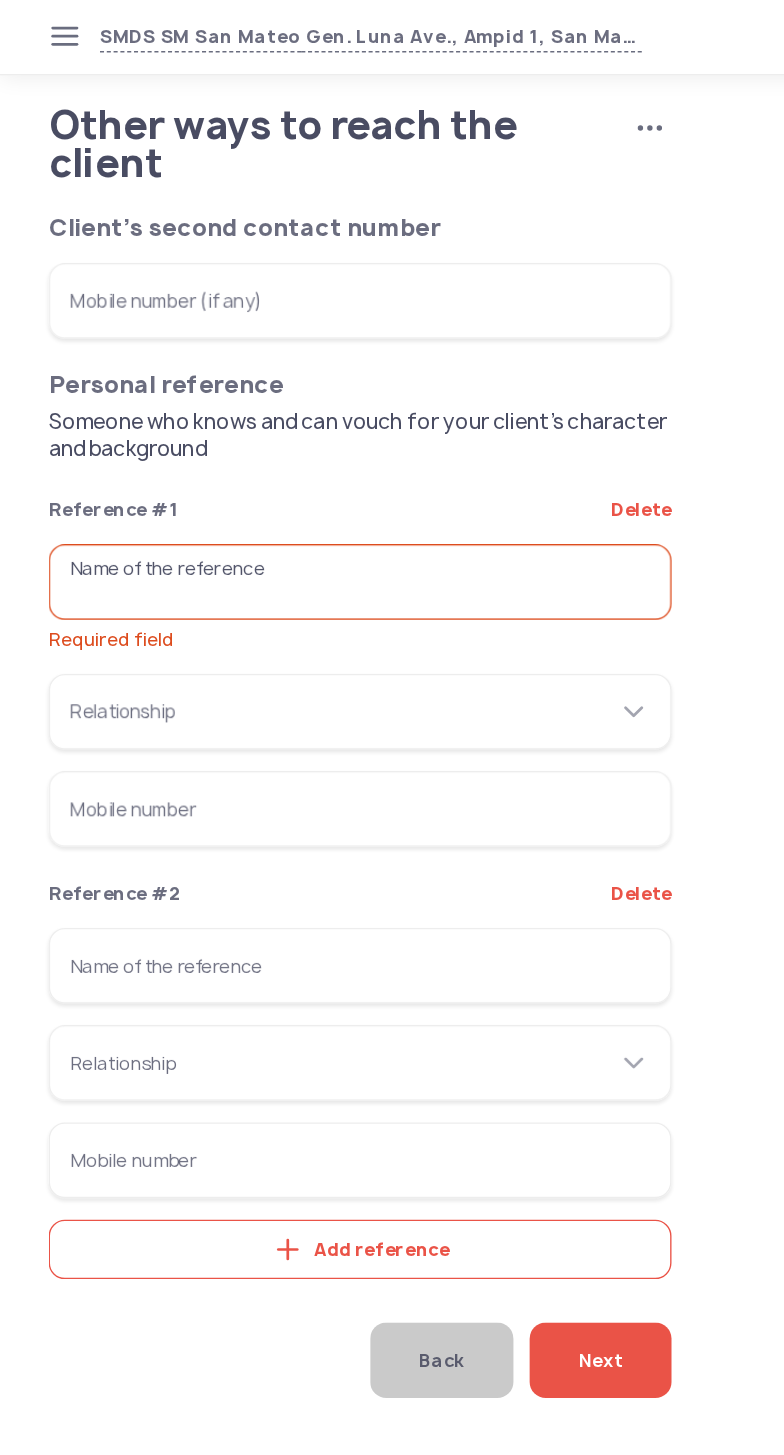 click on "Name of the reference   Required field" at bounding box center [266, 432] 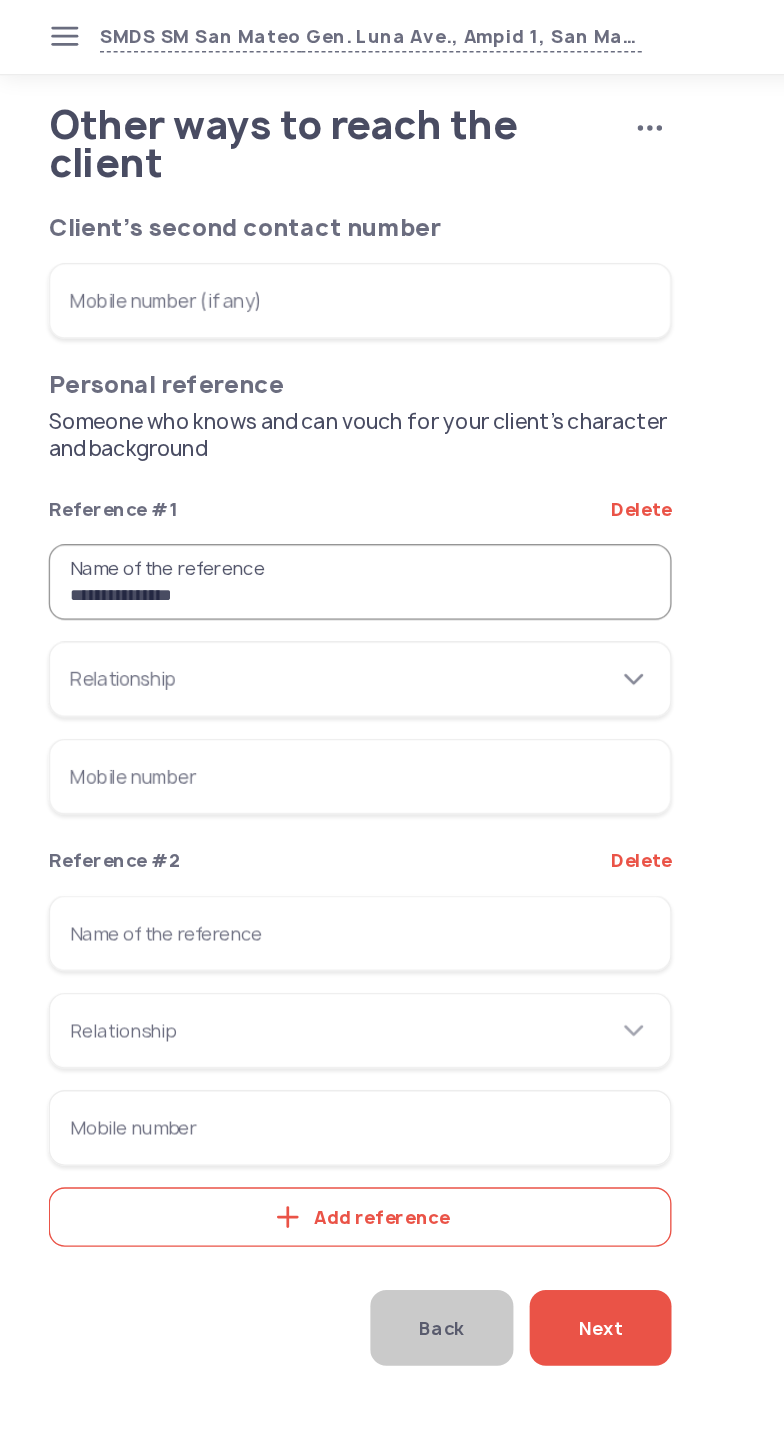 type on "**********" 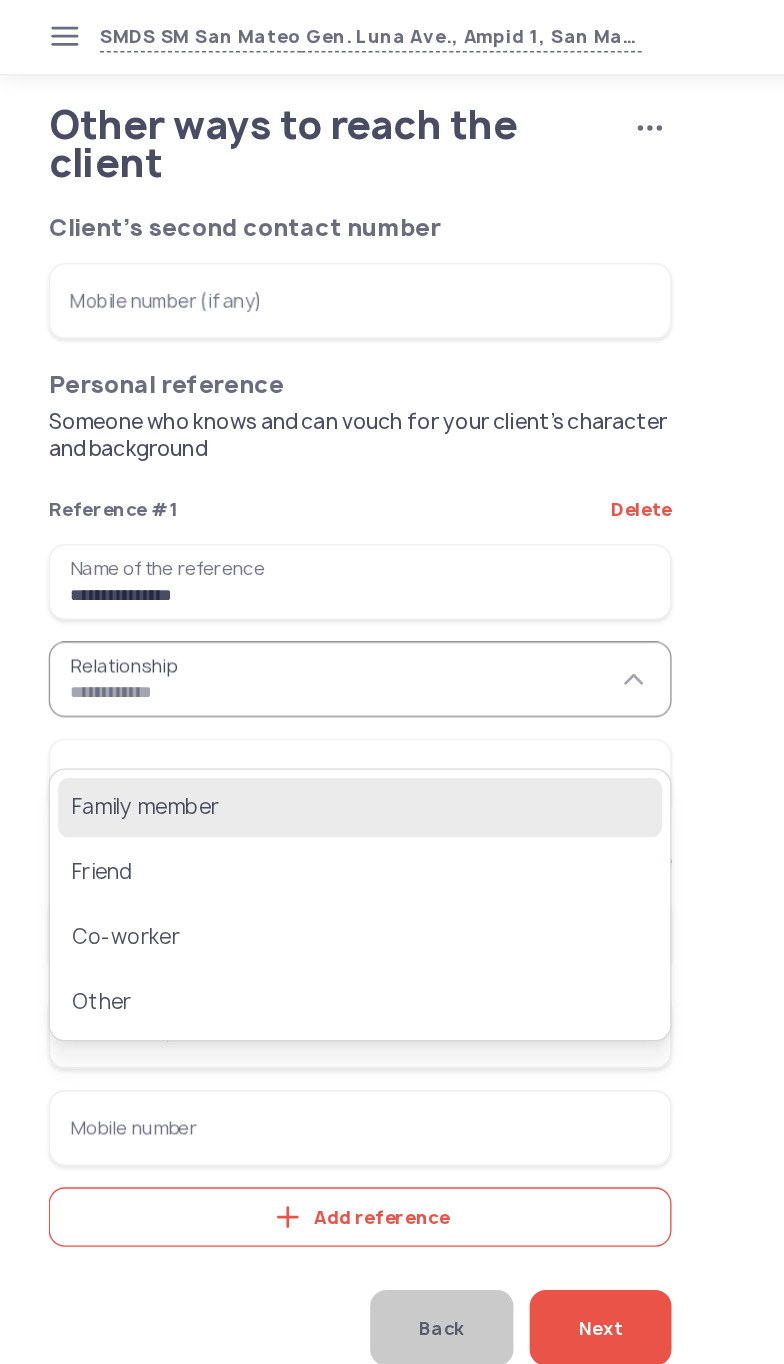 click on "Family member" 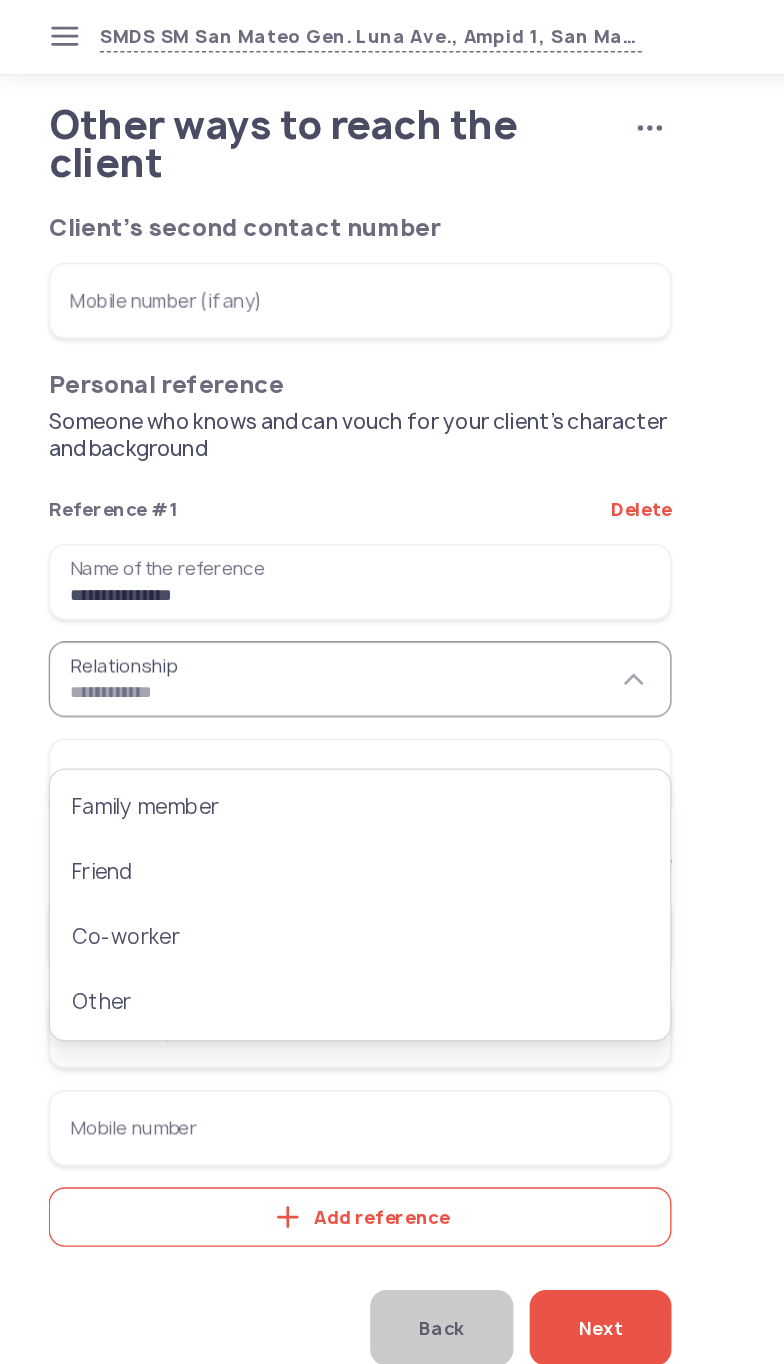 type on "**********" 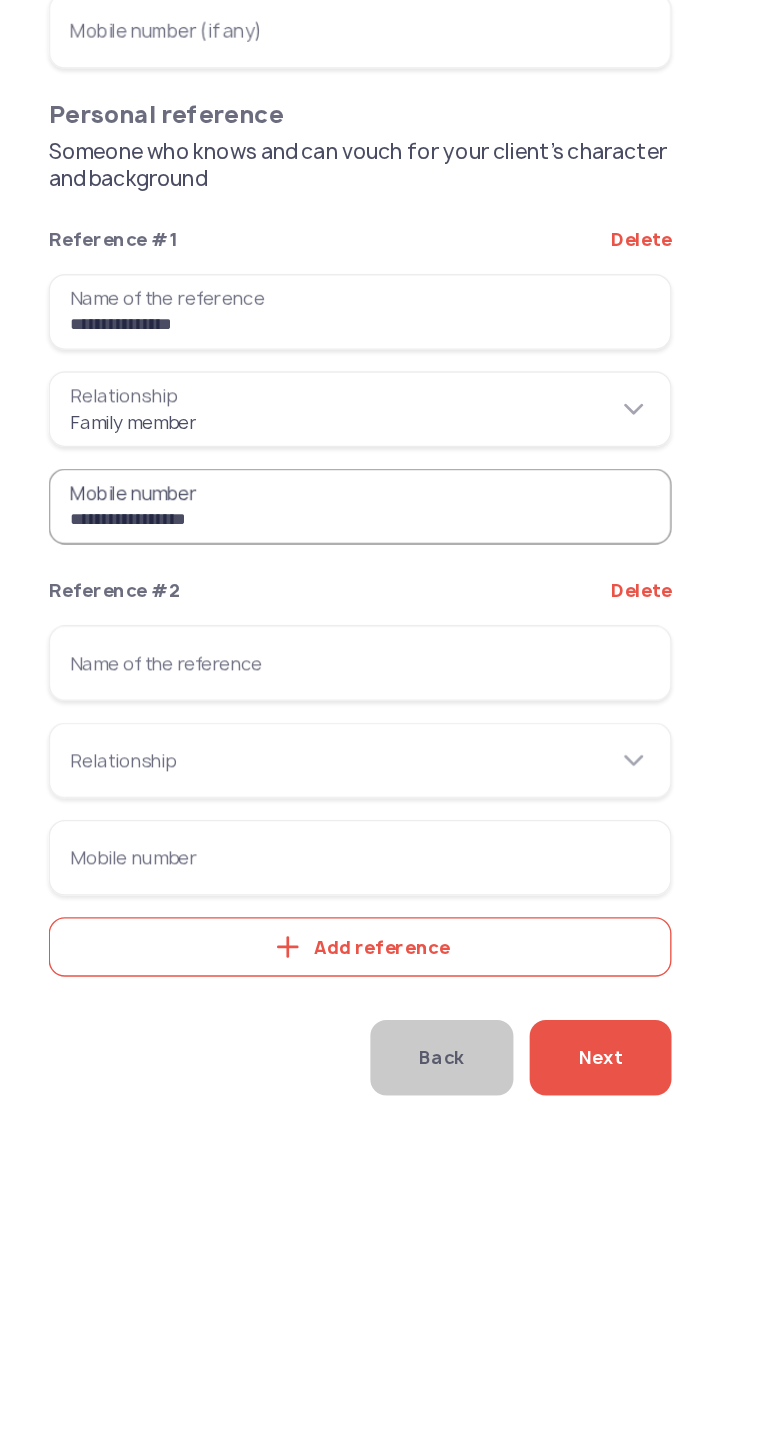 type on "**********" 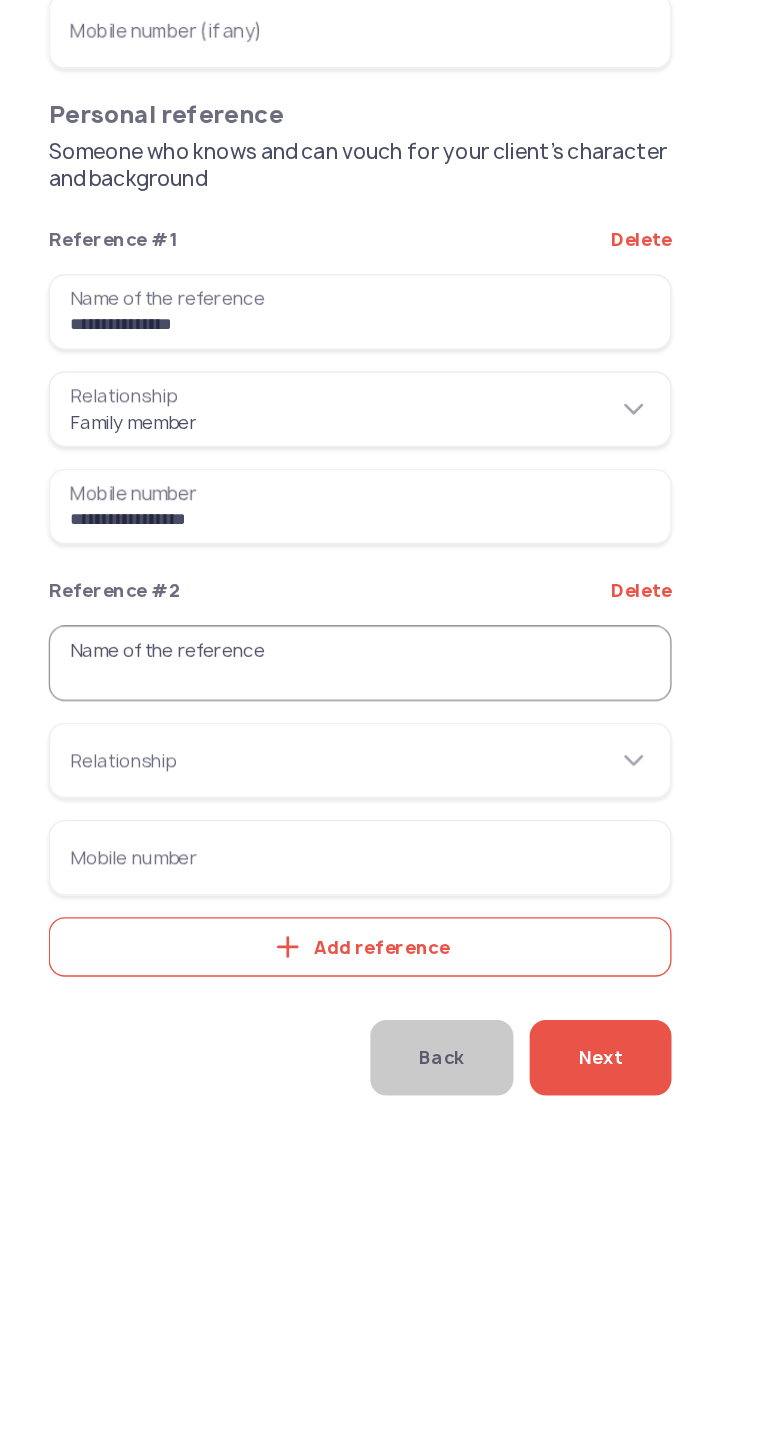 click on "Name of the reference" at bounding box center [266, 692] 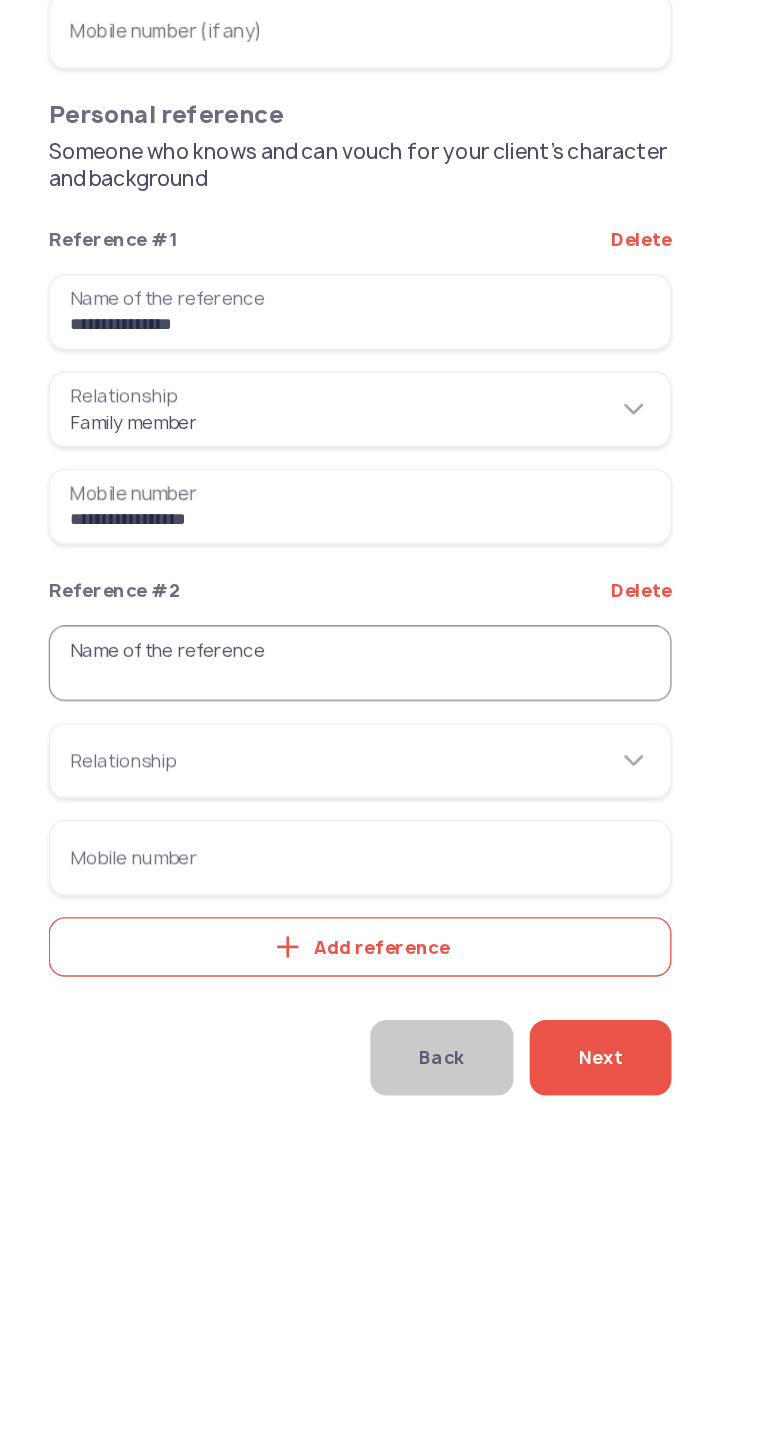 click on "Name of the reference" at bounding box center (266, 692) 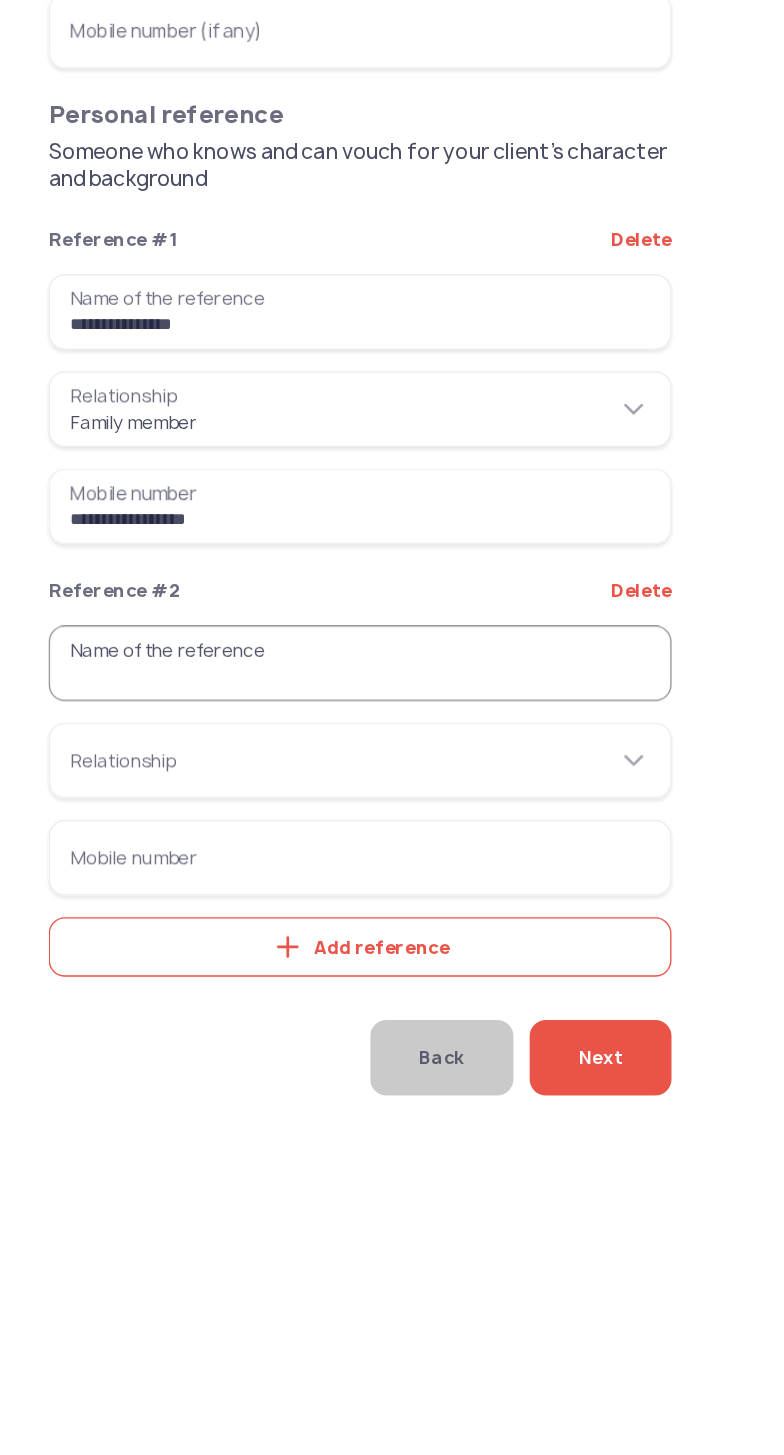 click on "Name of the reference" at bounding box center [266, 692] 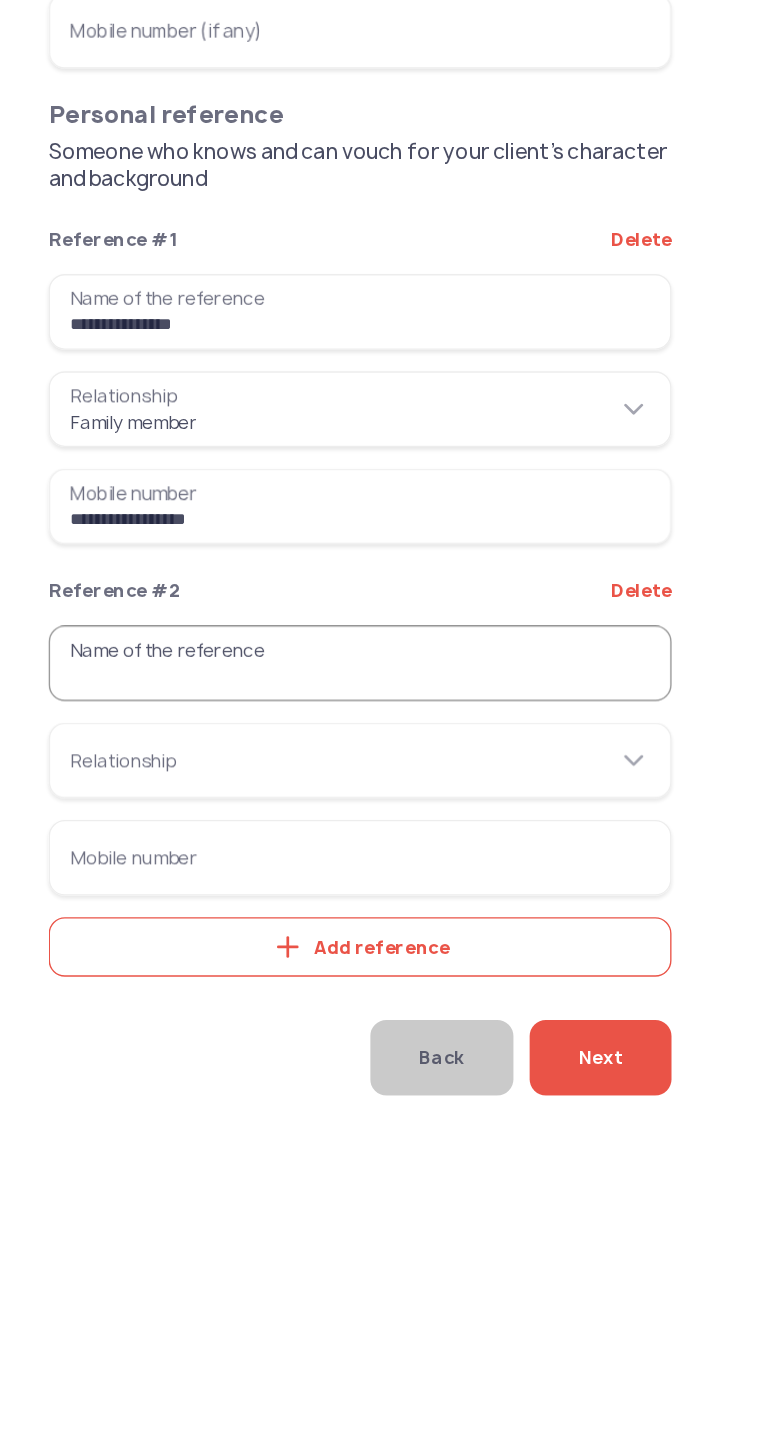 click on "Name of the reference" at bounding box center [266, 692] 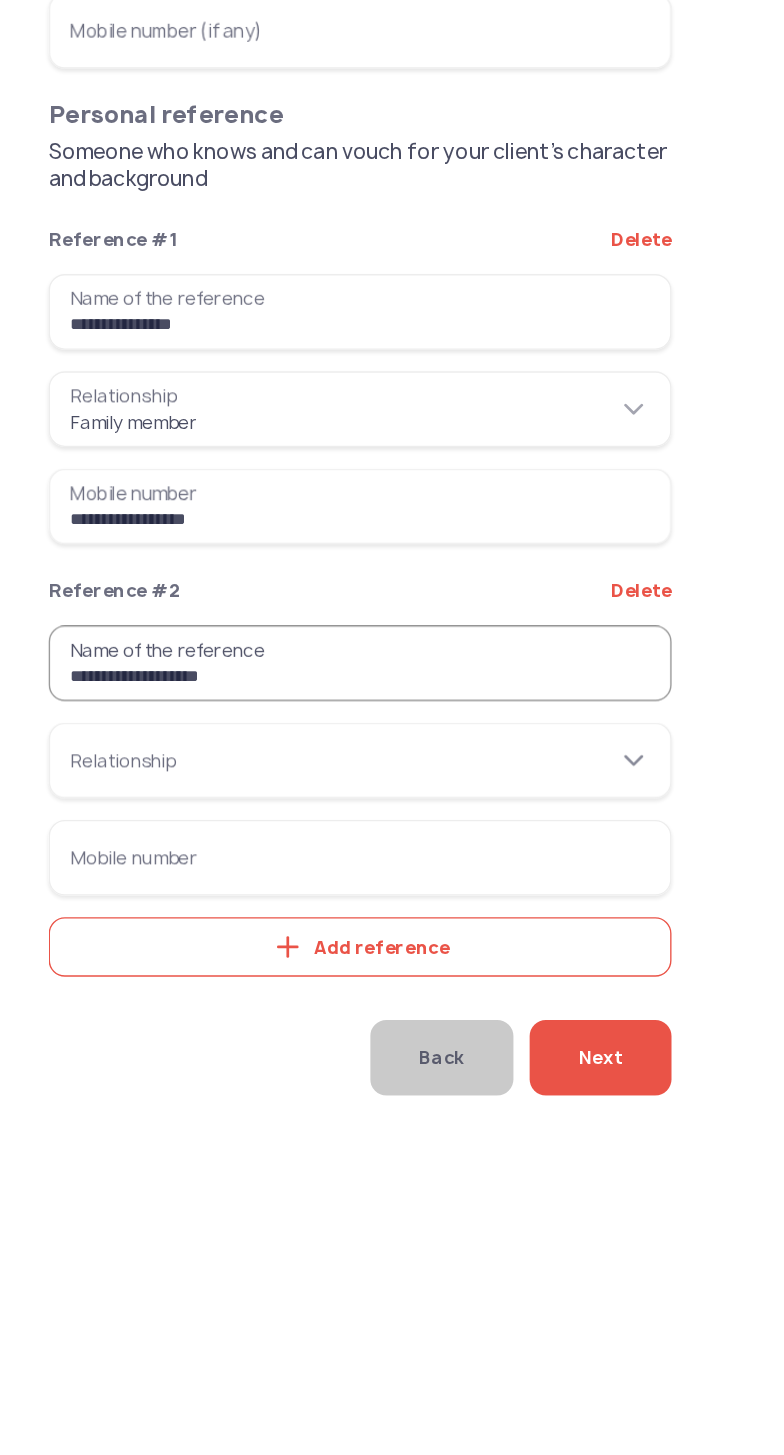 type on "**********" 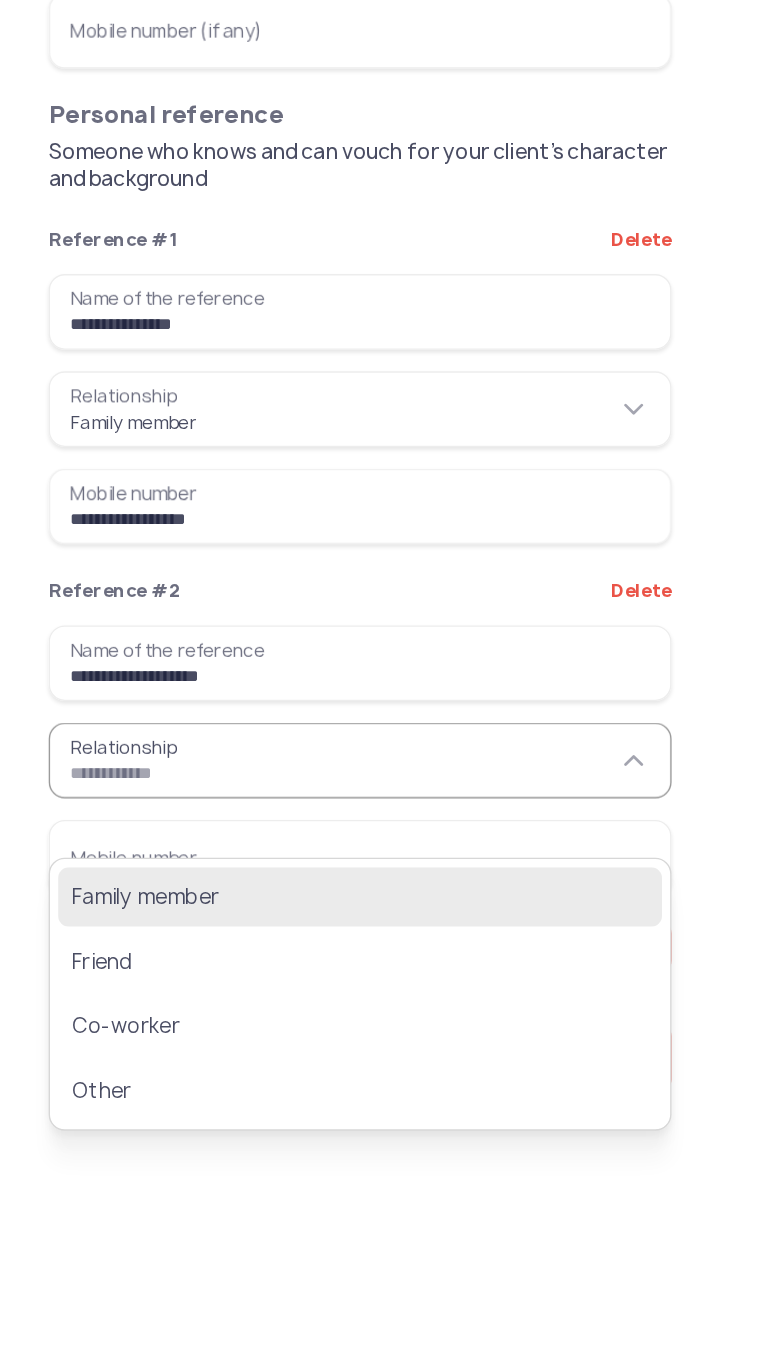 click on "Family member" 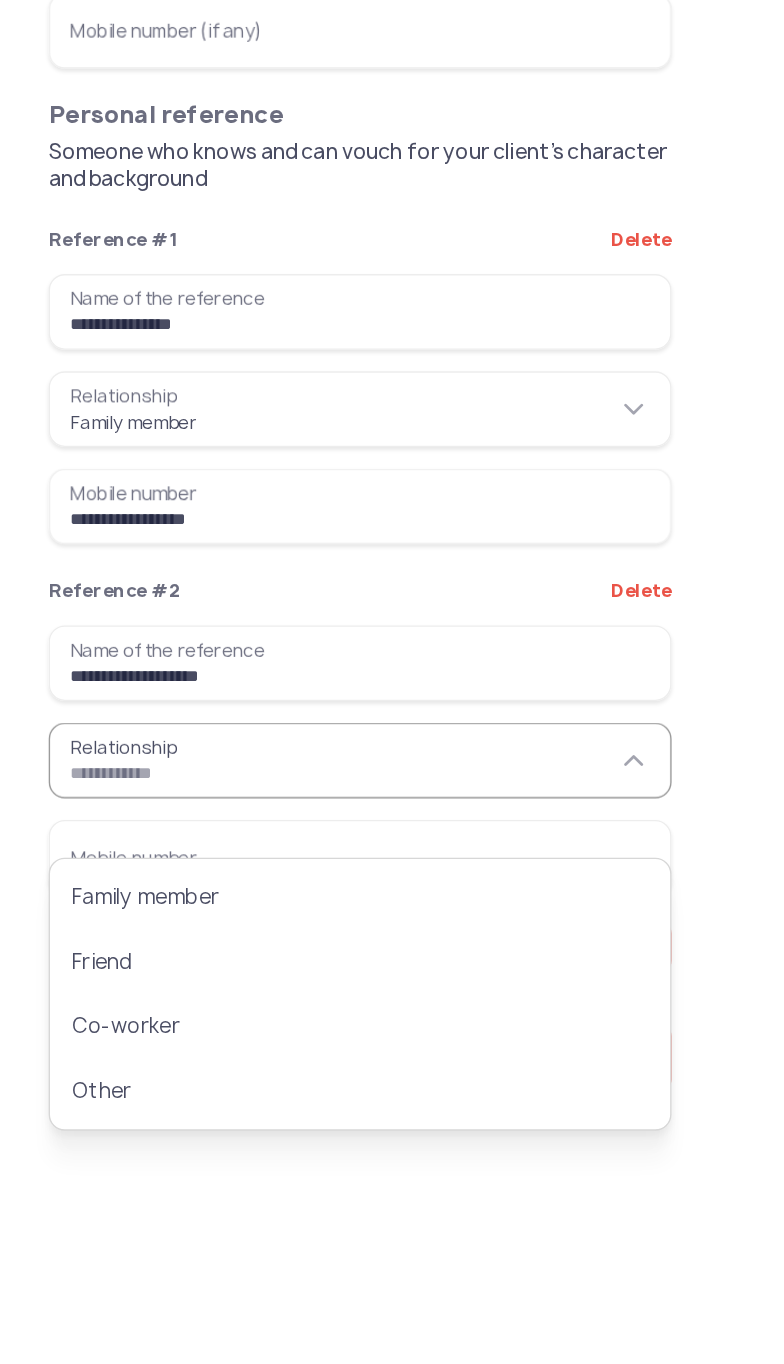 type on "**********" 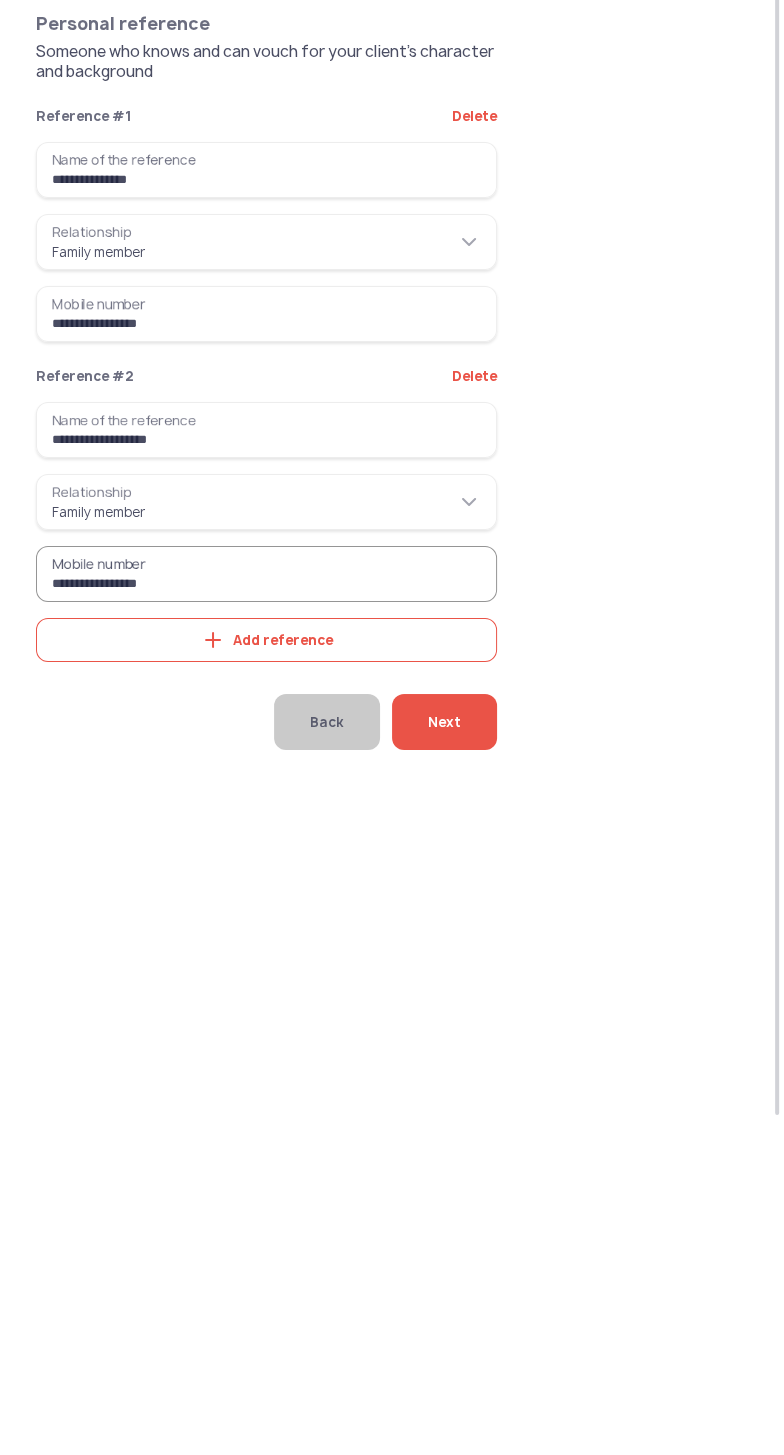 type on "**********" 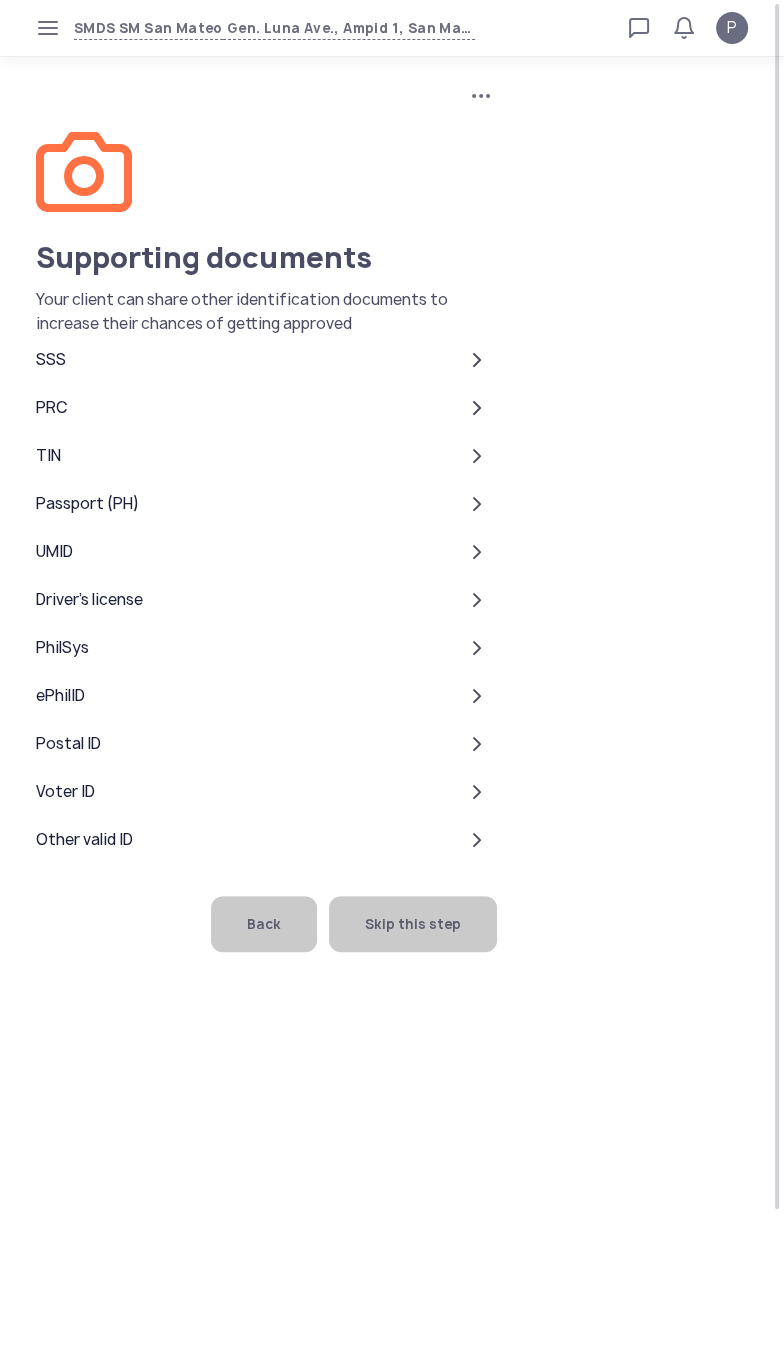 click on "Skip this step" 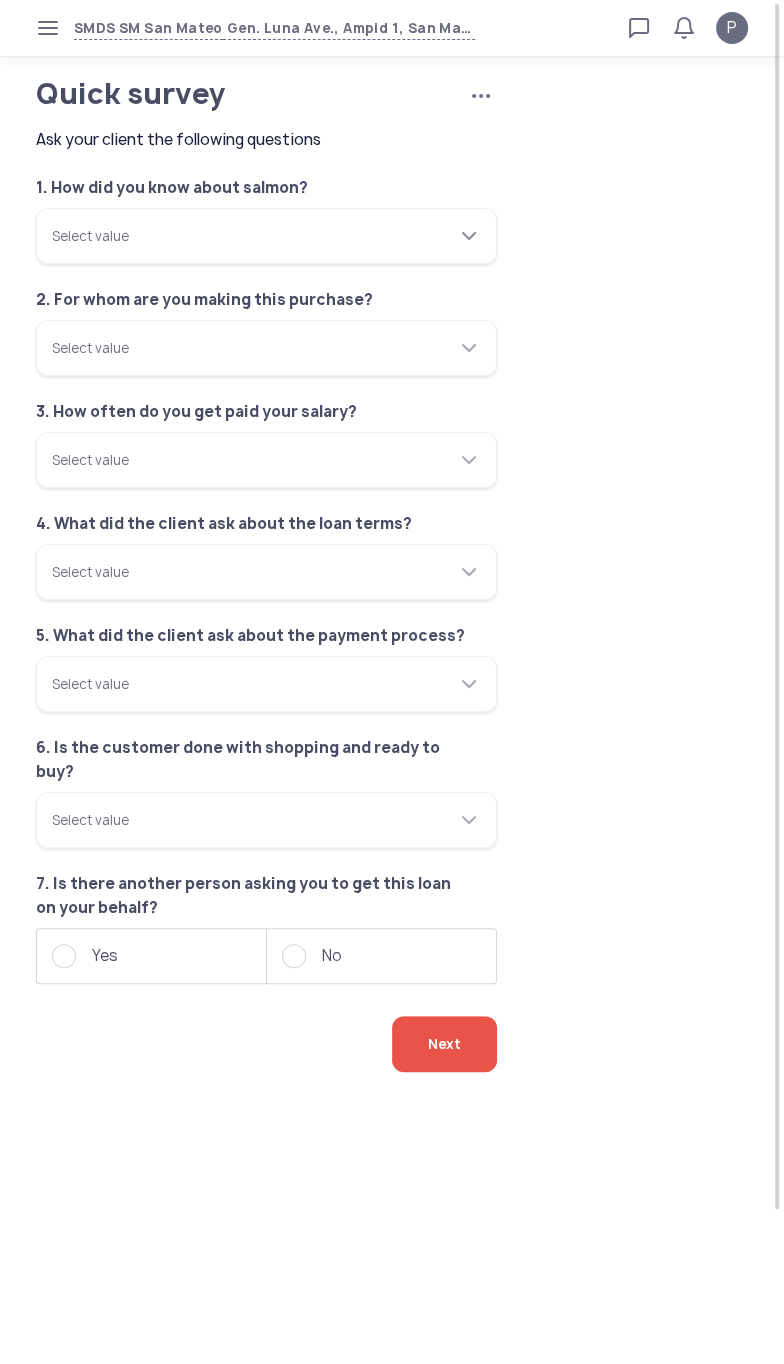 click on "Select value" at bounding box center (266, 236) 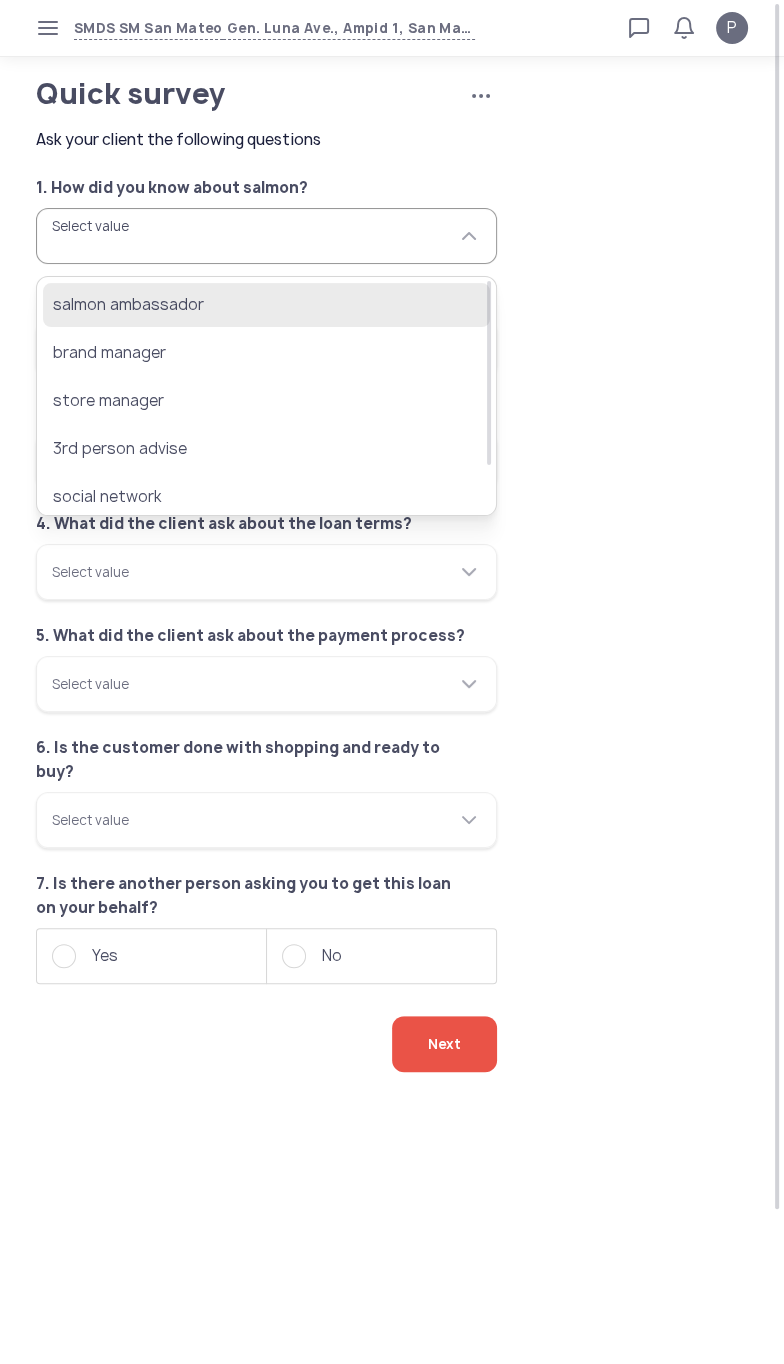 click on "salmon ambassador" 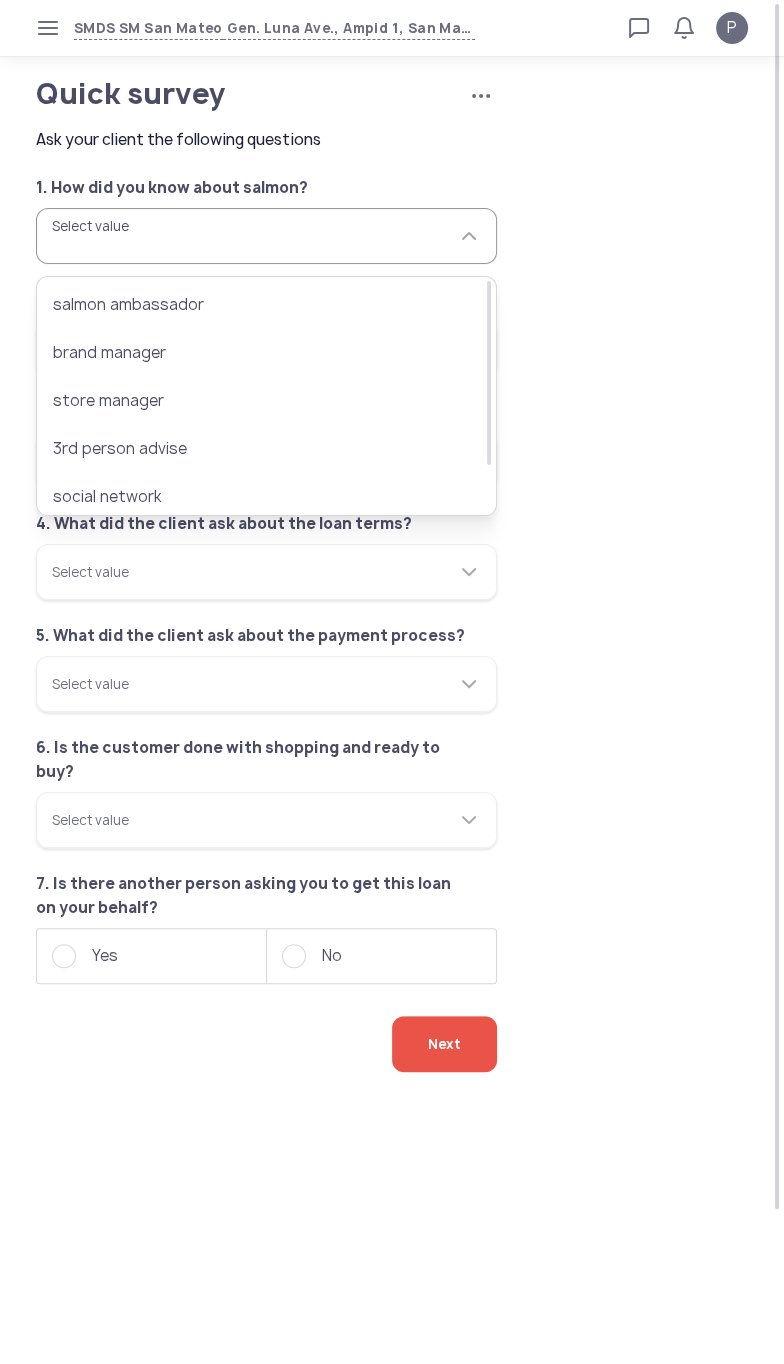 type on "**********" 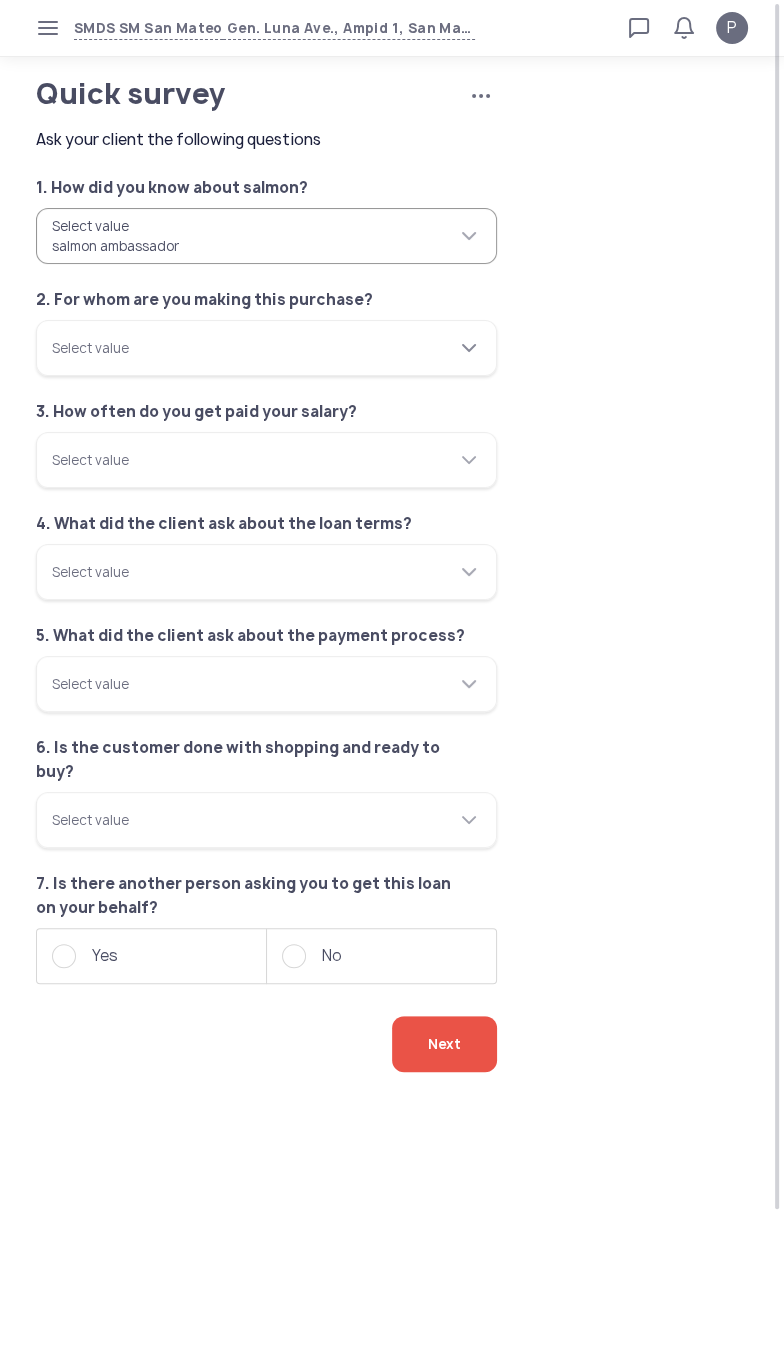 click on "Select value" at bounding box center [266, 348] 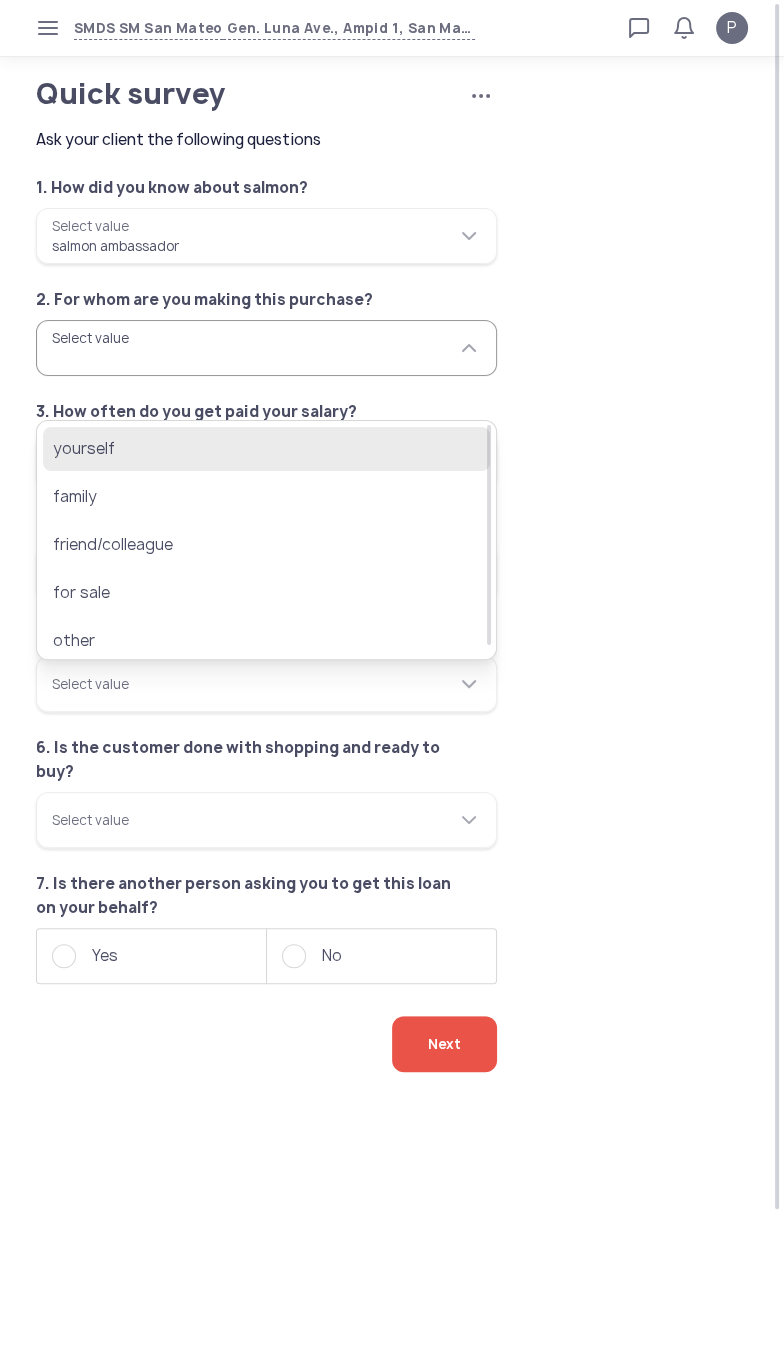 click on "yourself" 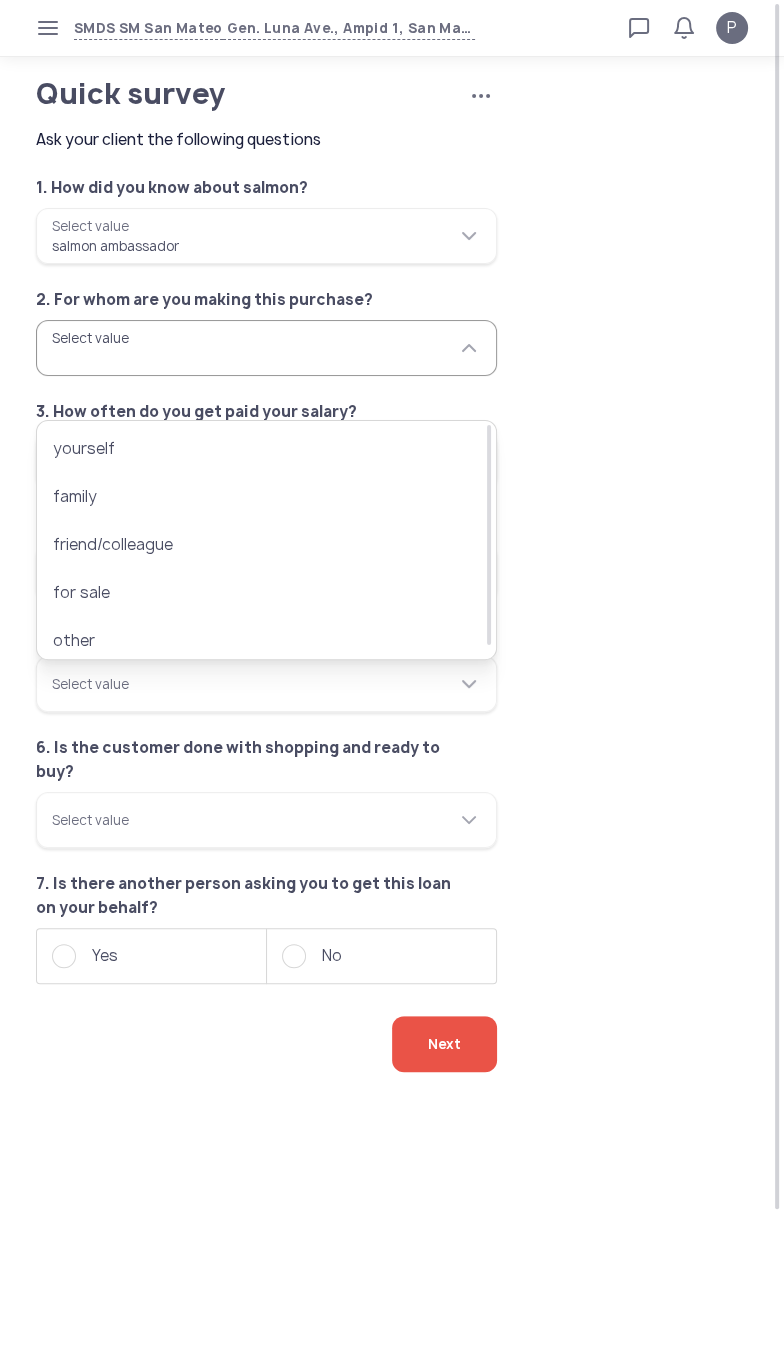 type on "********" 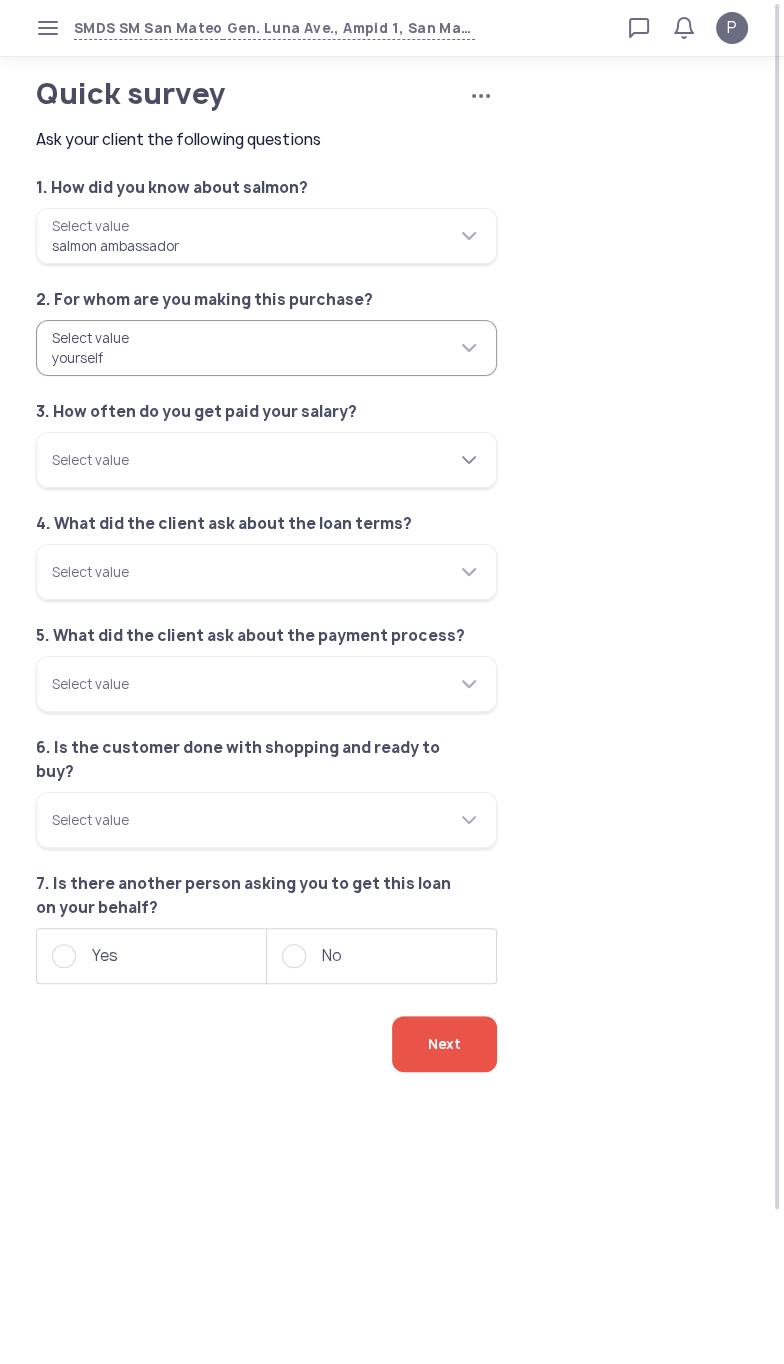 click on "Select value" at bounding box center (266, 460) 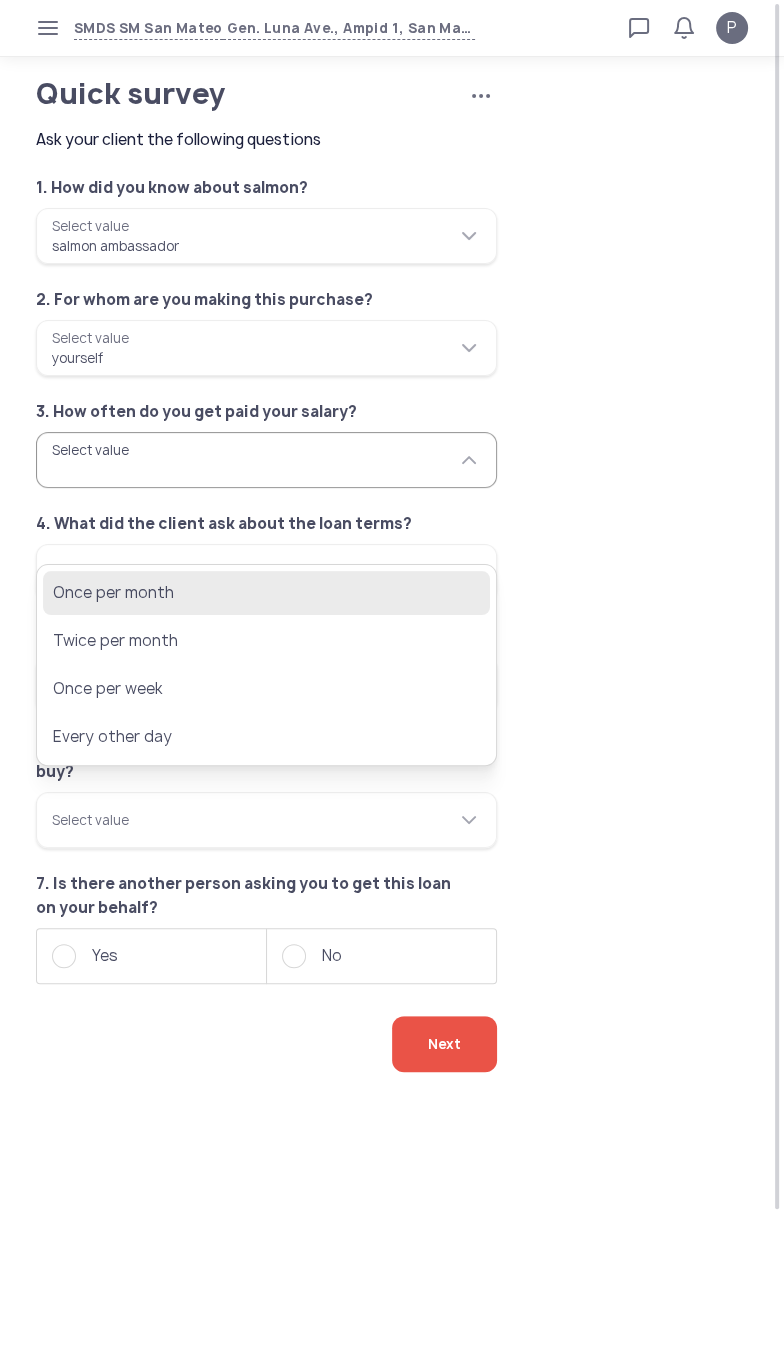 click on "Once per month" 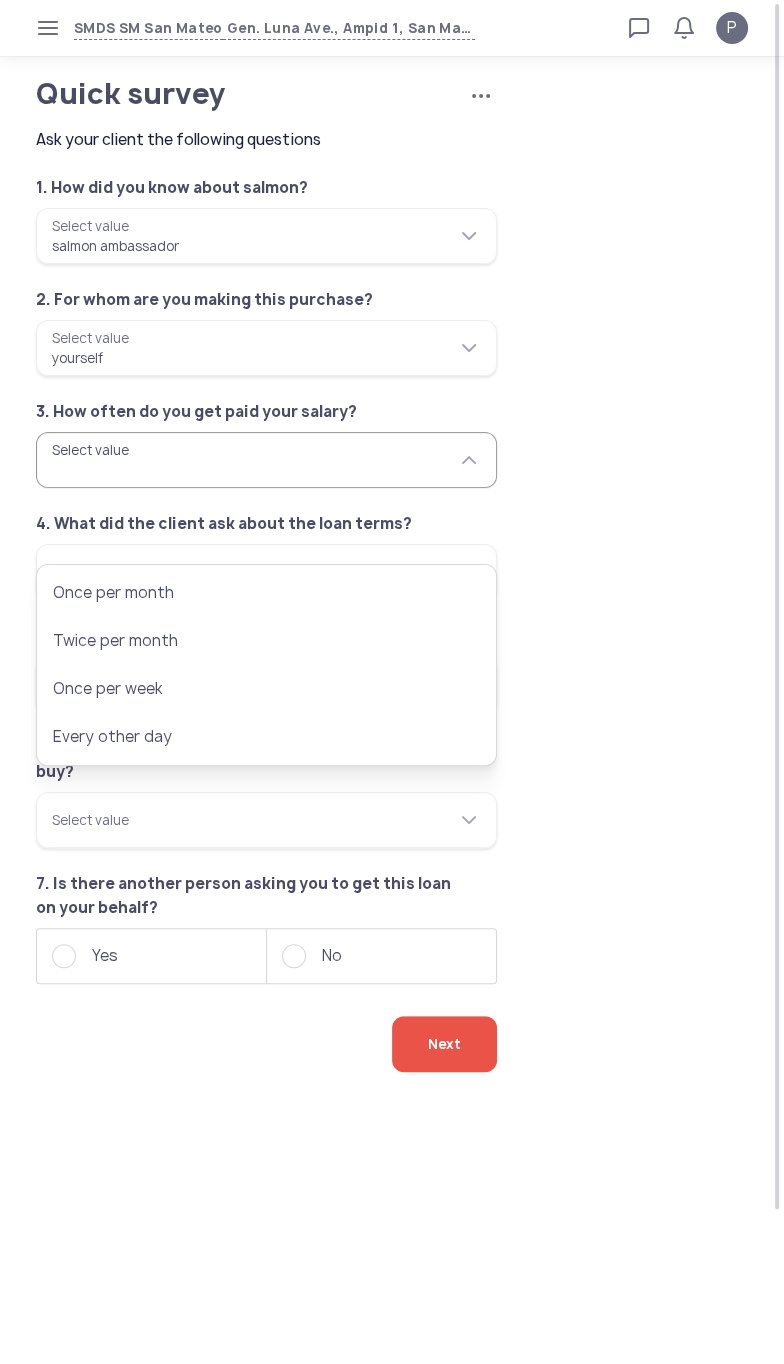 type on "**********" 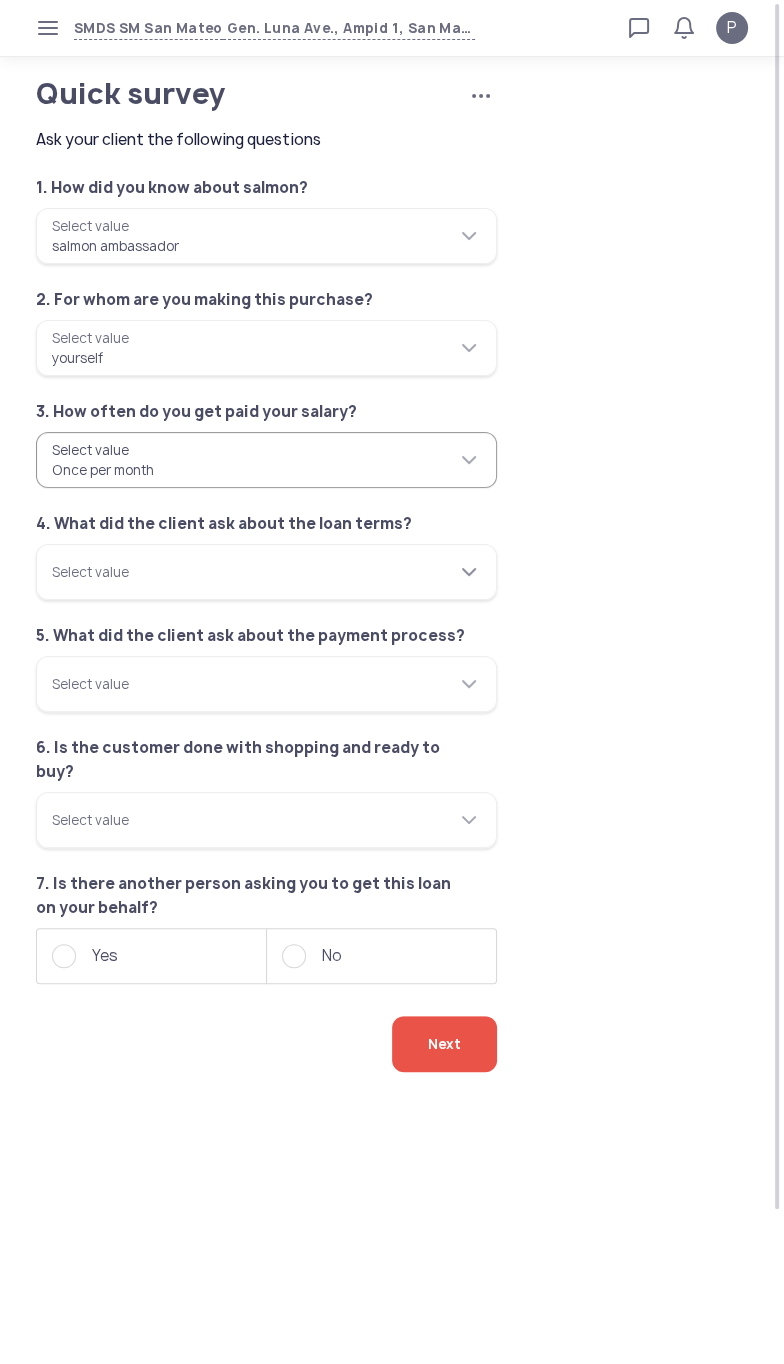 click on "Select value" 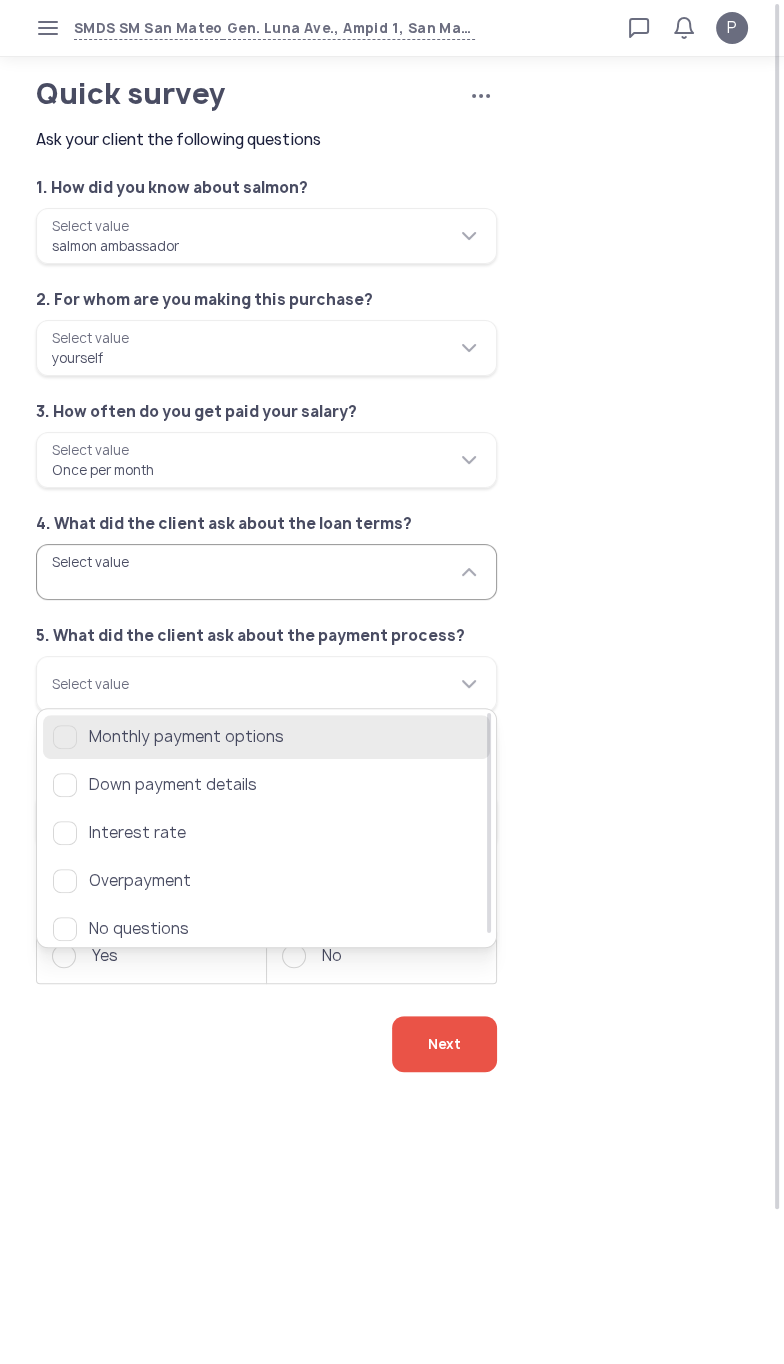 click on "Monthly payment options" 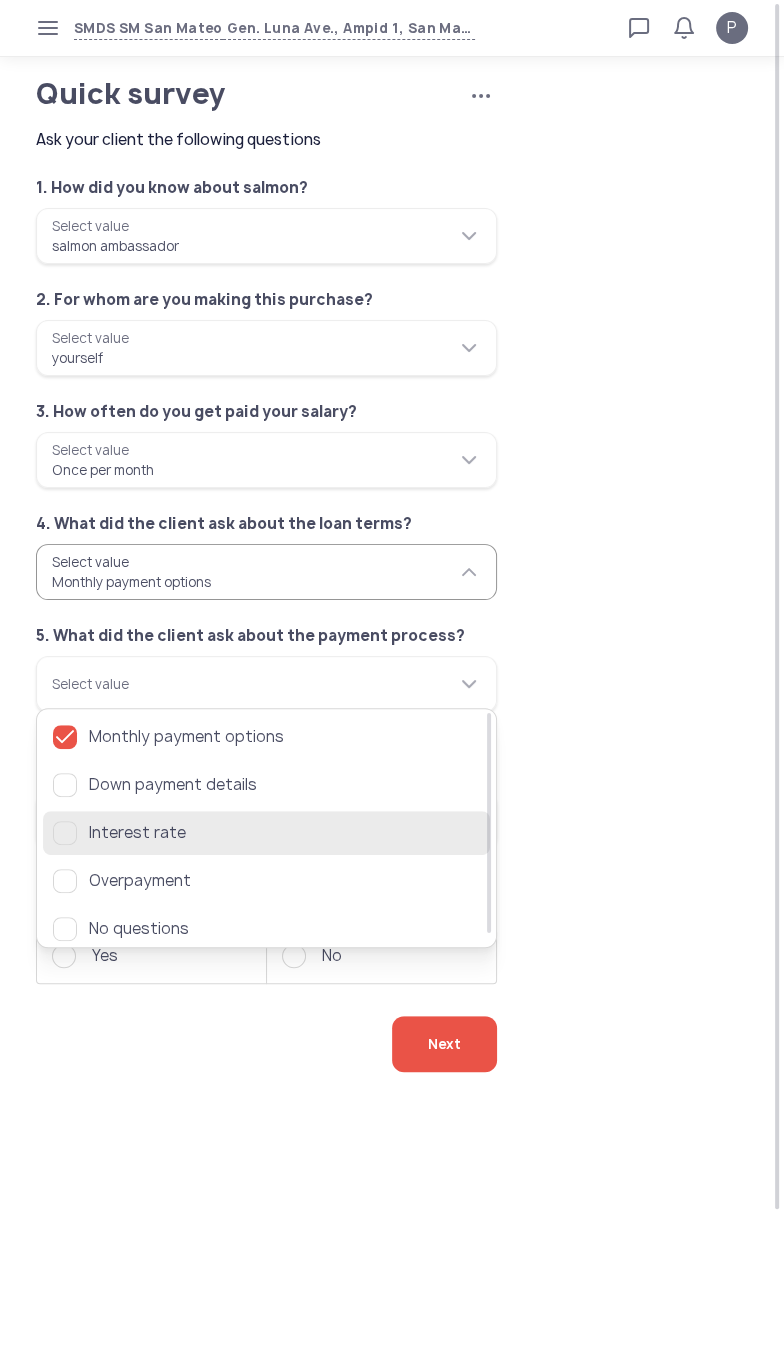 click 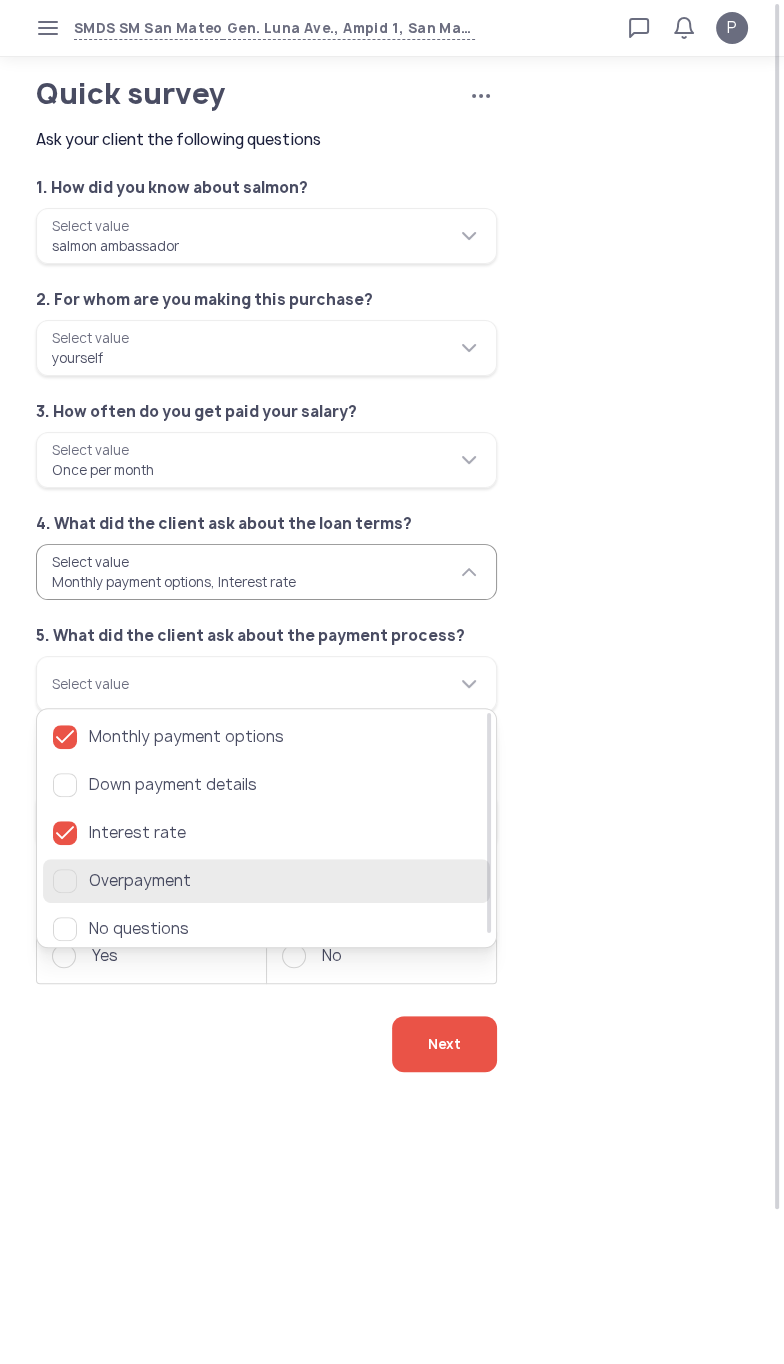 click 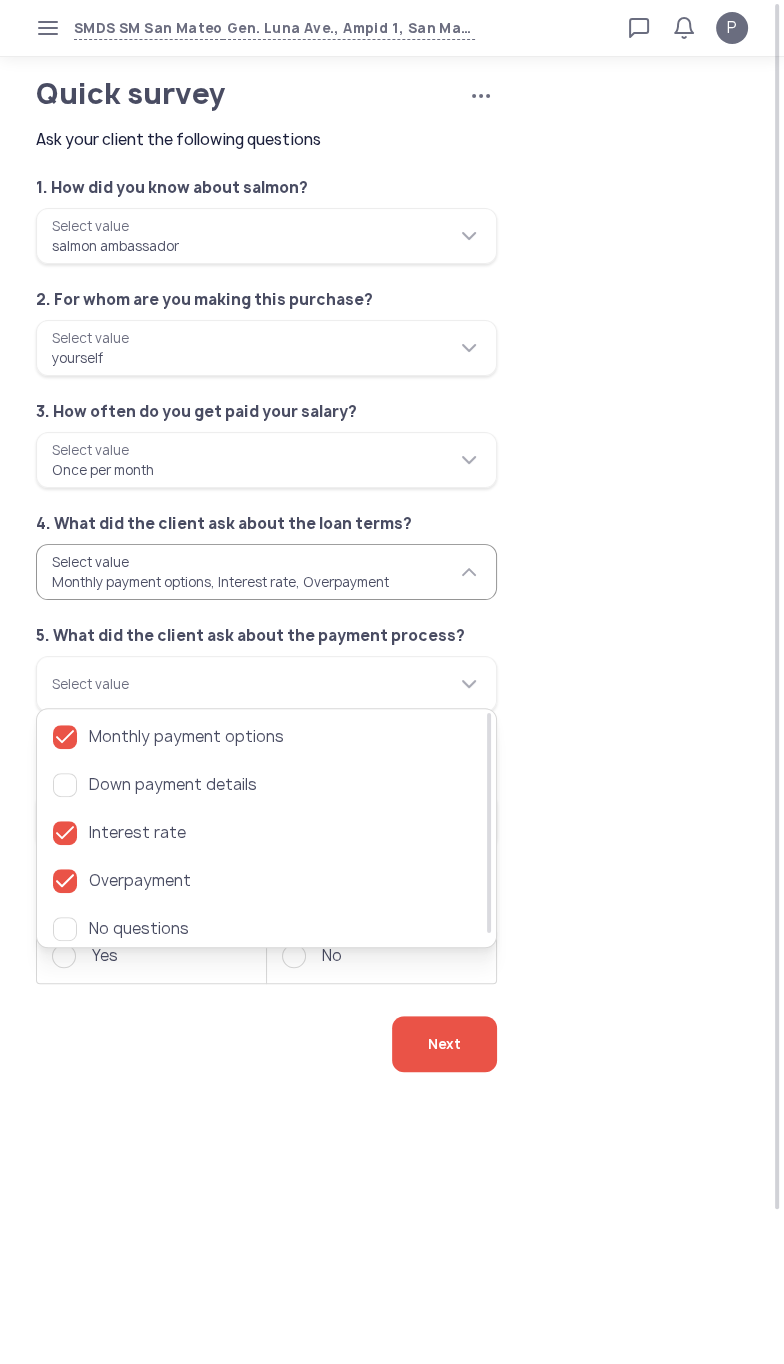 click on "**********" 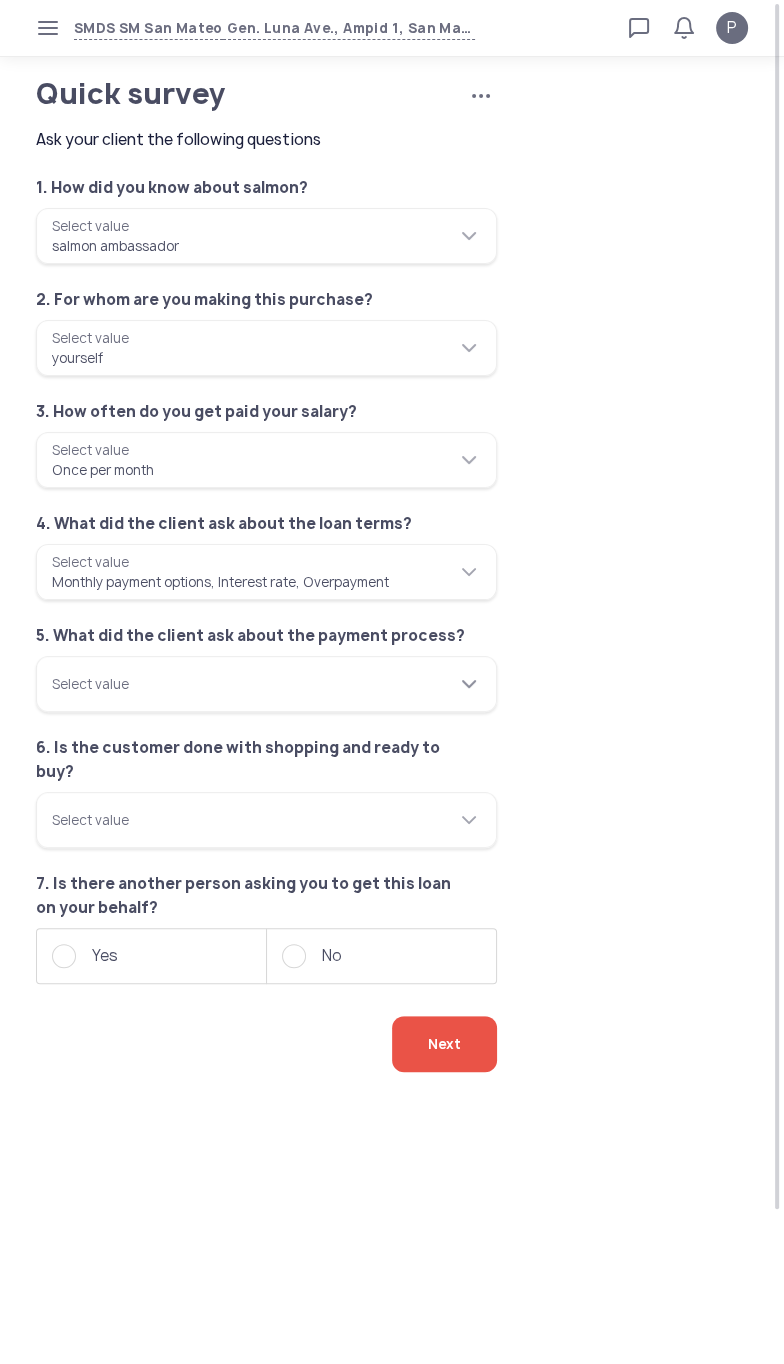 click on "Select value" 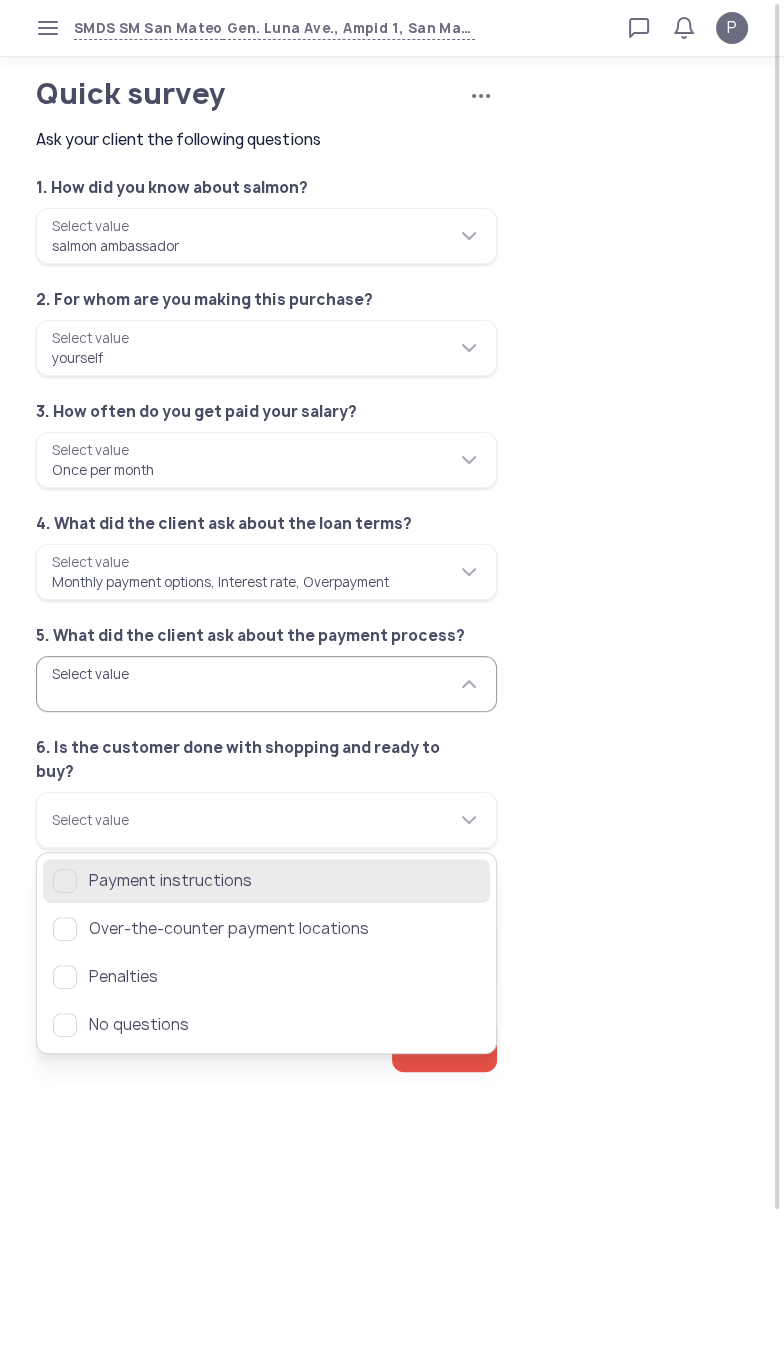 click on "Payment instructions" 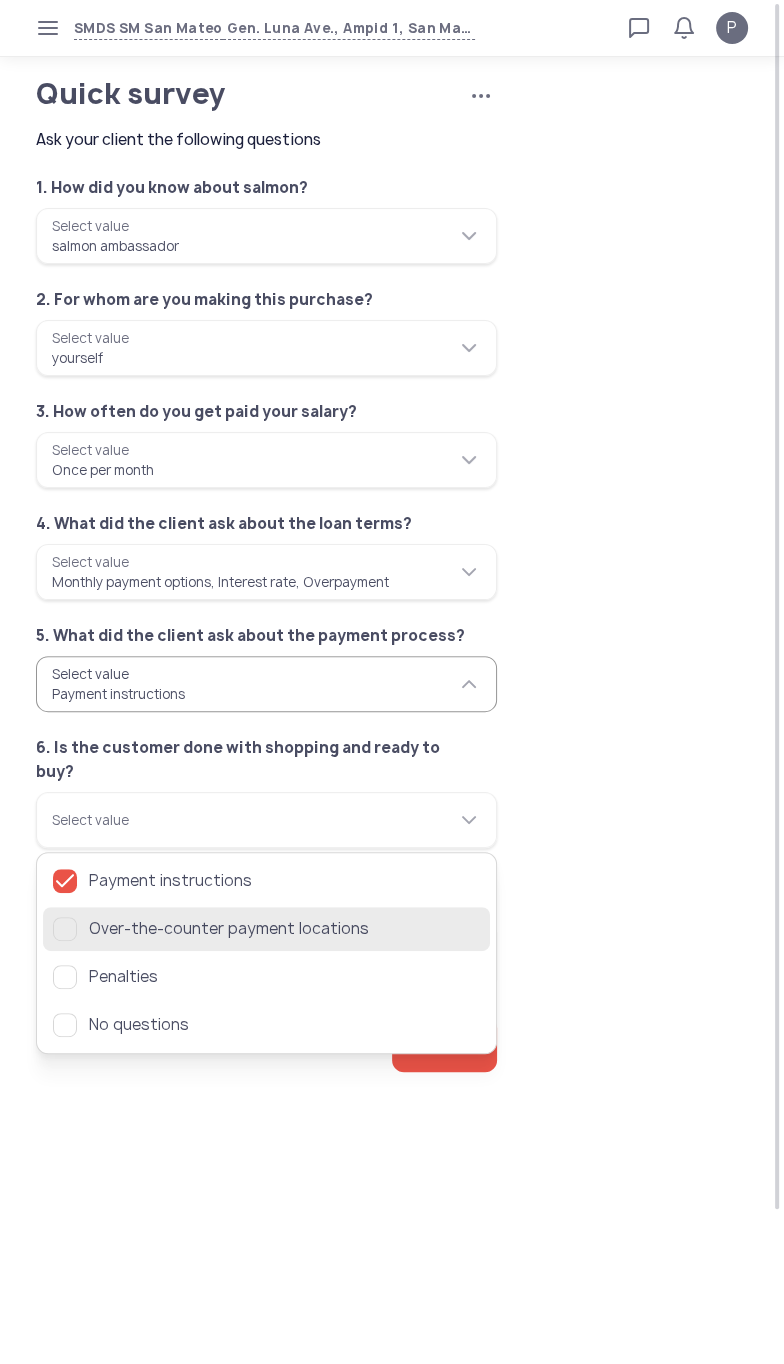 click 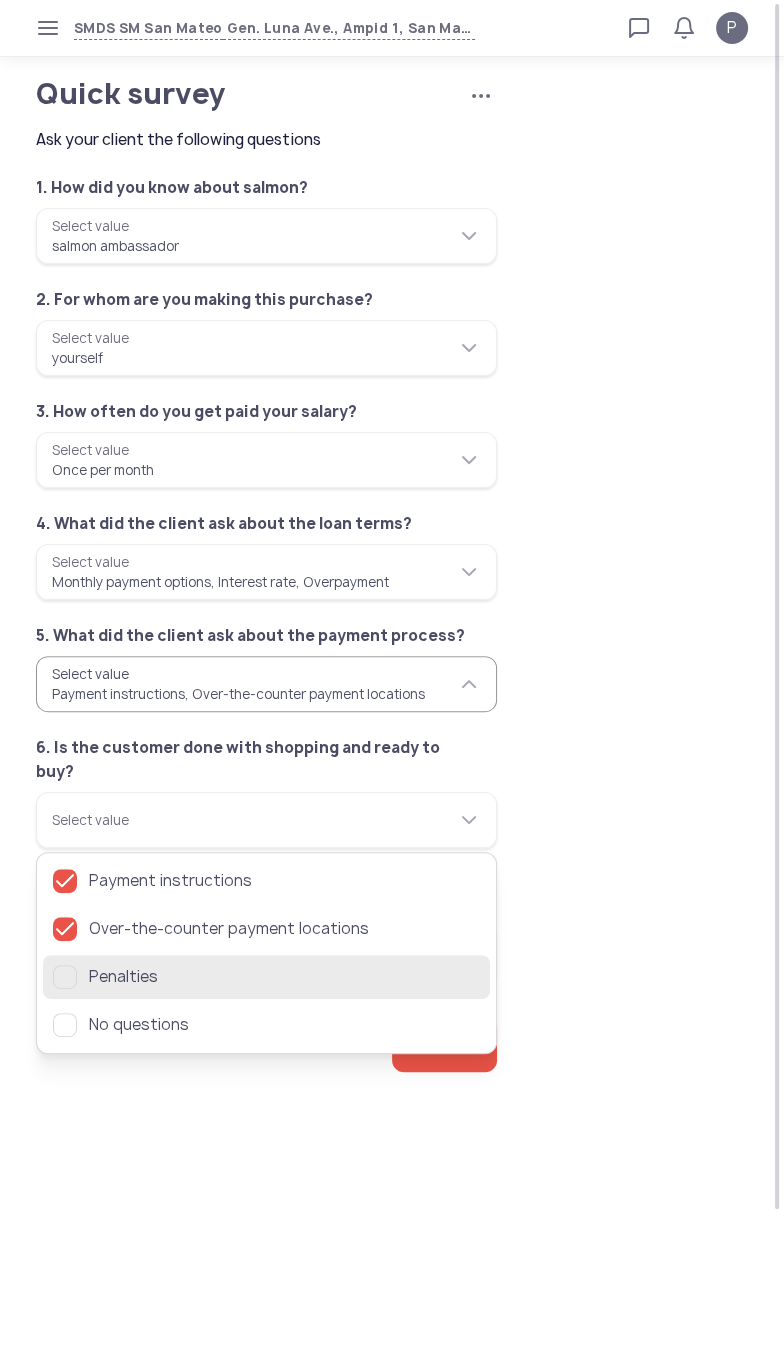 click 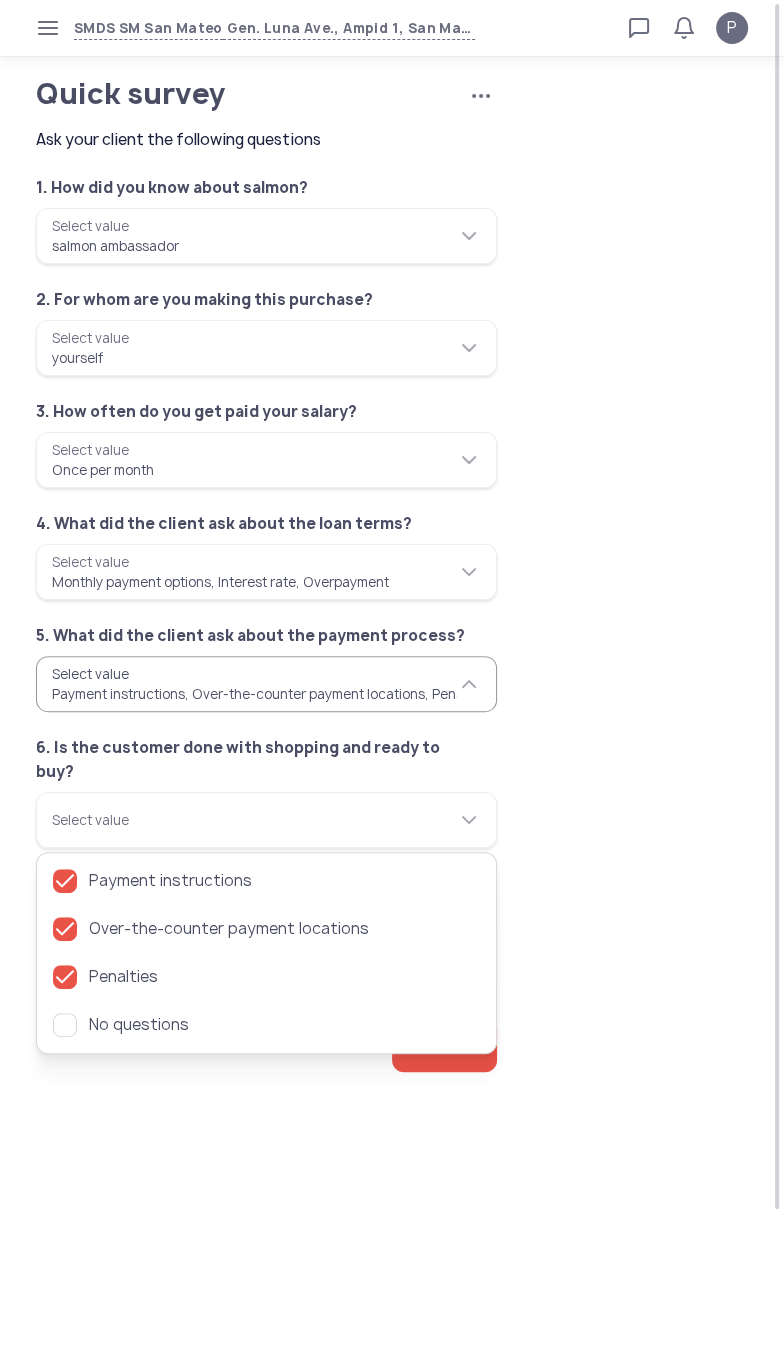 click on "**********" 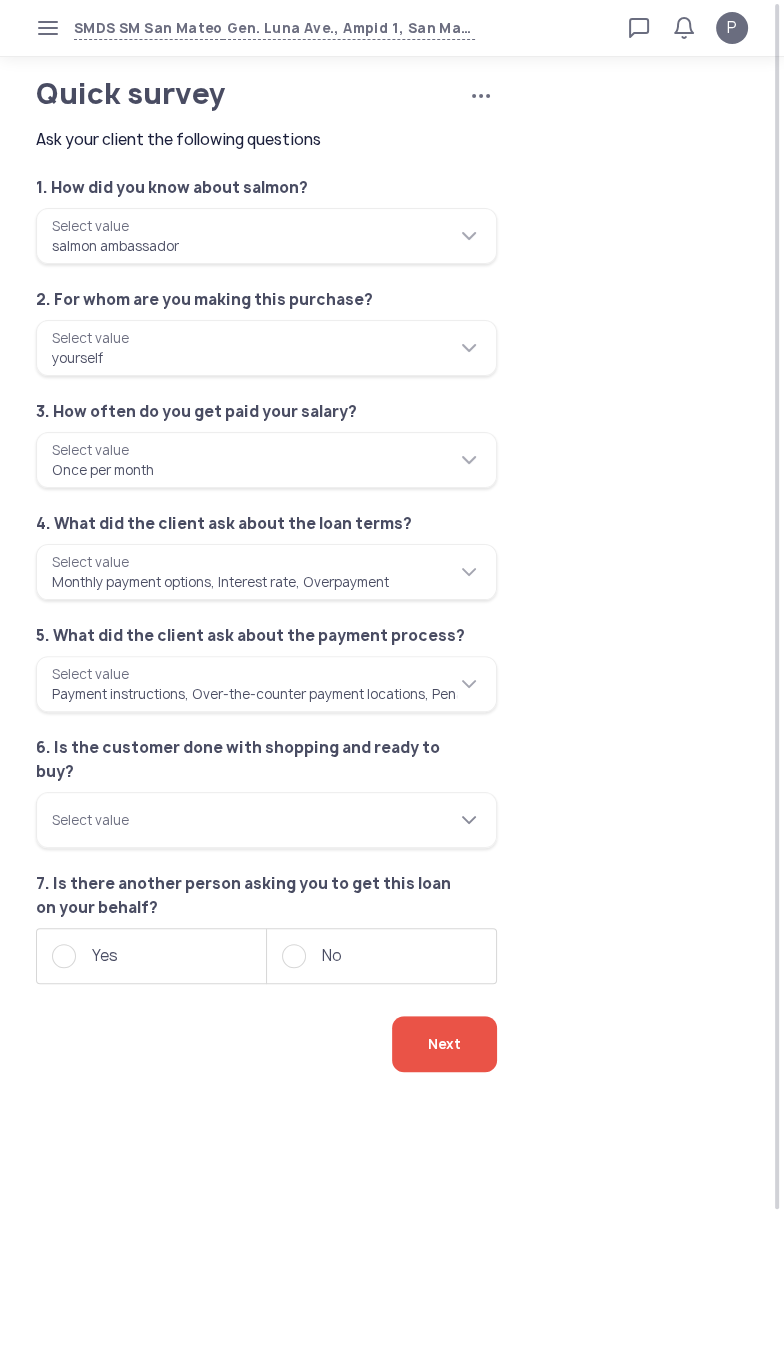 click on "Select value" at bounding box center (266, 820) 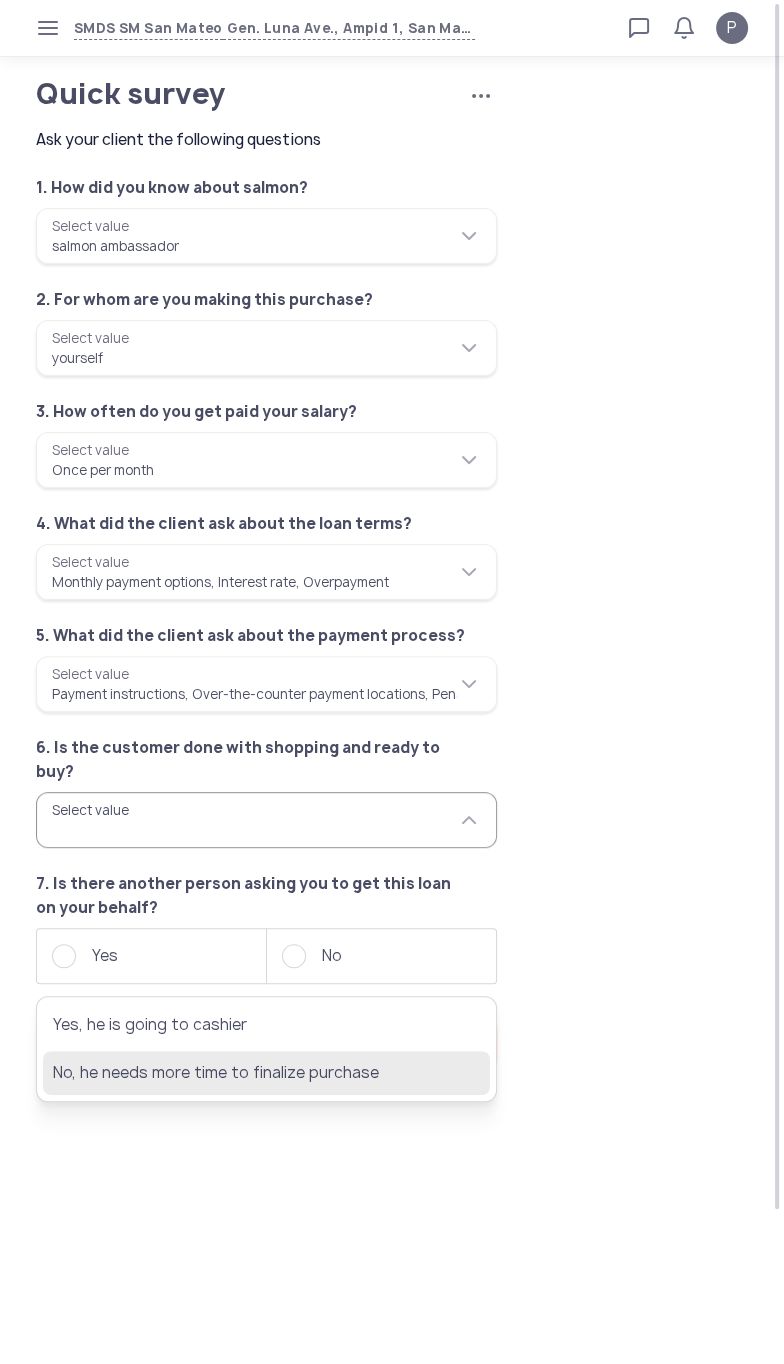 click on "No, he needs more time to finalize purchase" 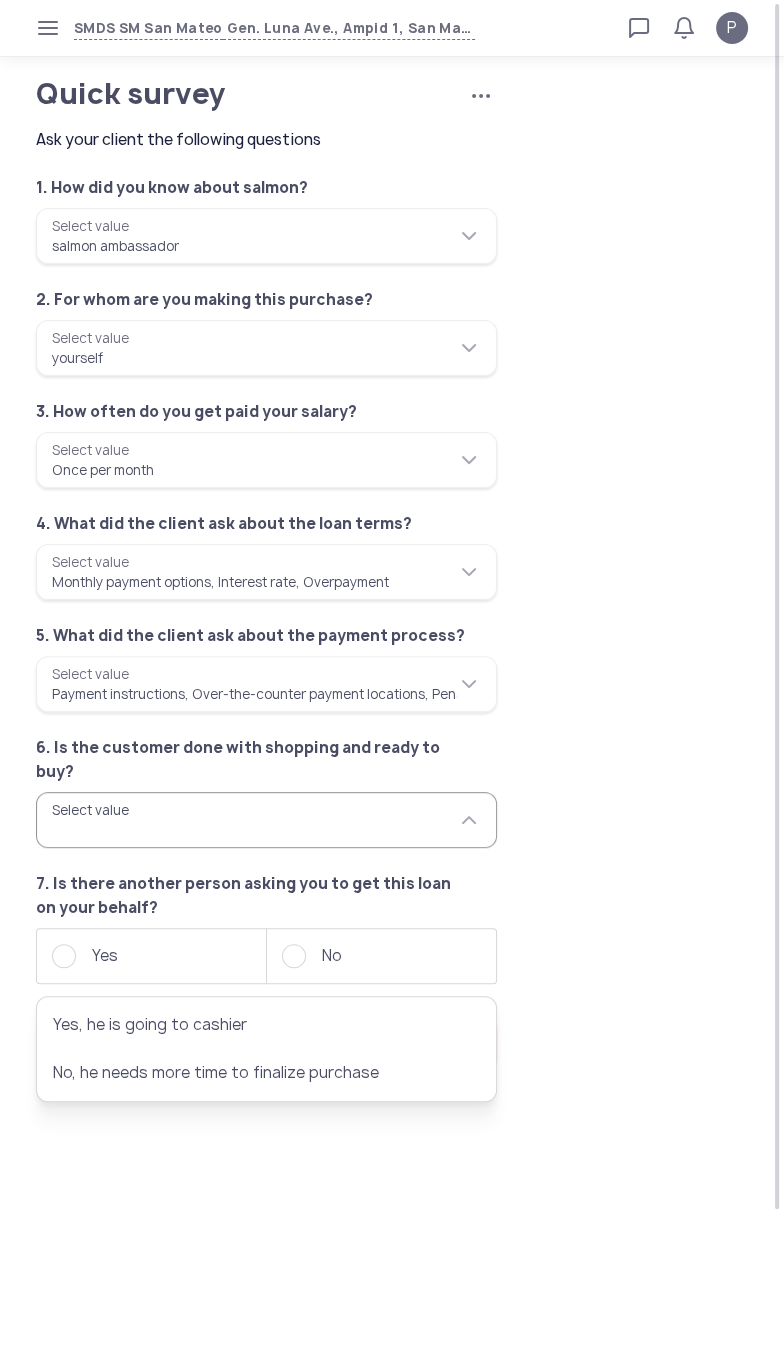 type on "**********" 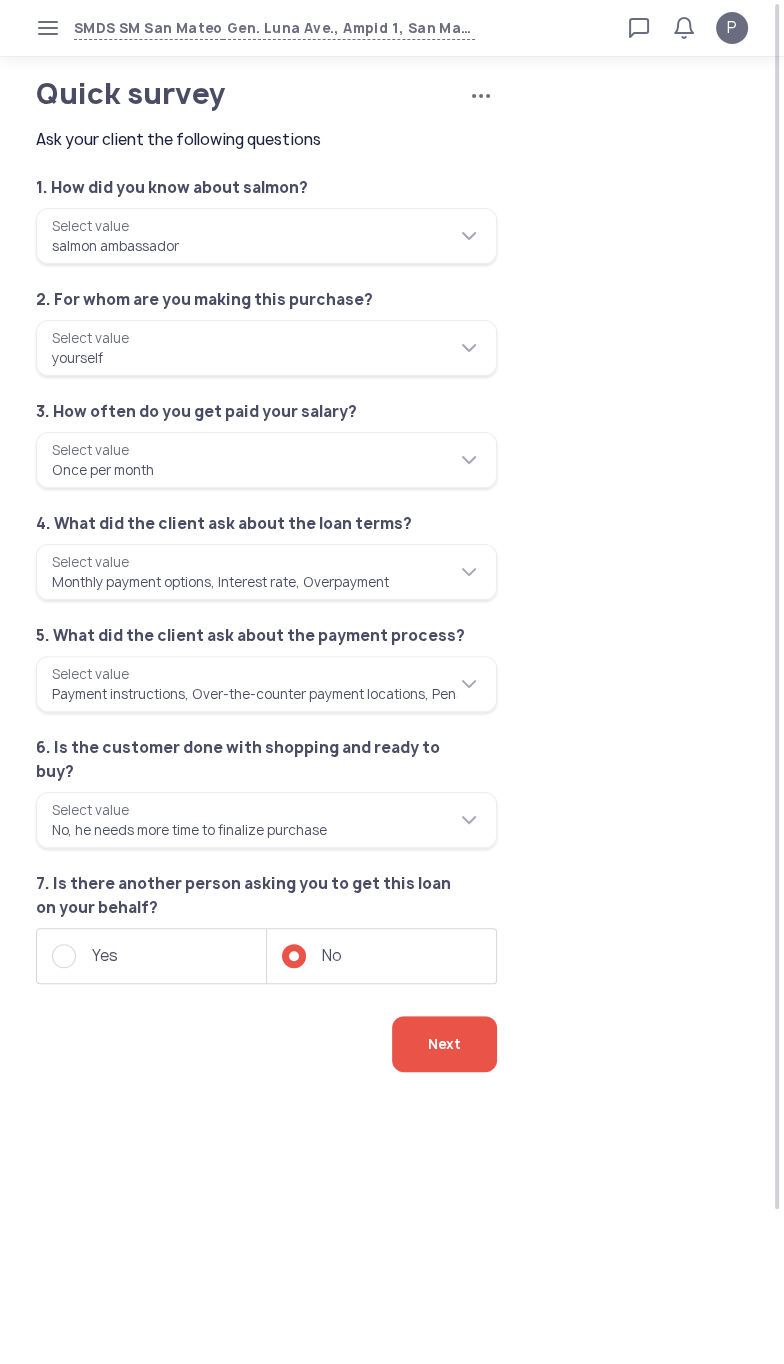 click on "Next" 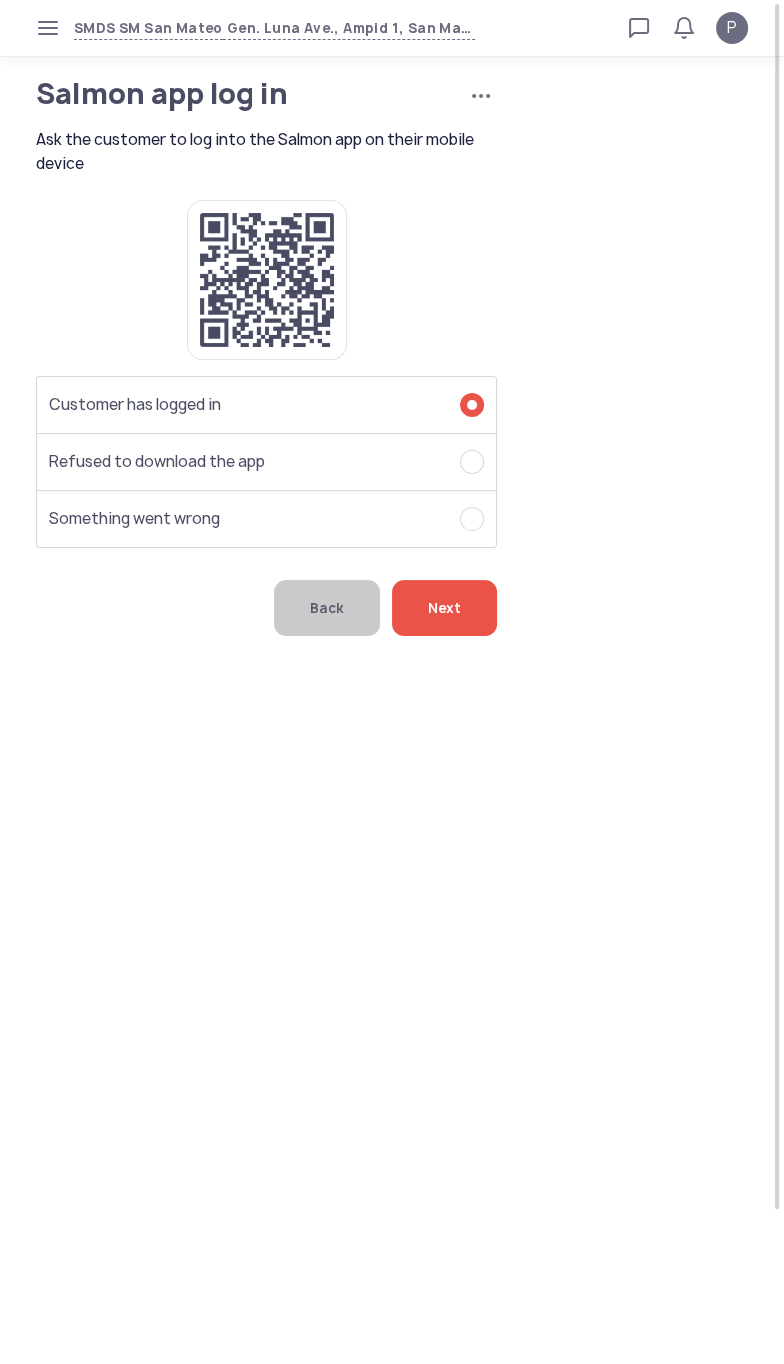 click on "Next" 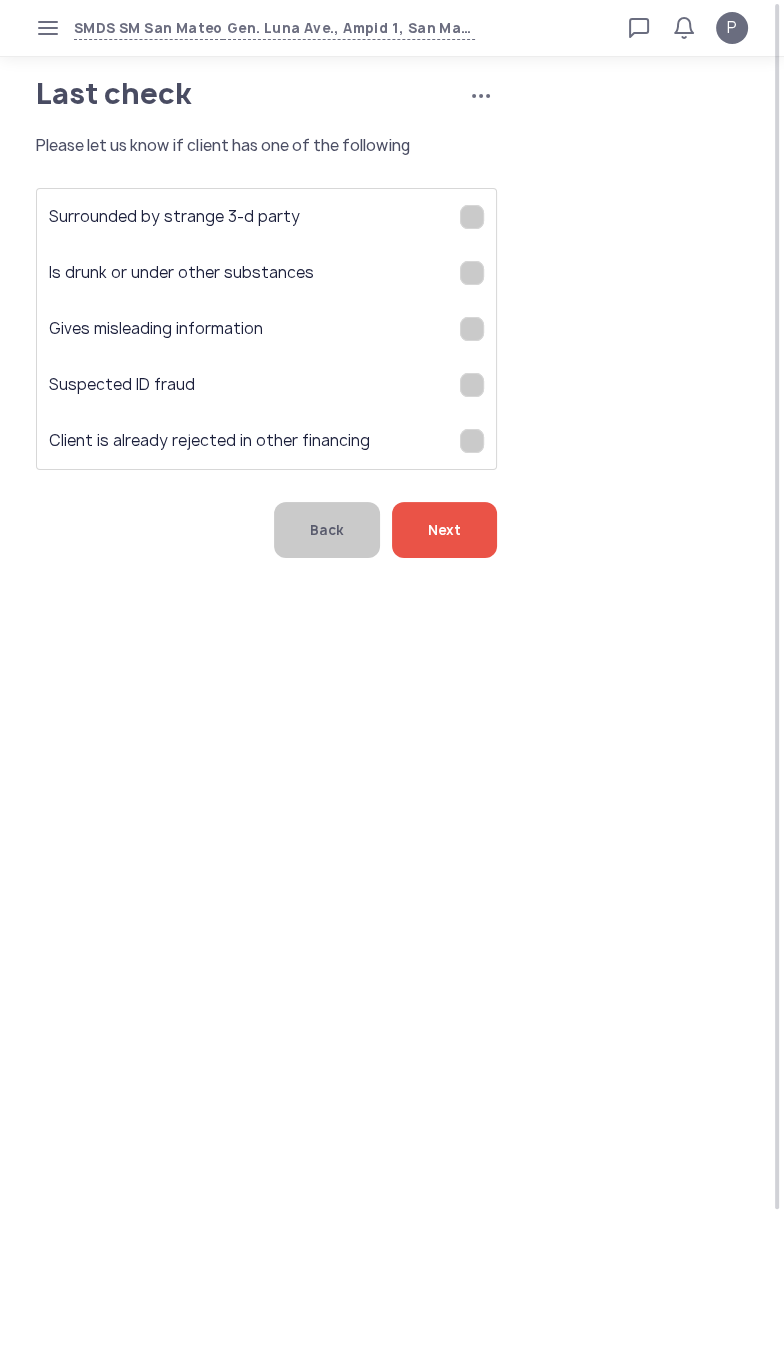 click on "Next" 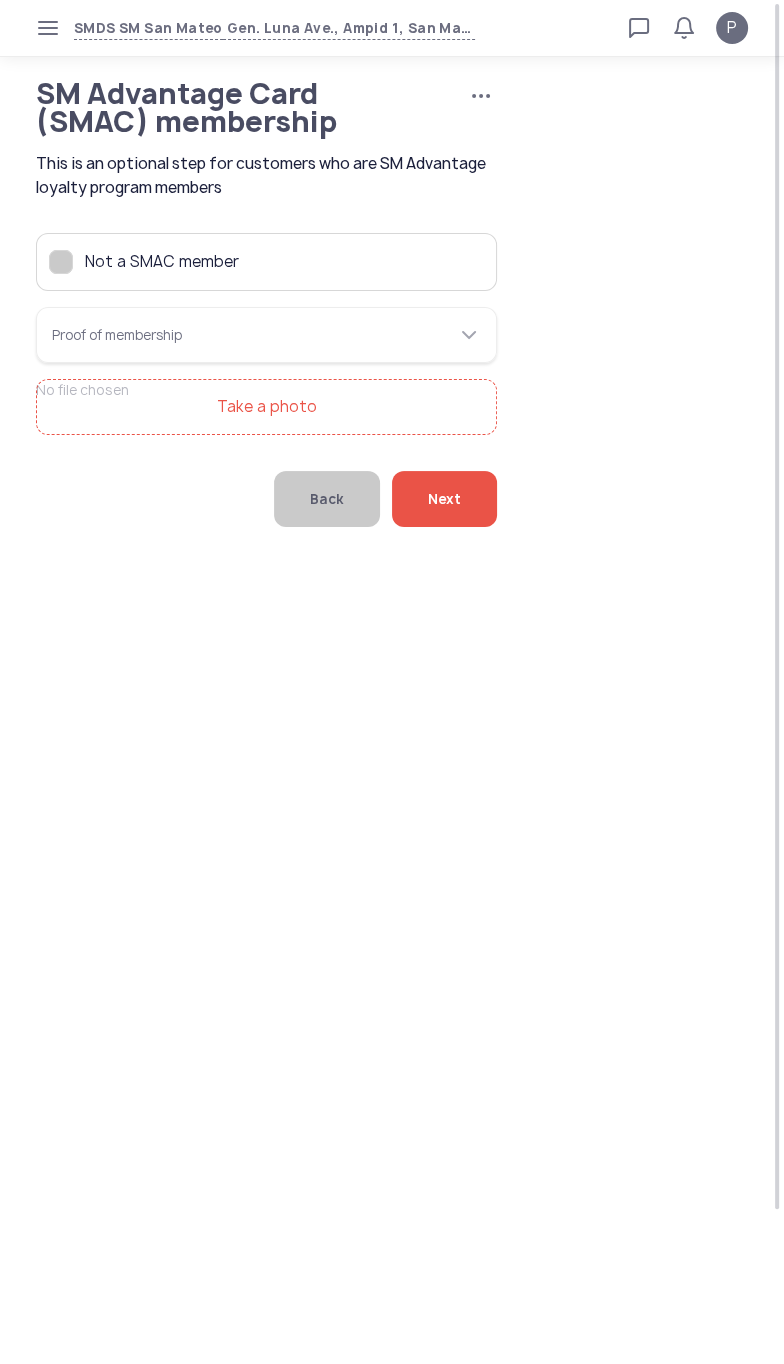 click on "Take a photo" at bounding box center (266, 407) 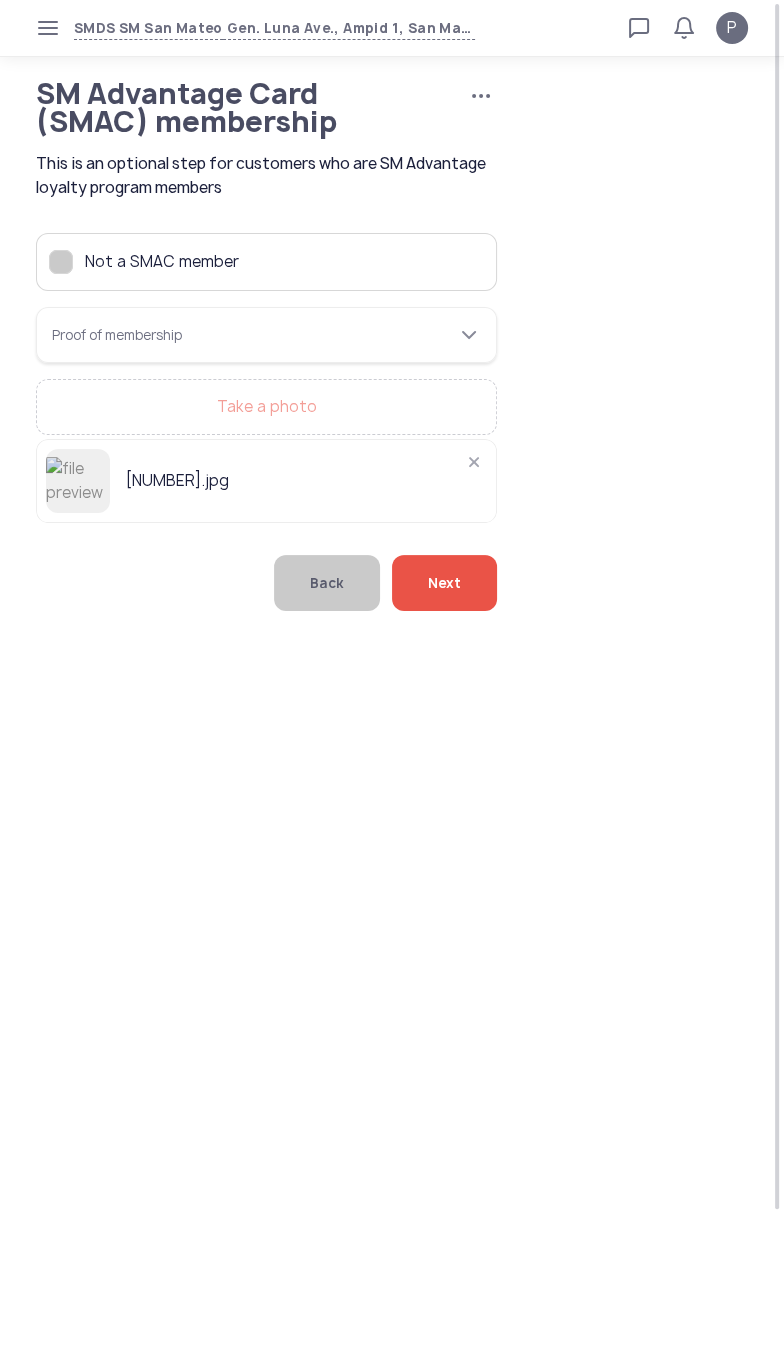 click on "Proof of membership" at bounding box center (266, 335) 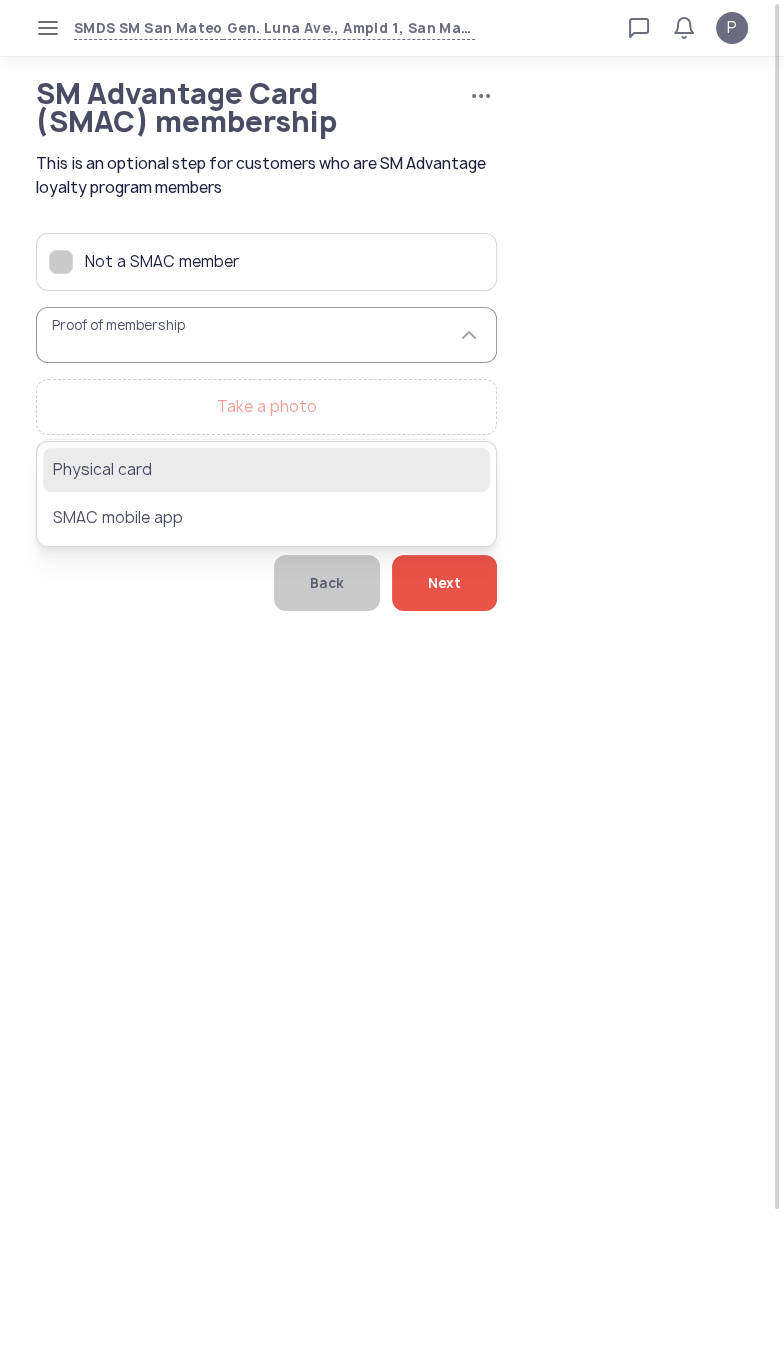 click on "Physical card" 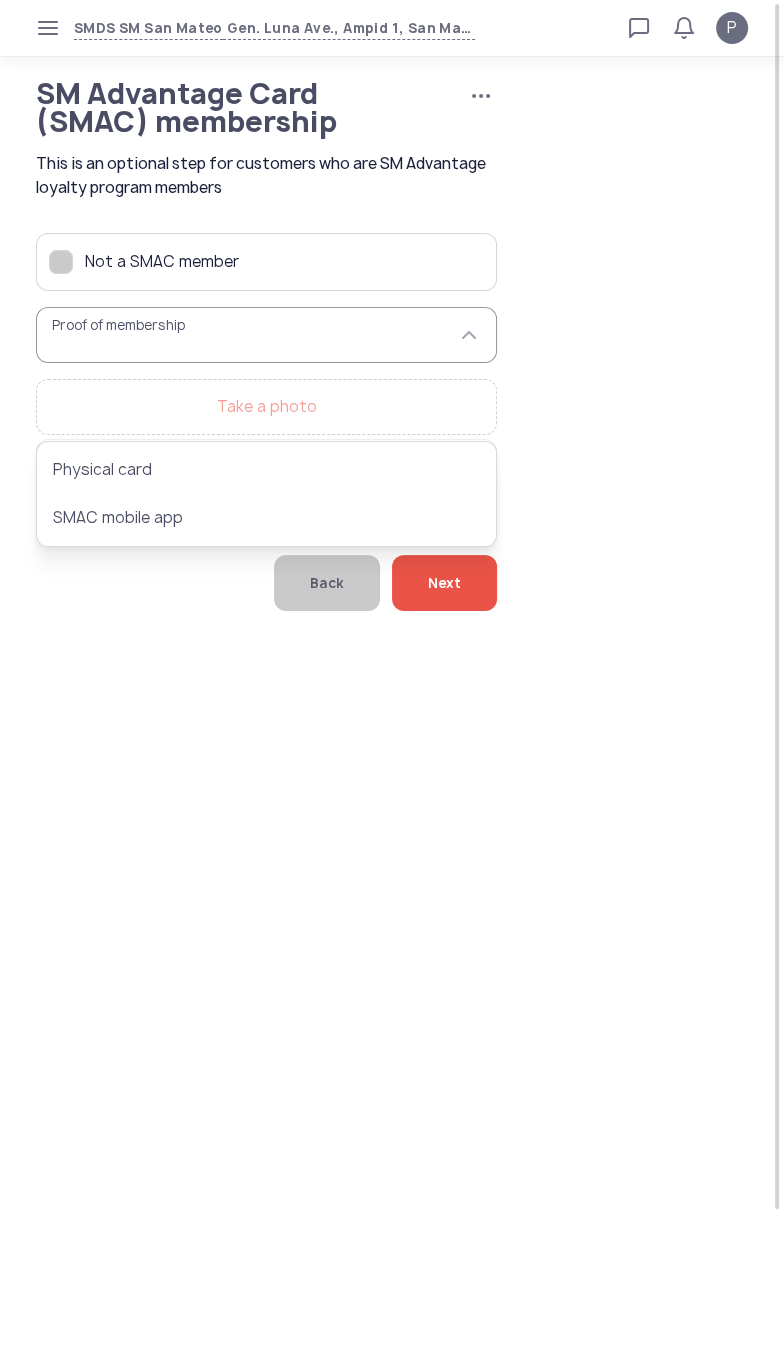 type on "**********" 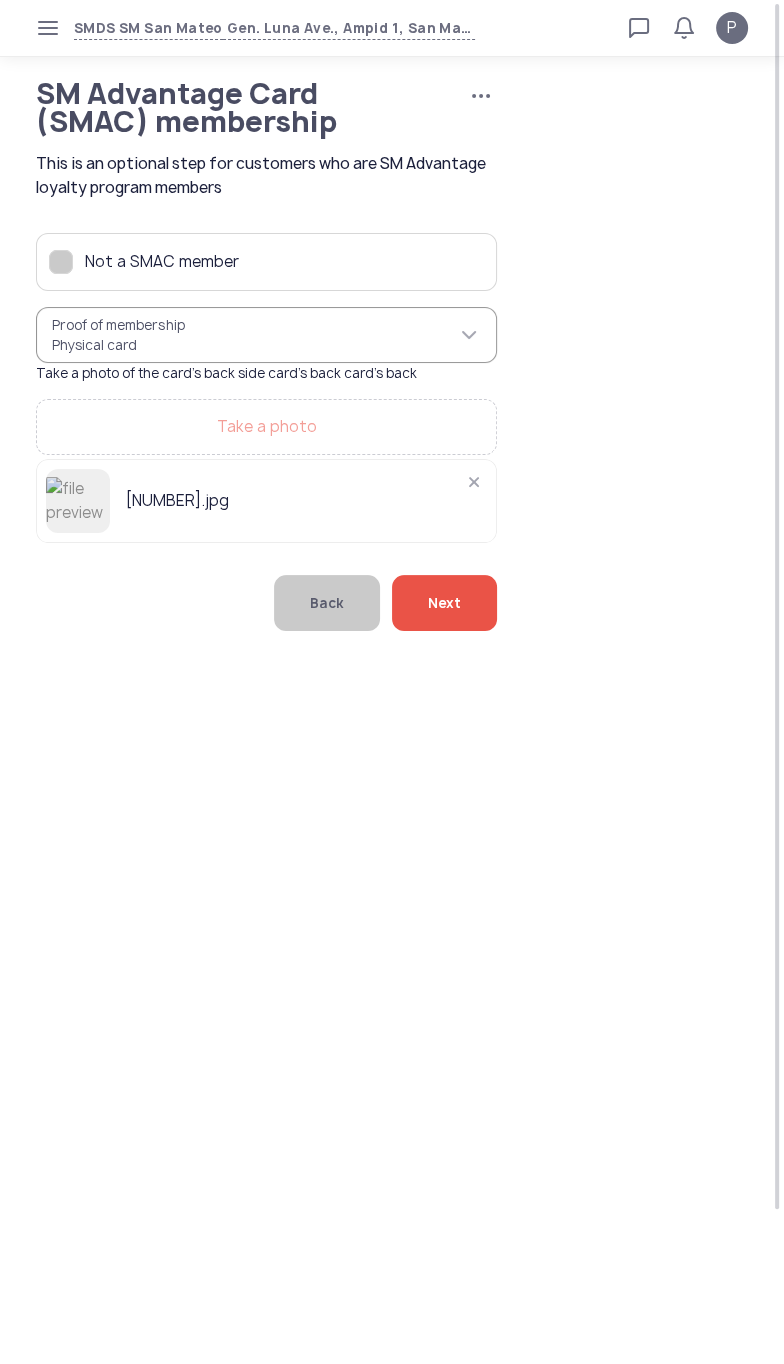 click on "Next" 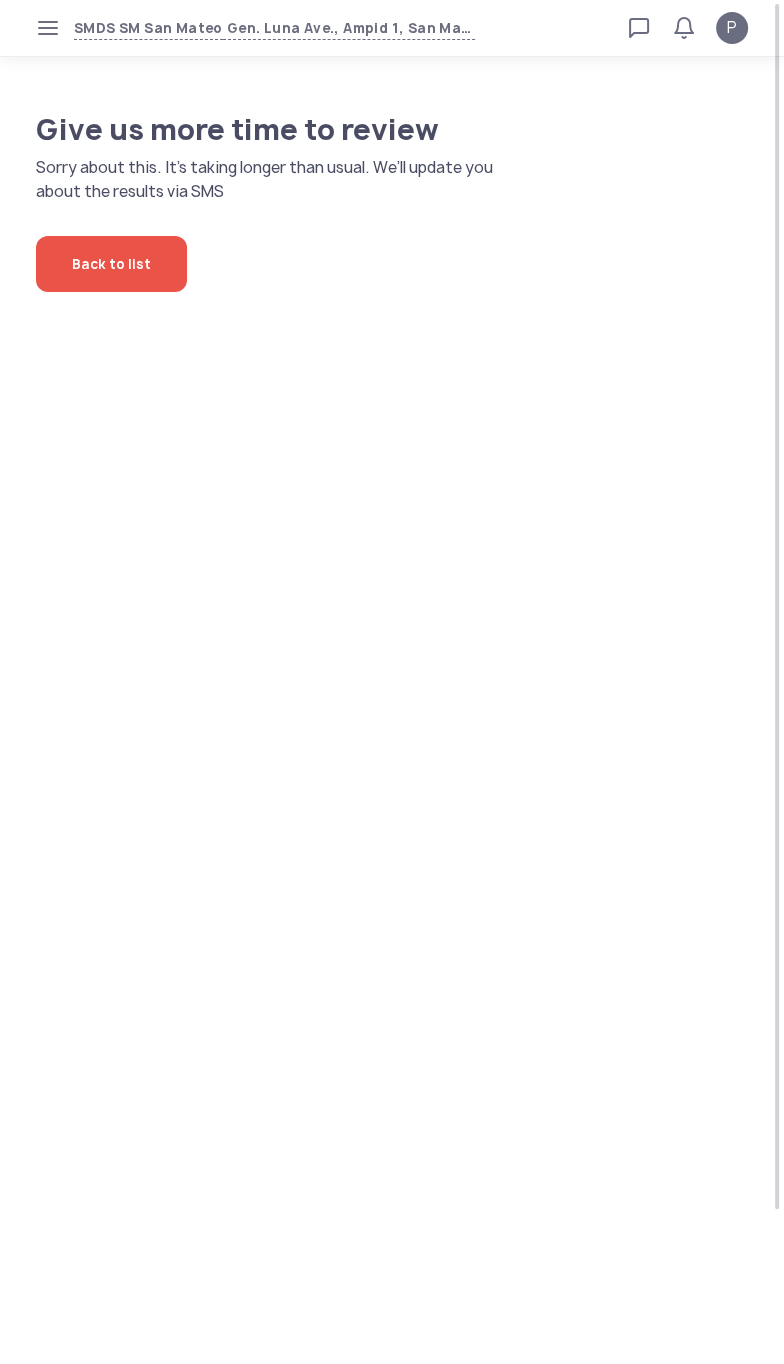 click on "SMDS SM San Mateo Gen. Luna Ave., Ampid 1, San Mateo, Rizal Loan calculator Loan applications FAQs Refund P P
Verified agent Full name Ma.[FIRST] [LAST] Telephone number [PHONE] E-mail m.[LAST]@[DOMAIN].ph Log out Give us more time to review Sorry about this. It’s taking longer than usual. We’ll update you about the results via SMS  Back to list" at bounding box center (392, 682) 